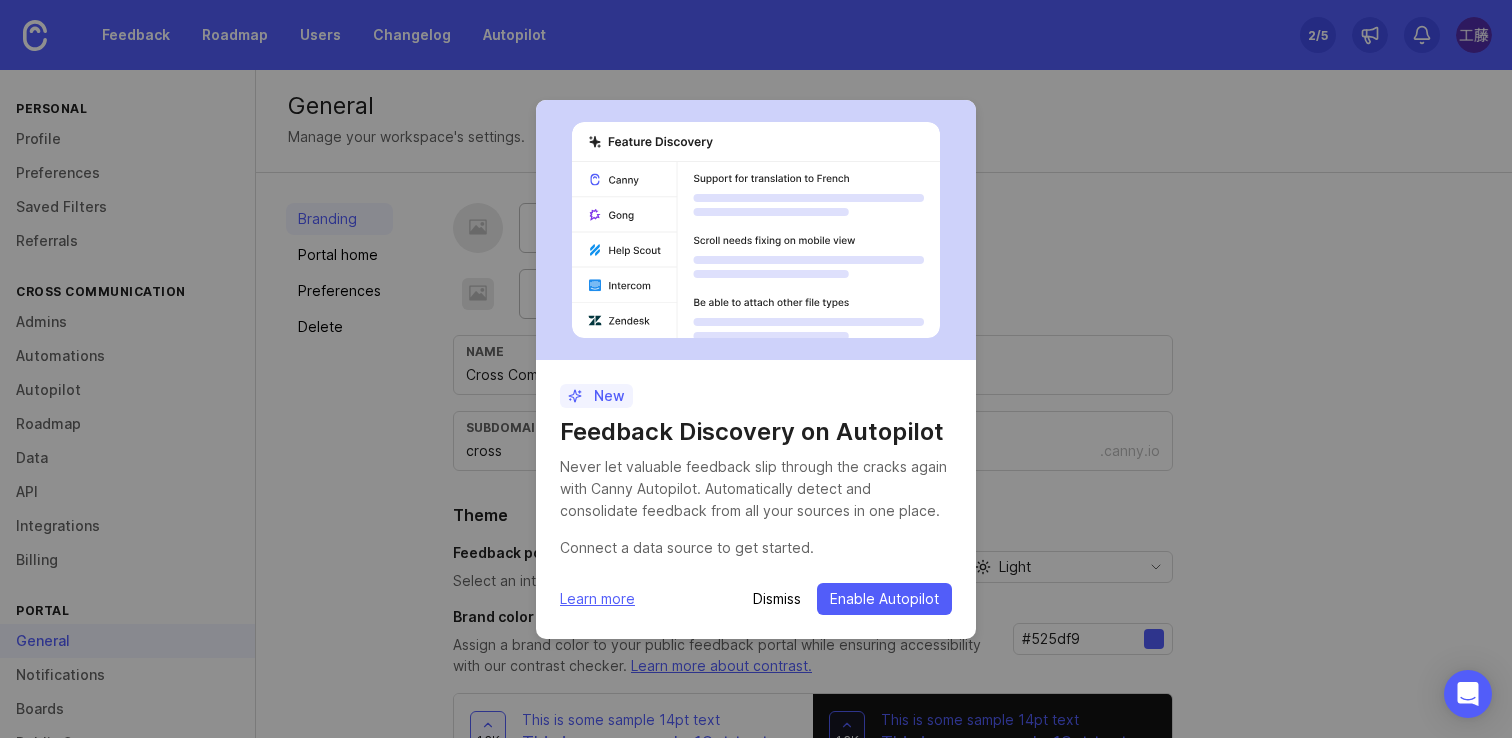 scroll, scrollTop: 0, scrollLeft: 0, axis: both 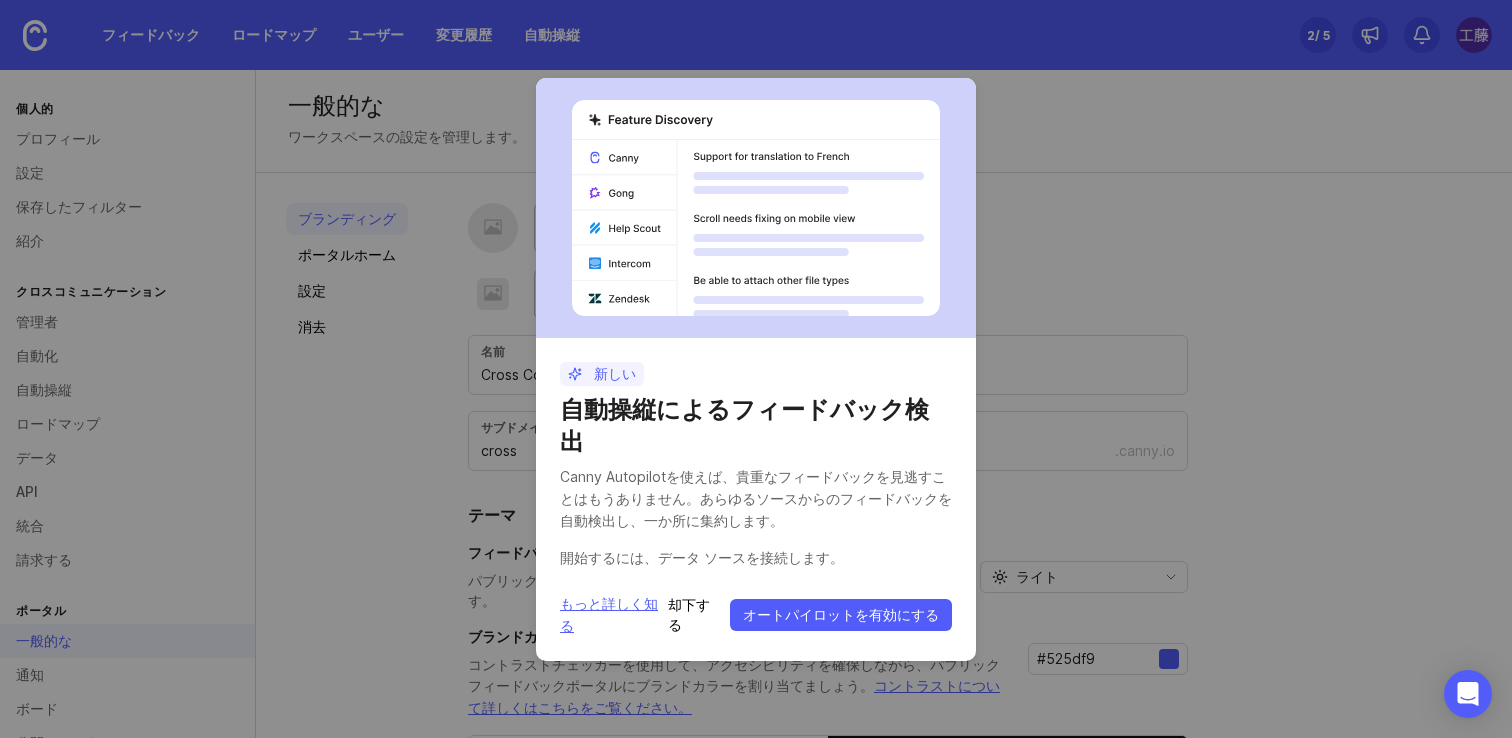 click on "却下する" at bounding box center (689, 614) 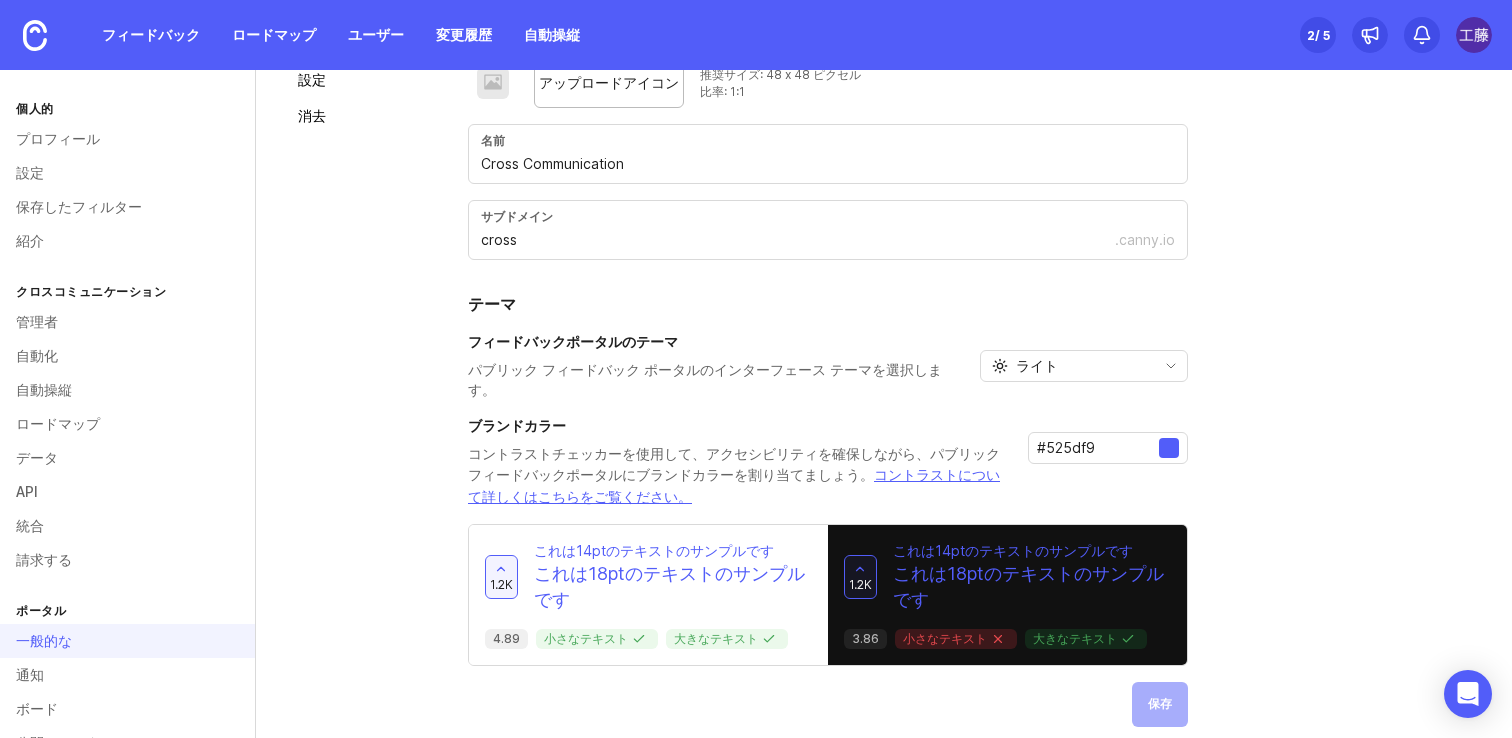 scroll, scrollTop: 0, scrollLeft: 0, axis: both 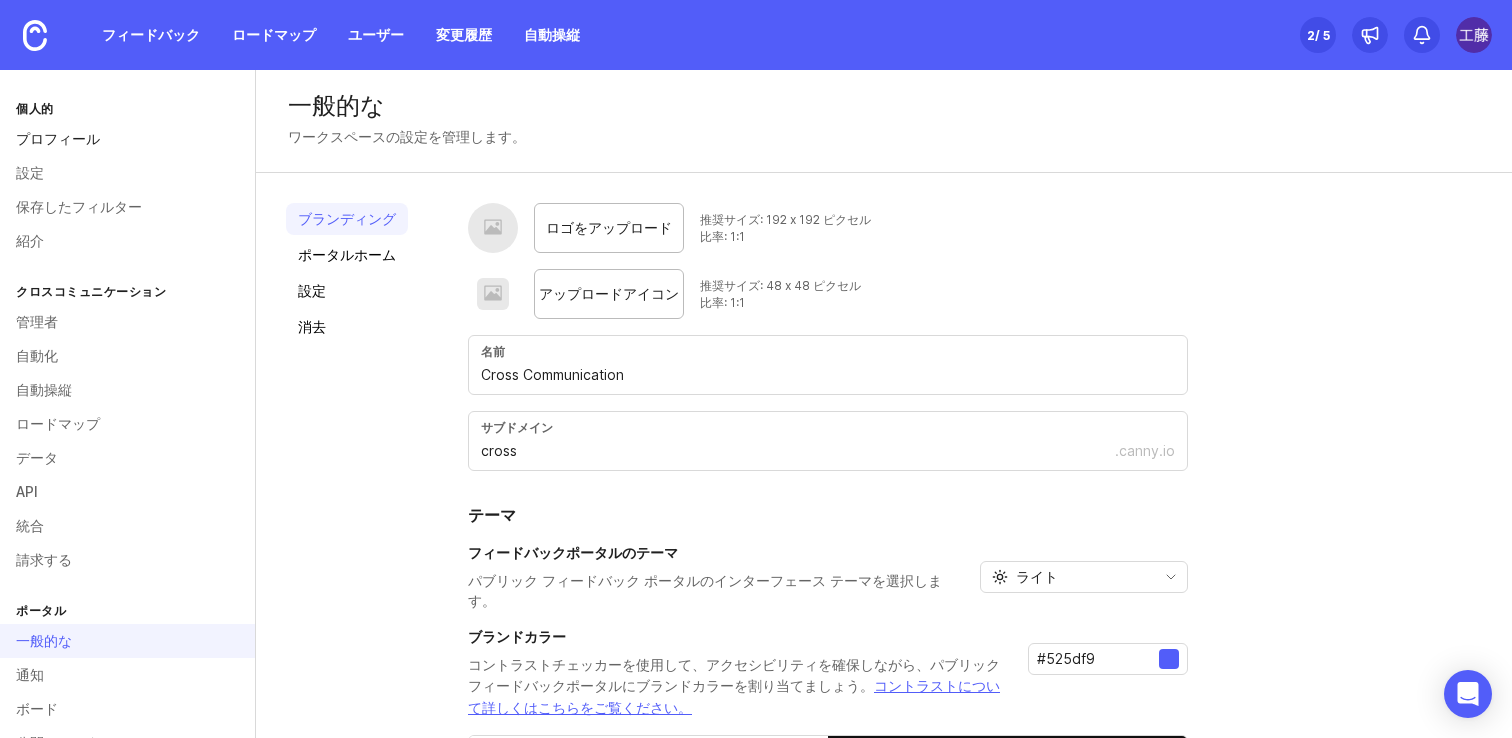 click on "プロフィール" at bounding box center (127, 139) 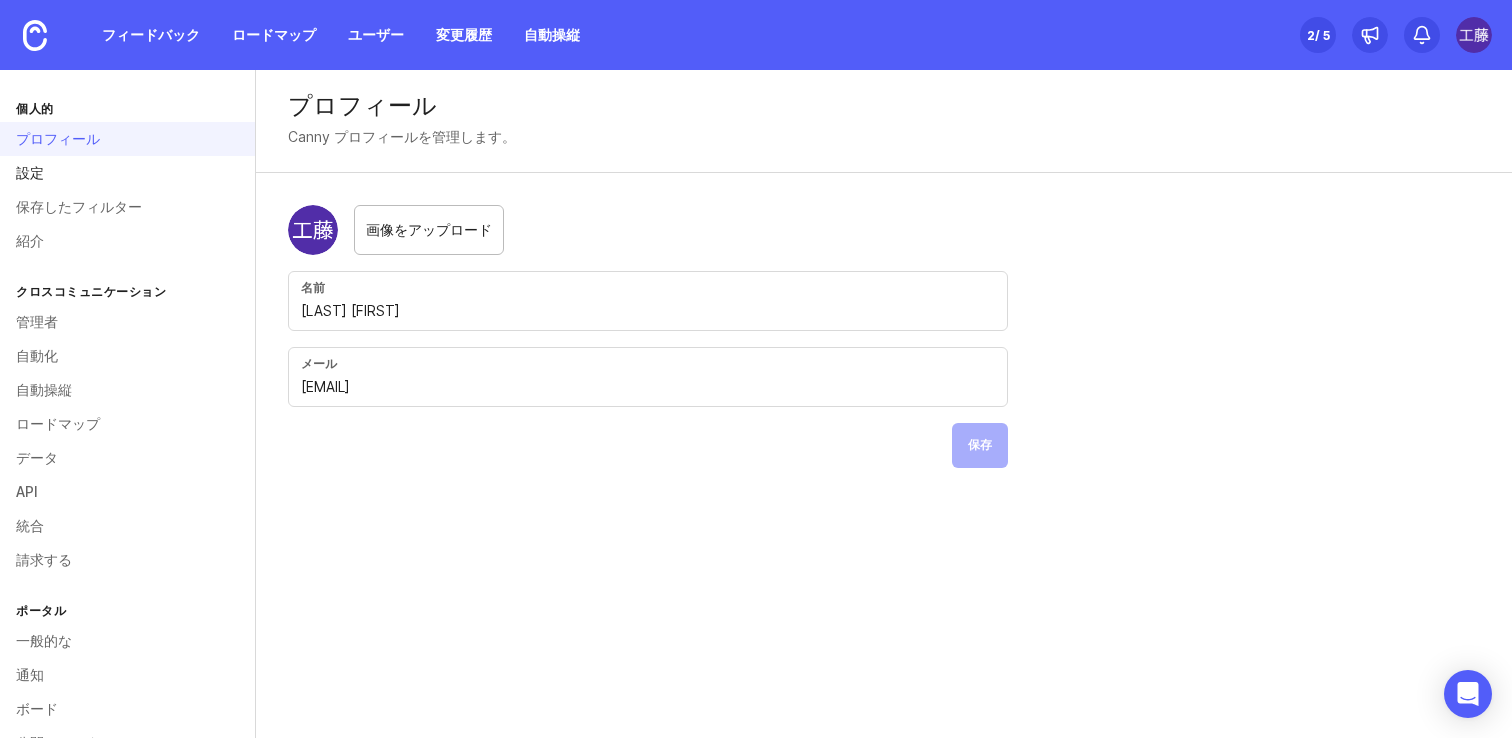 click on "設定" at bounding box center (127, 173) 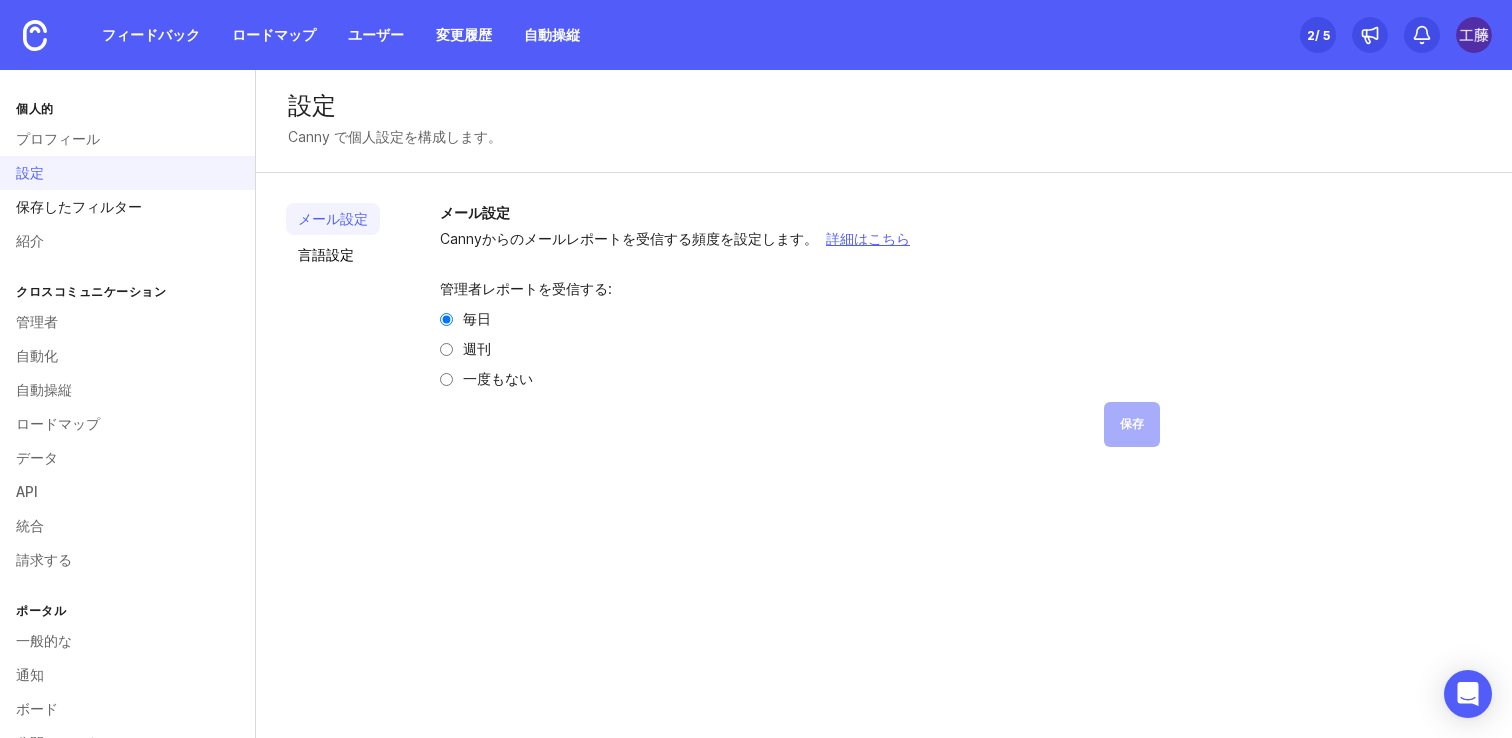 click on "保存したフィルター" at bounding box center (127, 207) 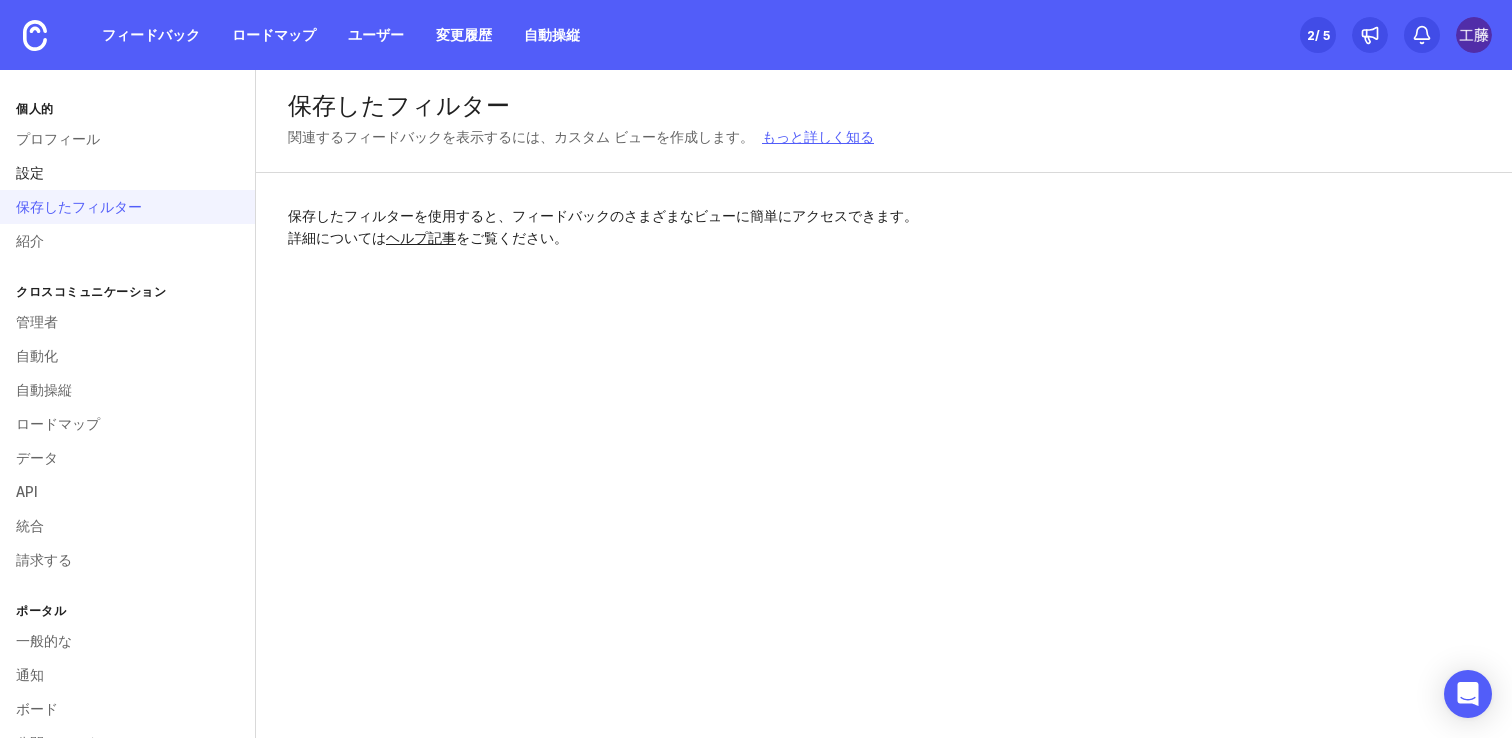 click on "設定" at bounding box center (127, 173) 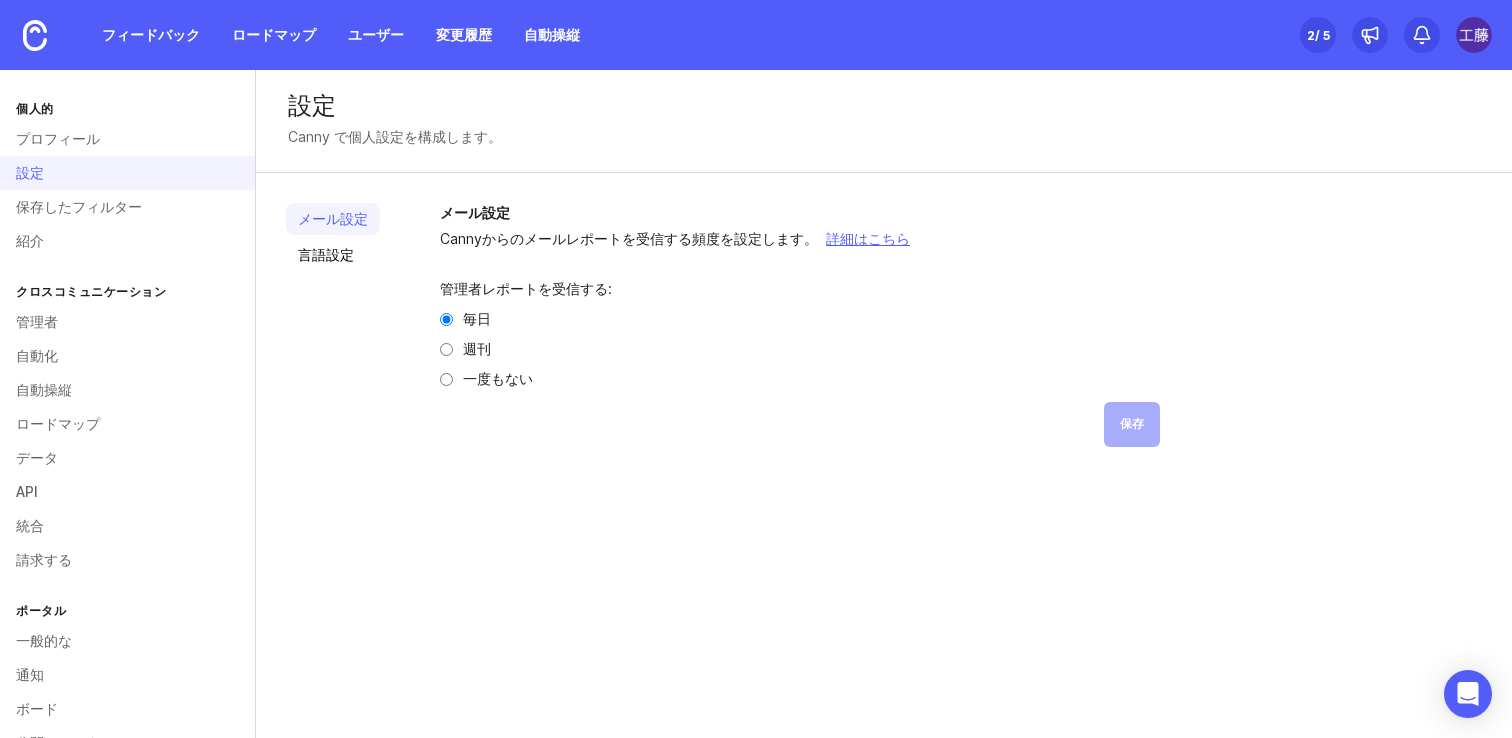 click on "週刊" at bounding box center (446, 349) 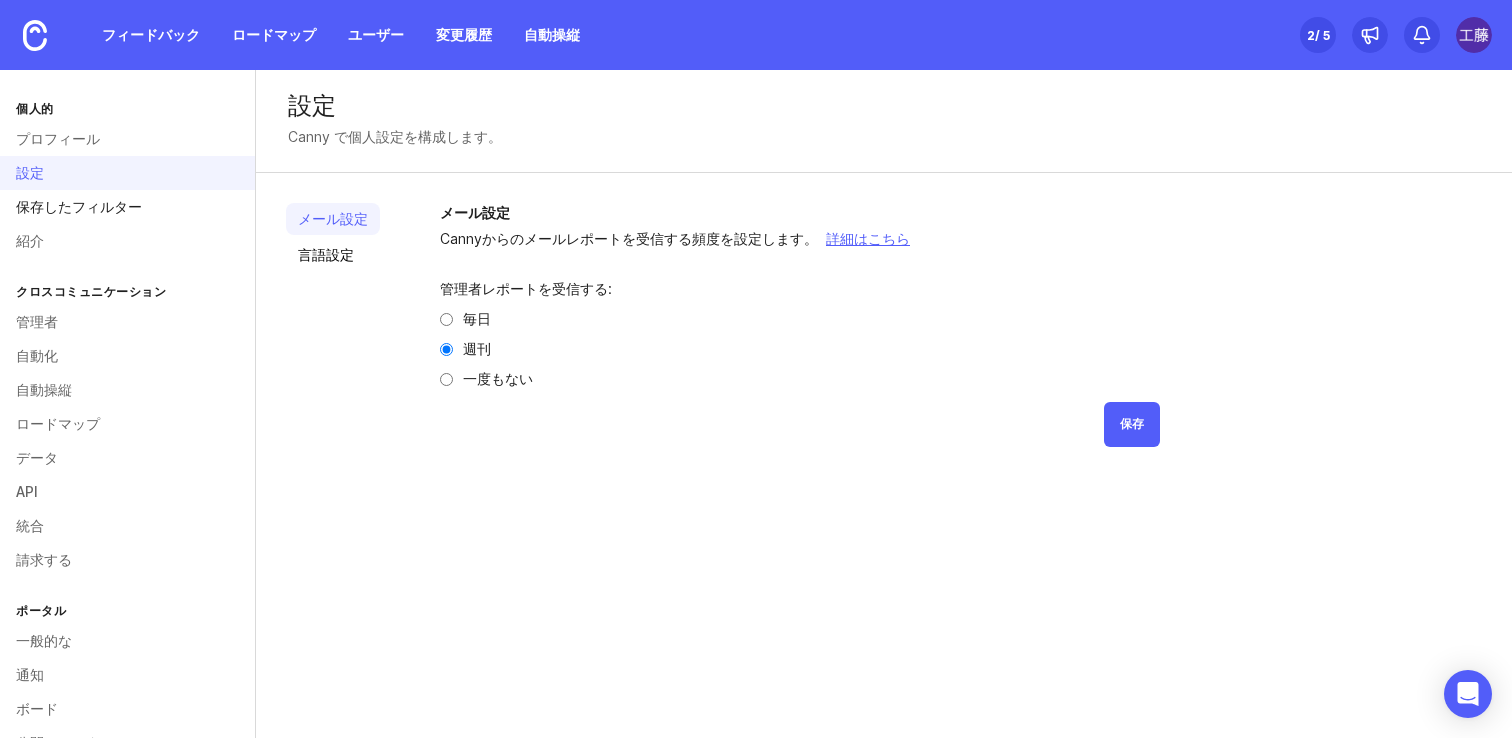 click on "保存したフィルター" at bounding box center [79, 206] 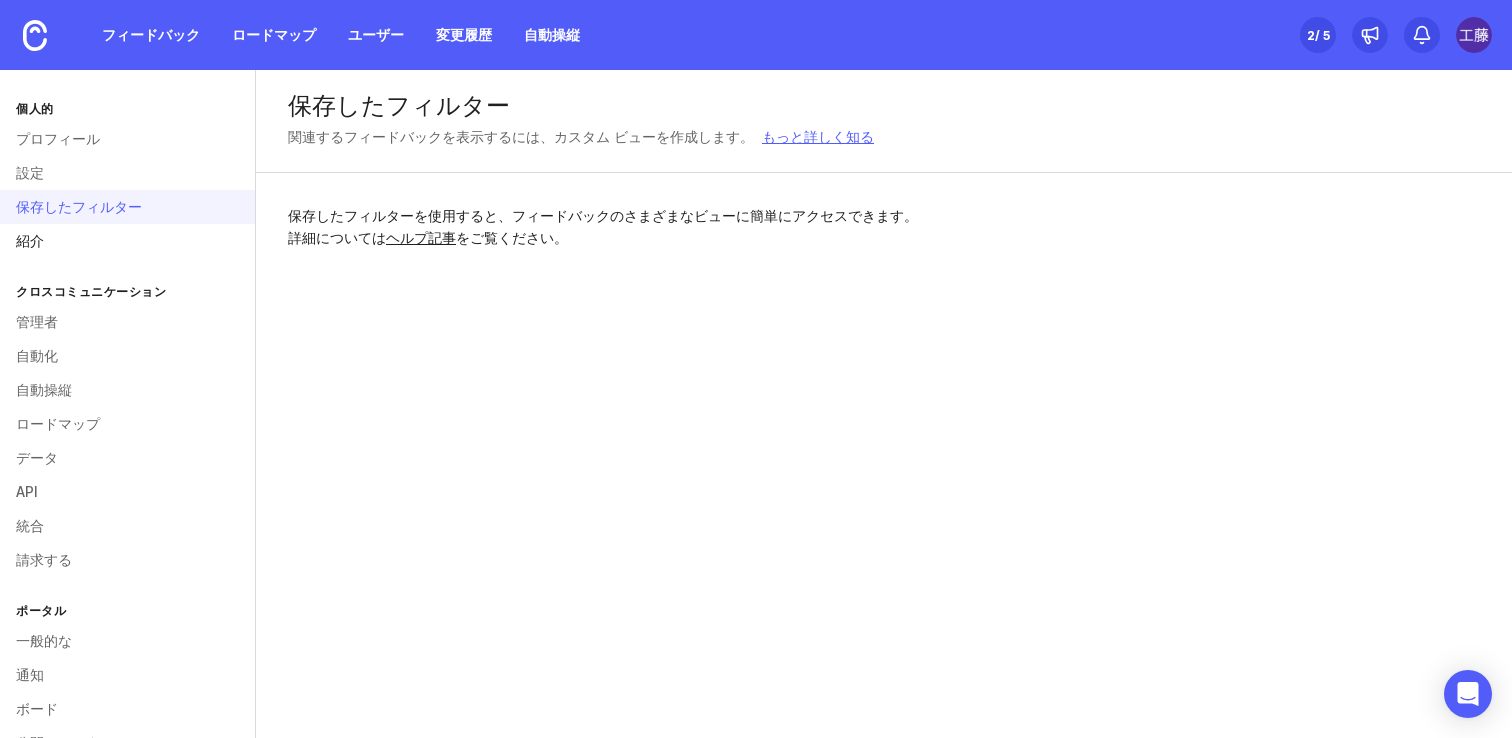 click on "紹介" at bounding box center [127, 241] 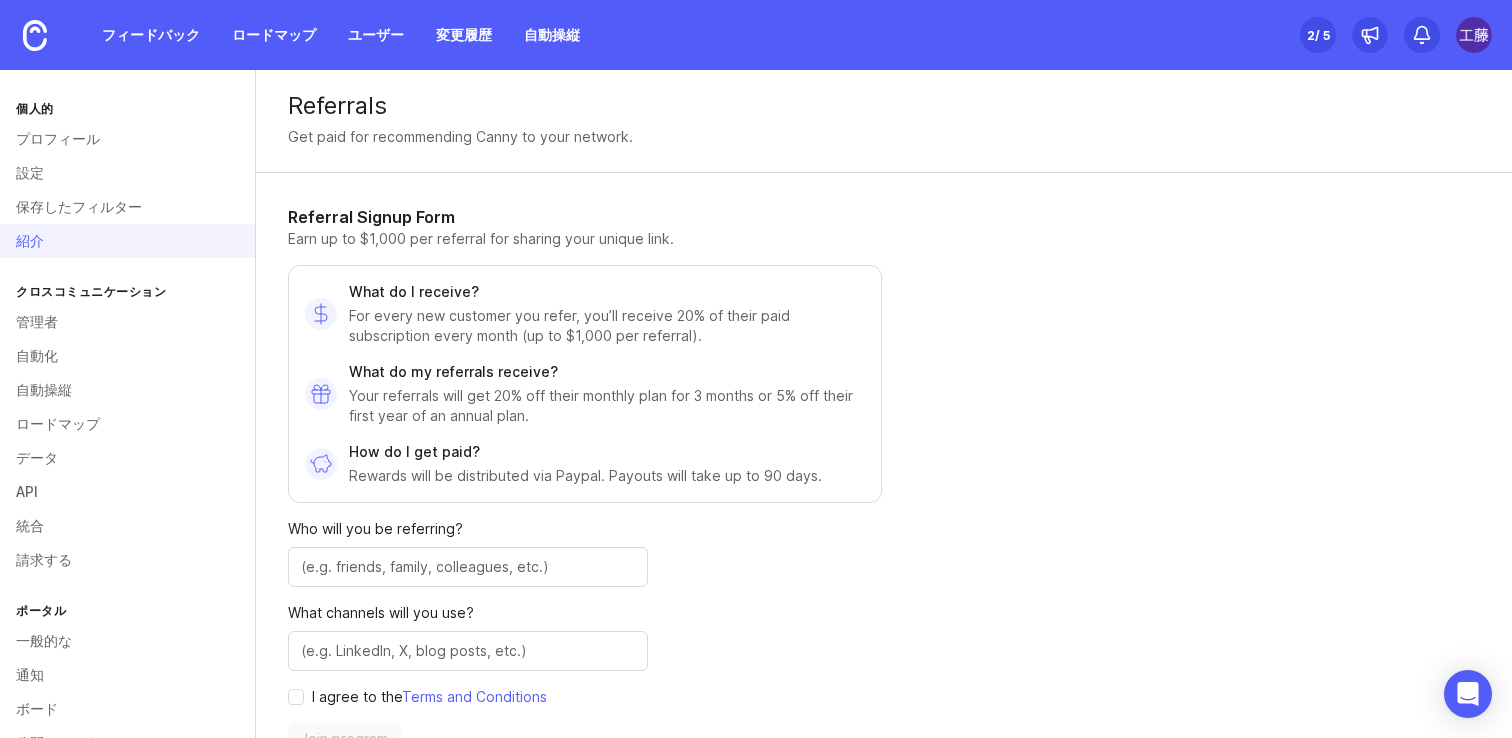 click on "紹介" at bounding box center [127, 241] 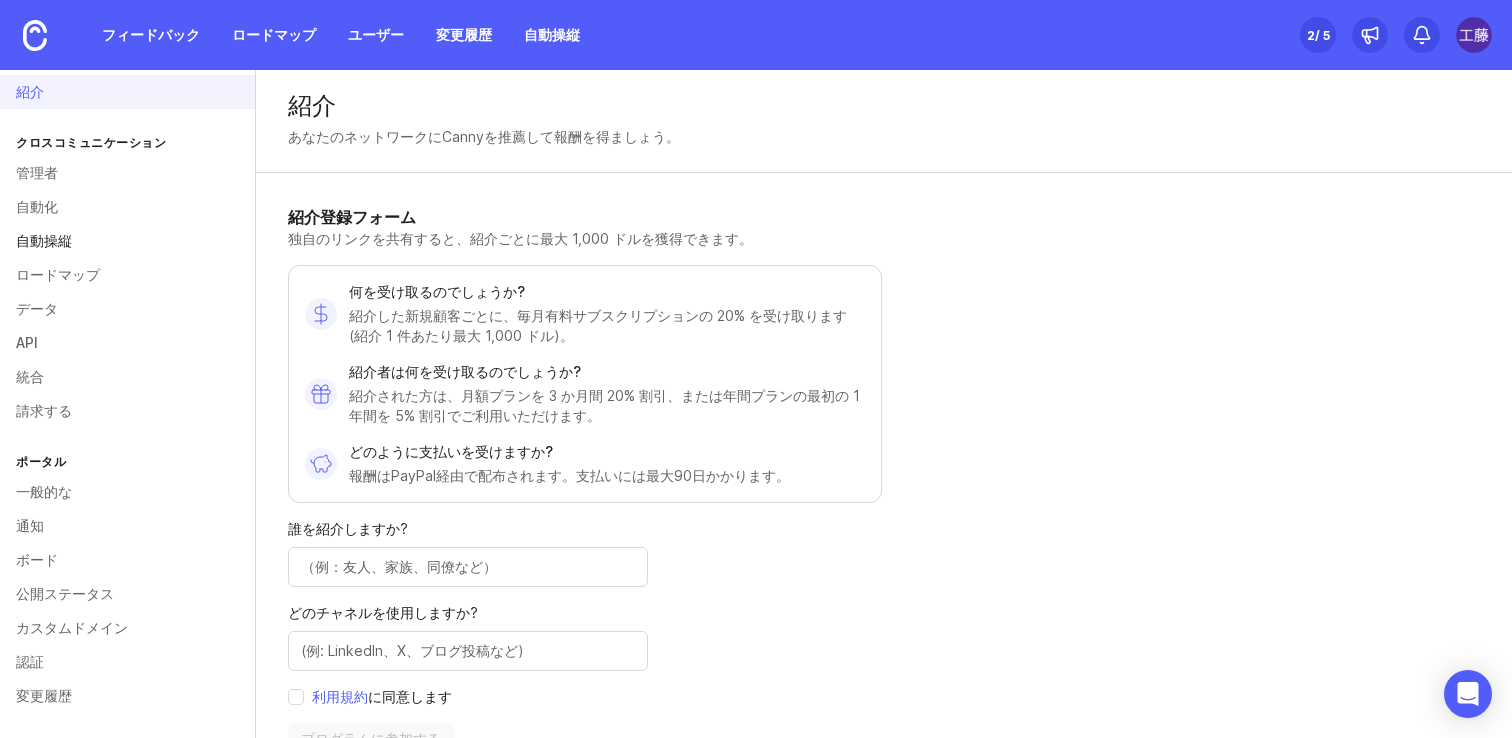 scroll, scrollTop: 73, scrollLeft: 0, axis: vertical 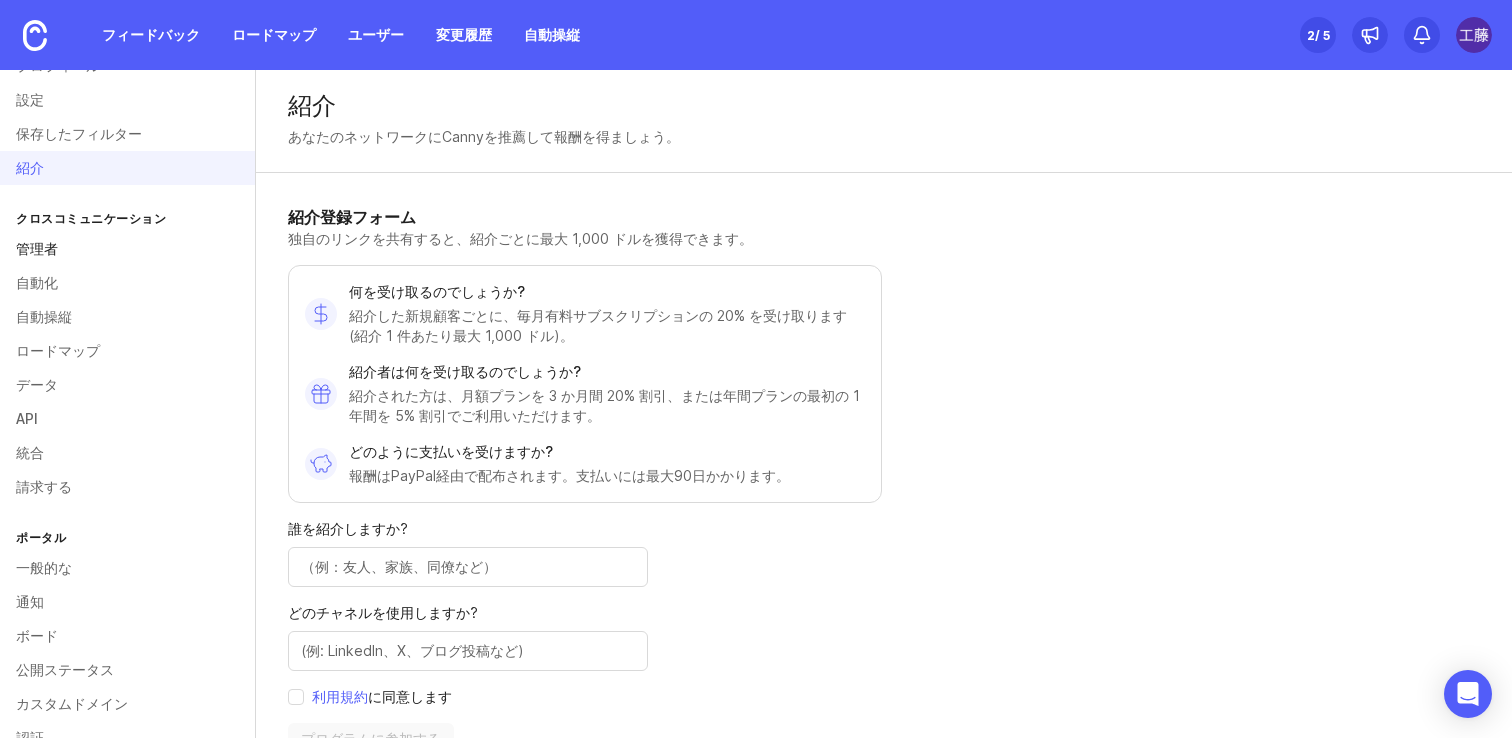 click on "管理者" at bounding box center (127, 249) 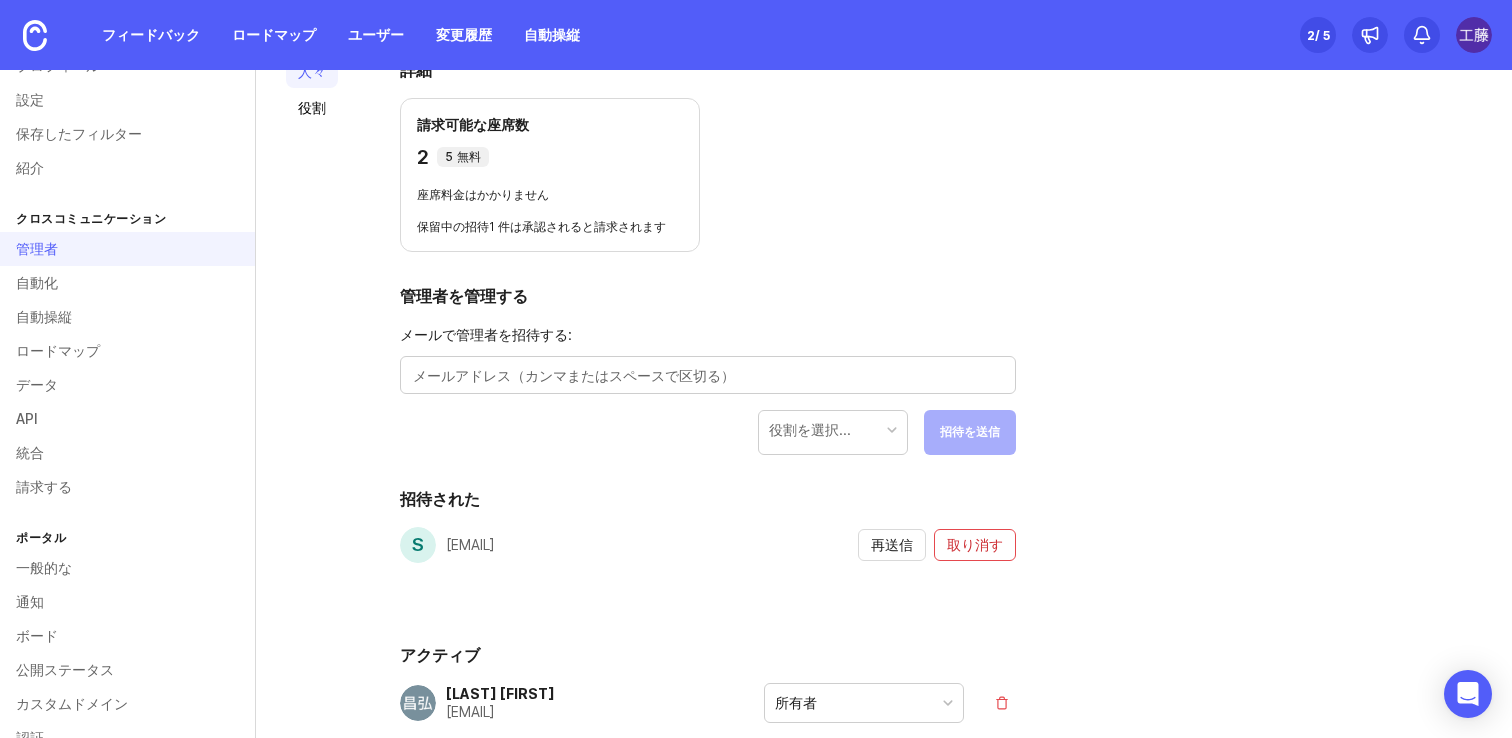scroll, scrollTop: 0, scrollLeft: 0, axis: both 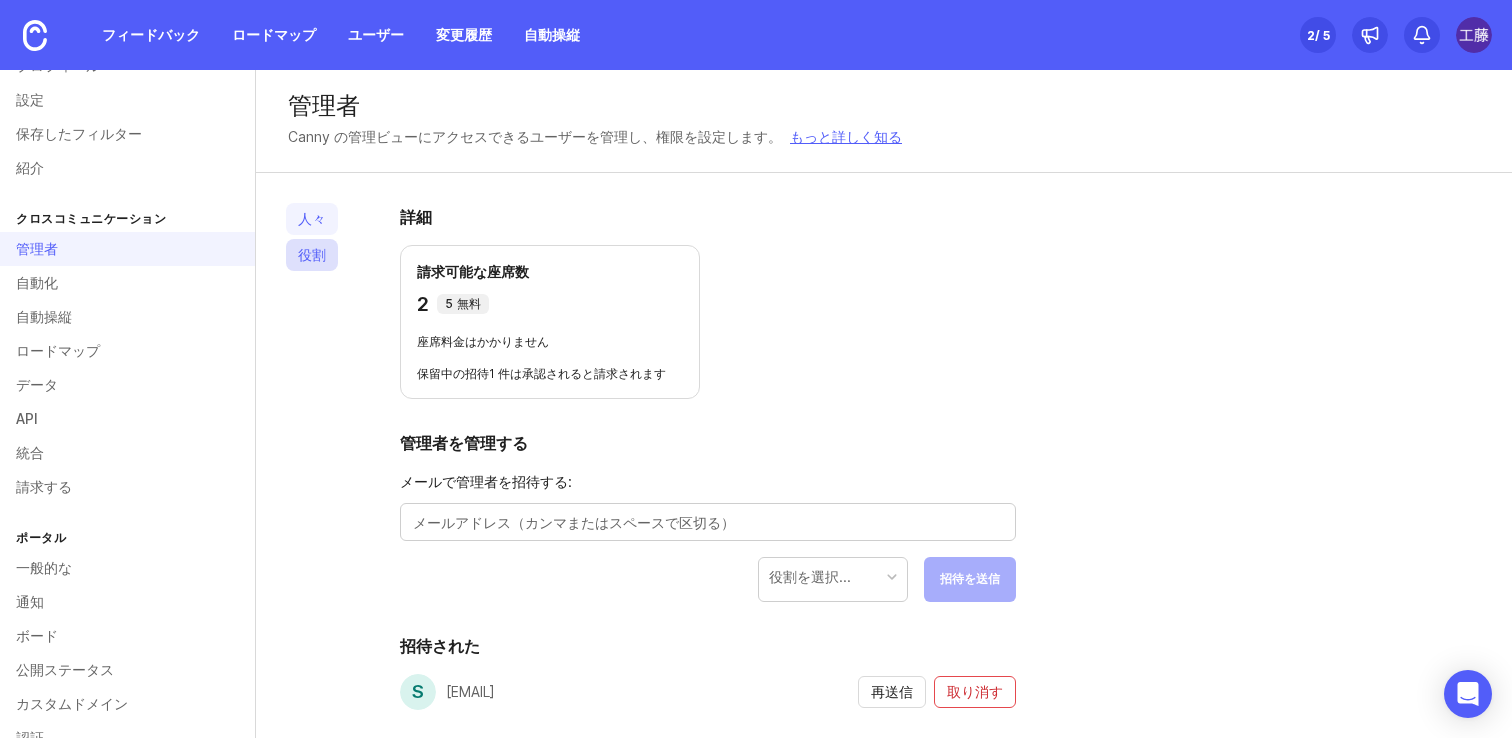 click on "役割" at bounding box center [312, 254] 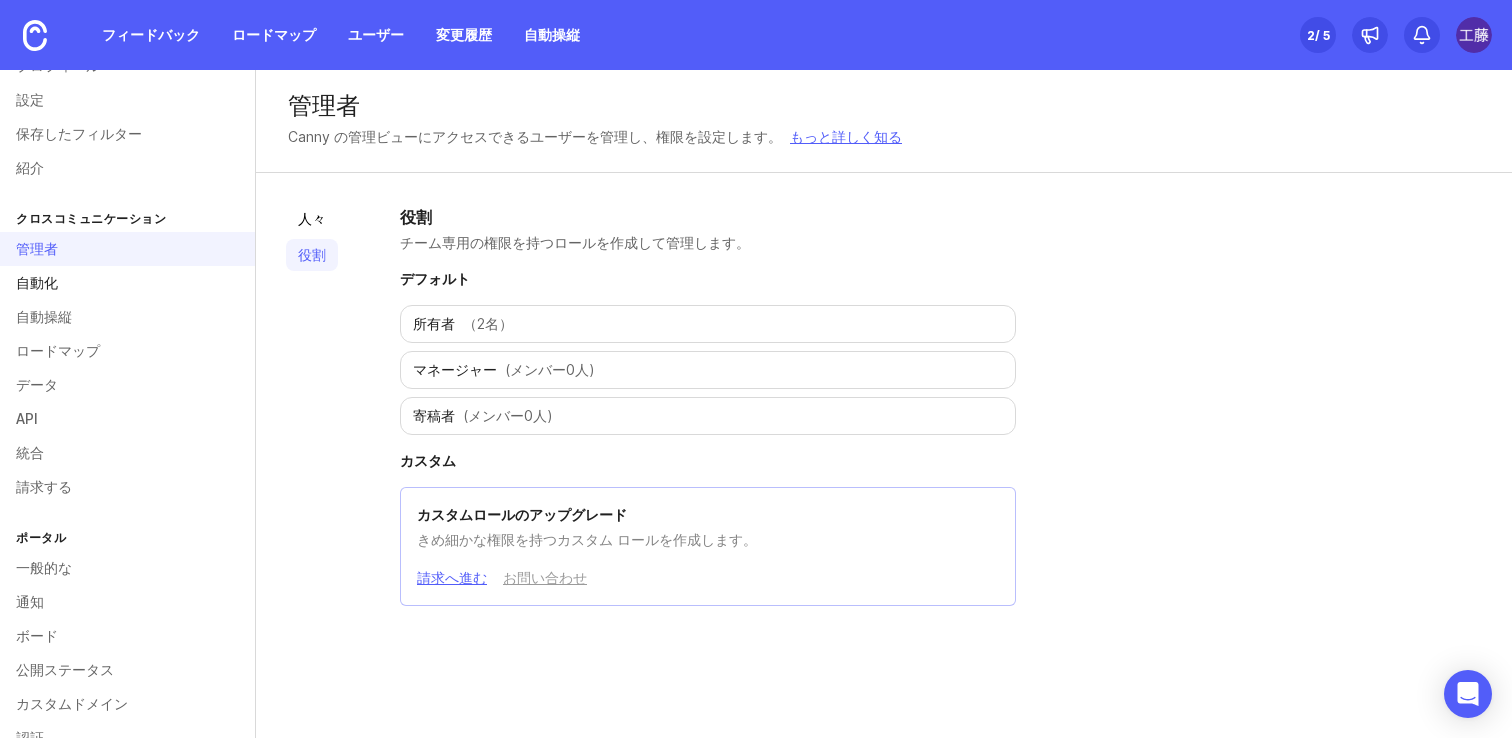 click on "自動化" at bounding box center [127, 283] 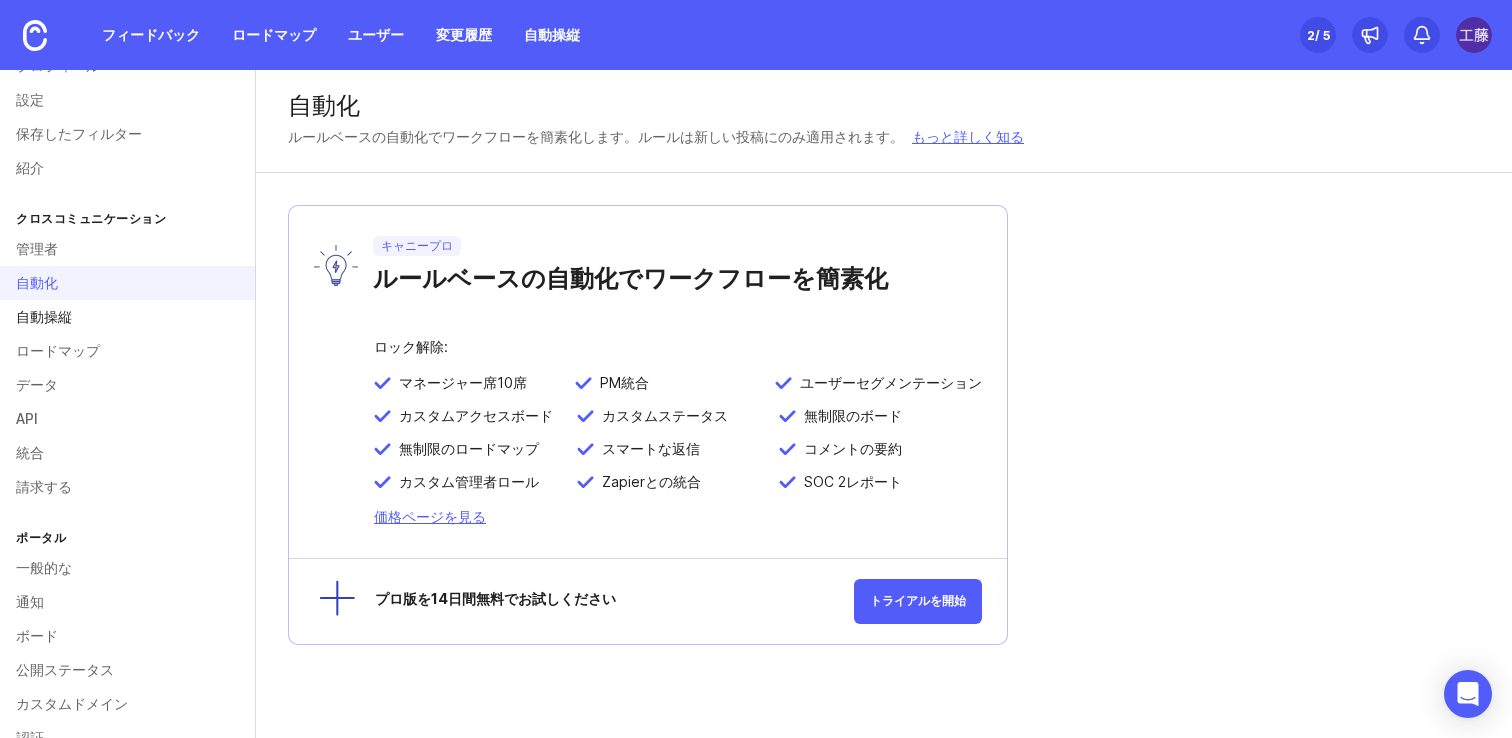 click on "自動操縦" at bounding box center (127, 317) 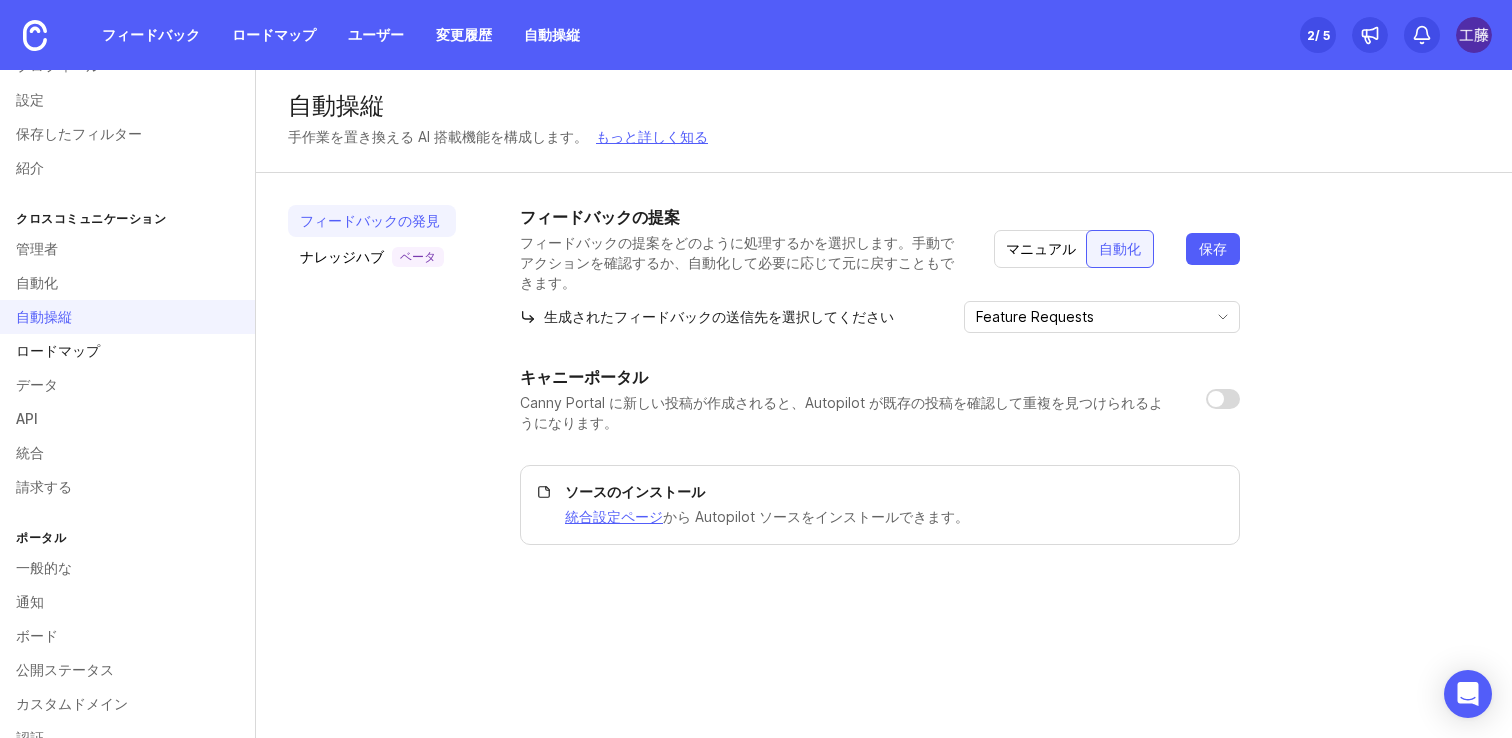 click on "ロードマップ" at bounding box center (58, 350) 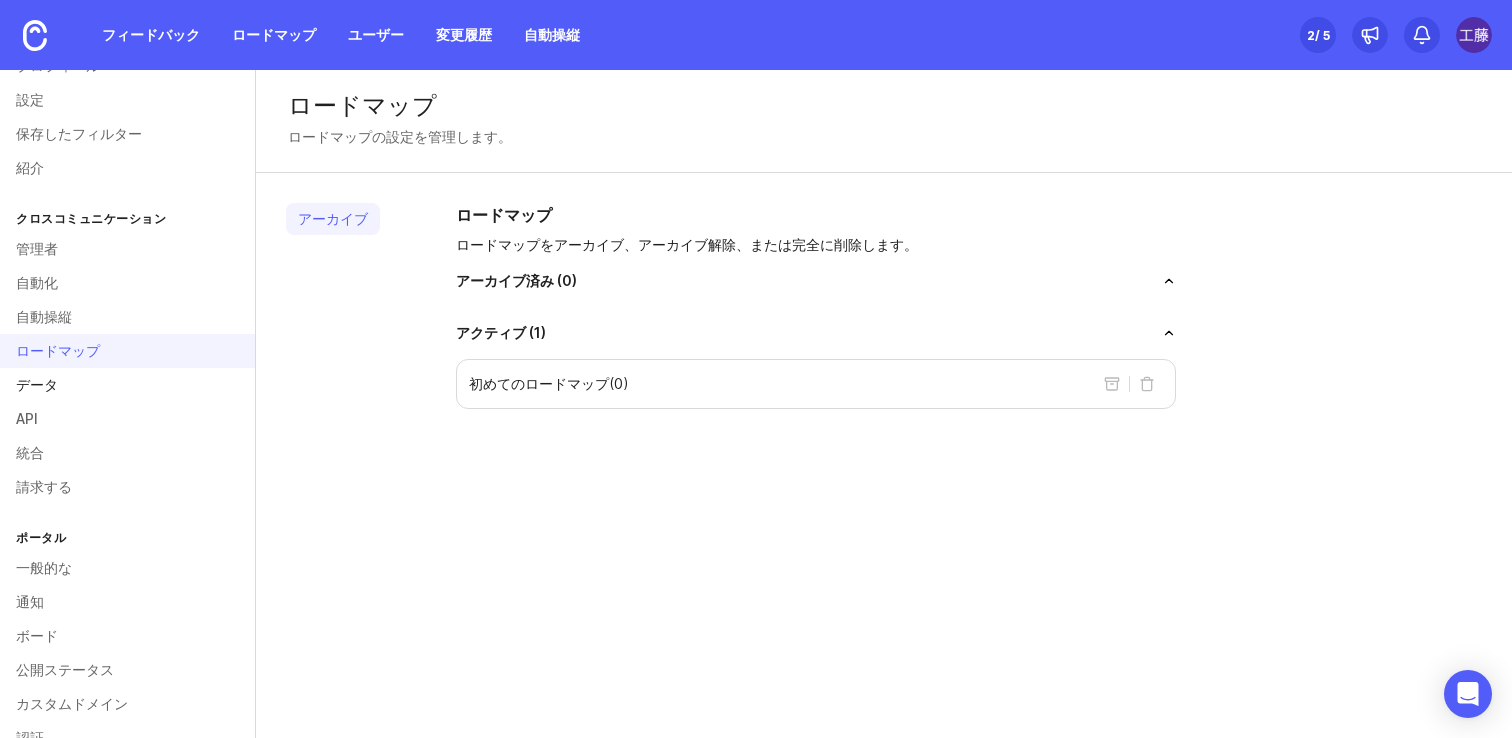 click on "データ" at bounding box center (127, 385) 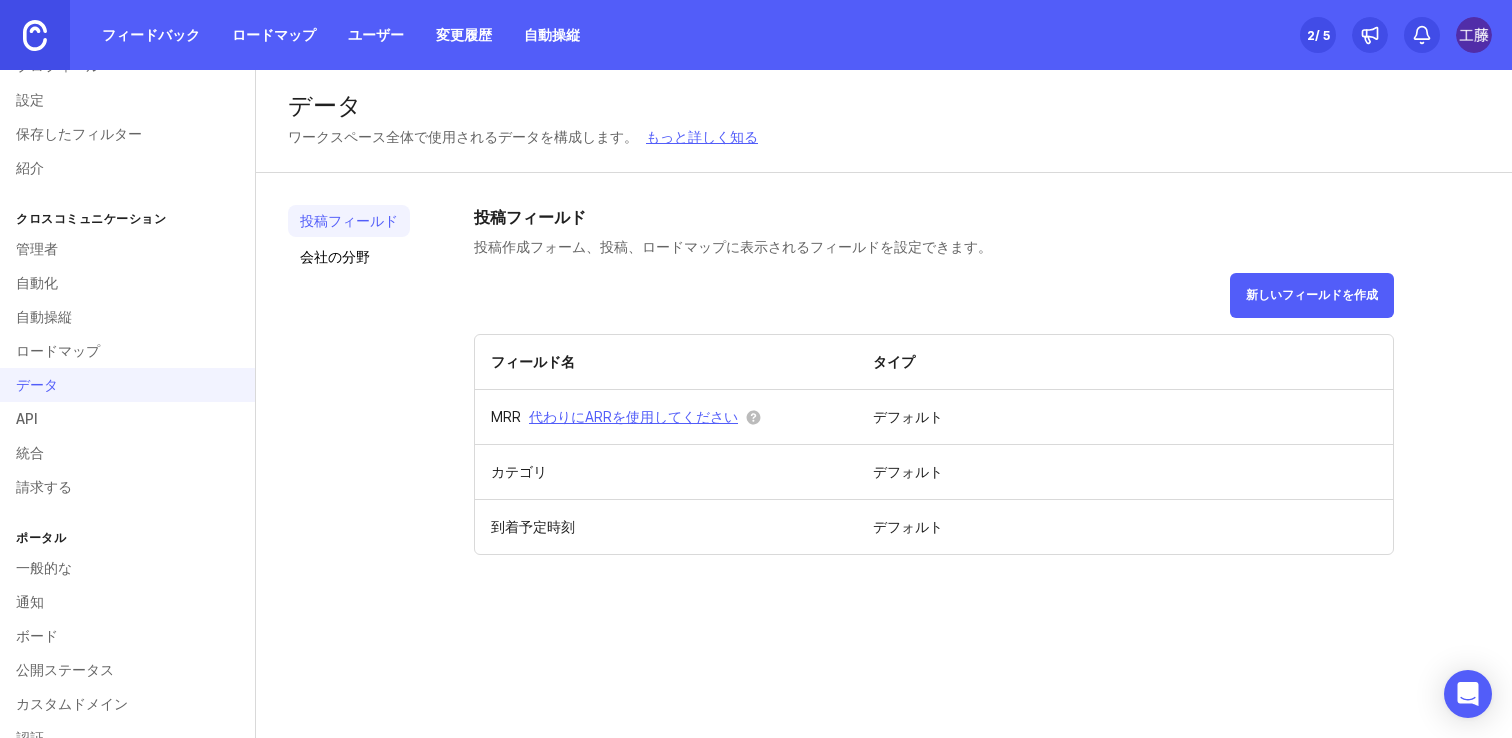 click at bounding box center [35, 35] 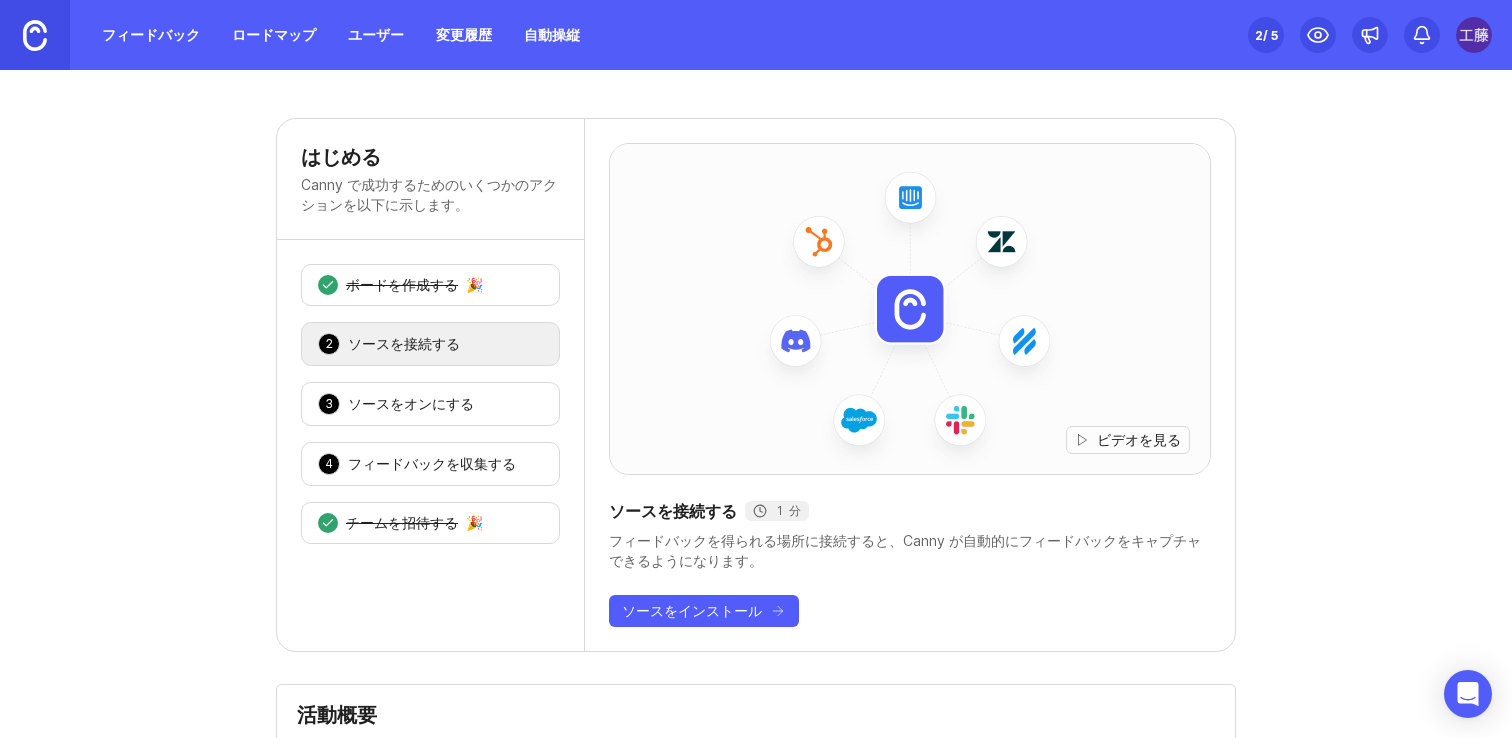 click at bounding box center [35, 35] 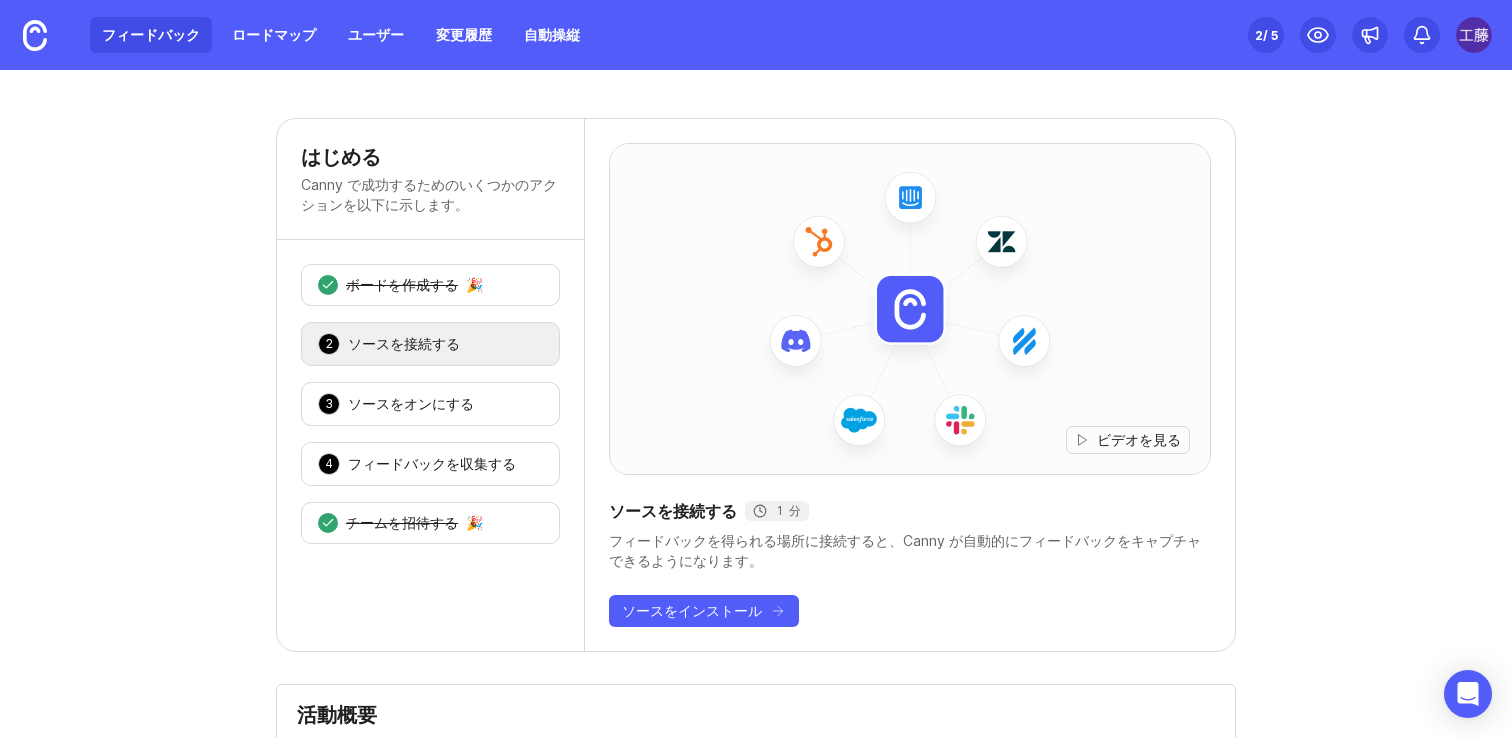 click on "フィードバック" at bounding box center [151, 34] 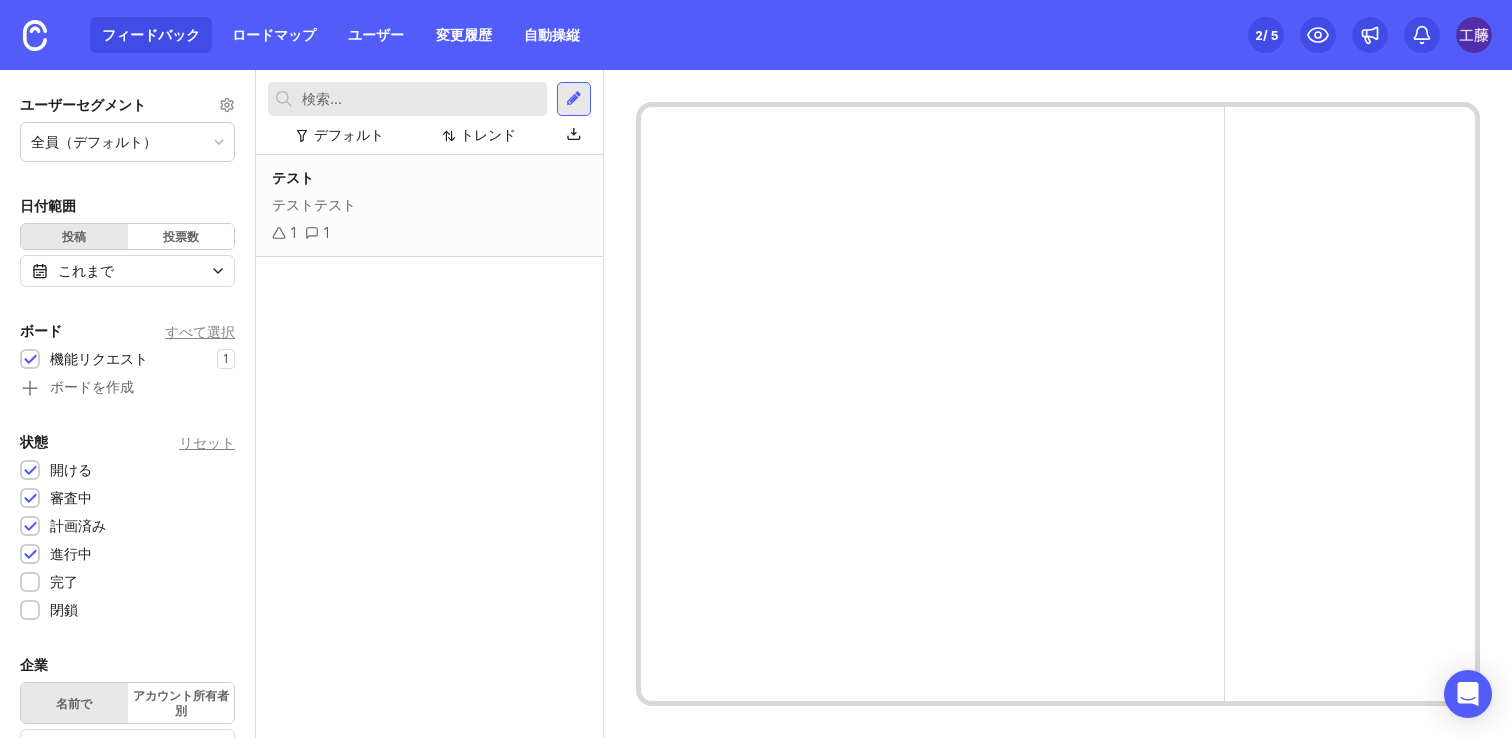 scroll, scrollTop: 0, scrollLeft: 0, axis: both 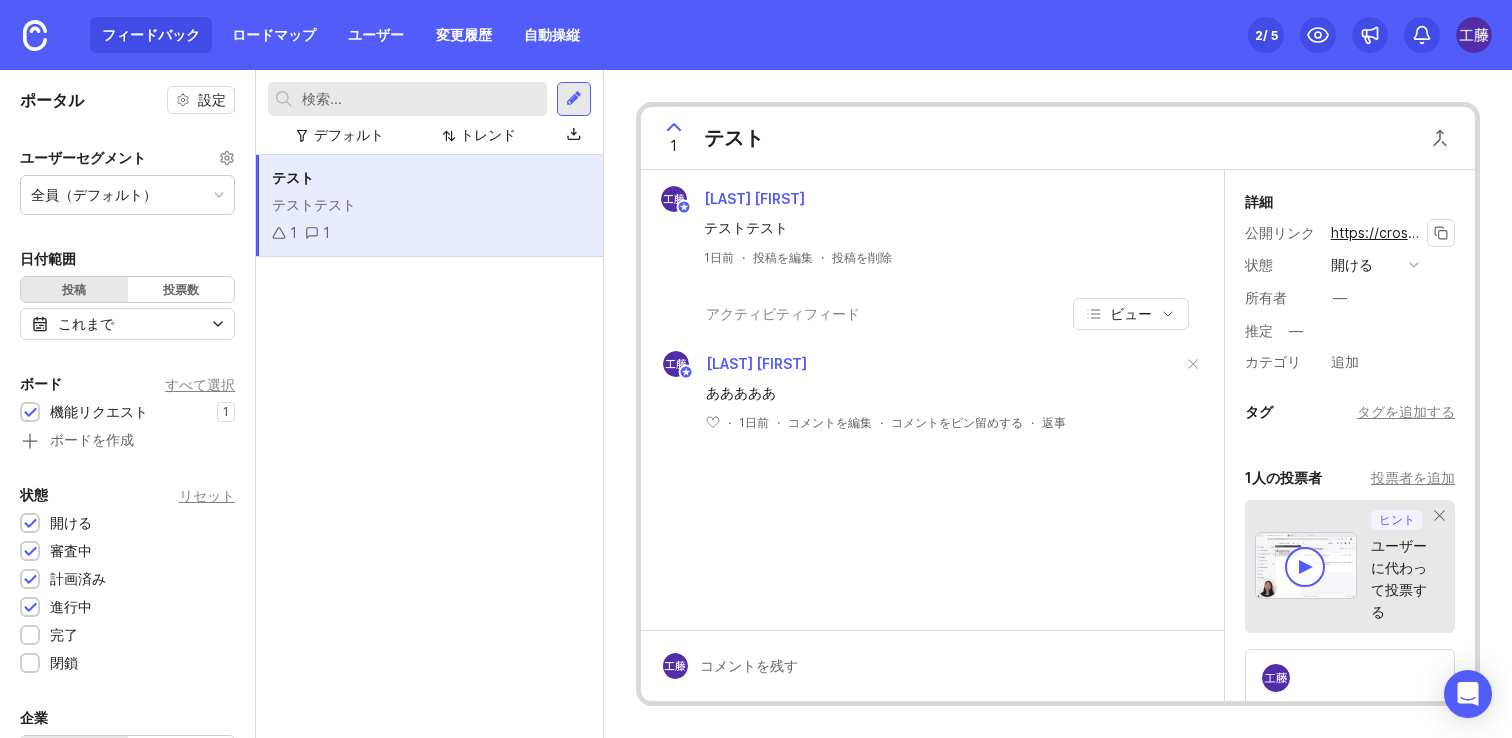 click on "https://cross.canny.io/feature-requests/p/1c8772" at bounding box center [1497, 232] 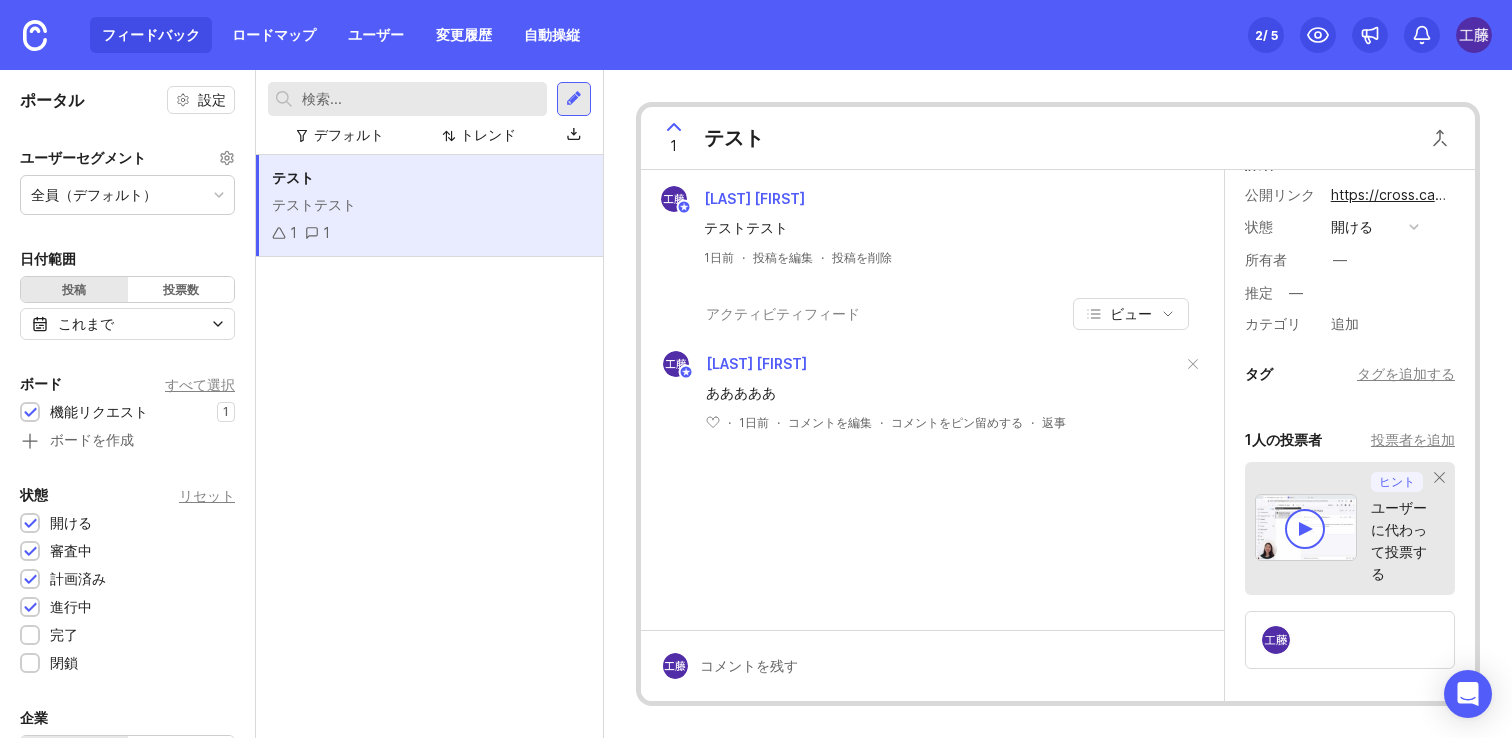 scroll, scrollTop: 0, scrollLeft: 0, axis: both 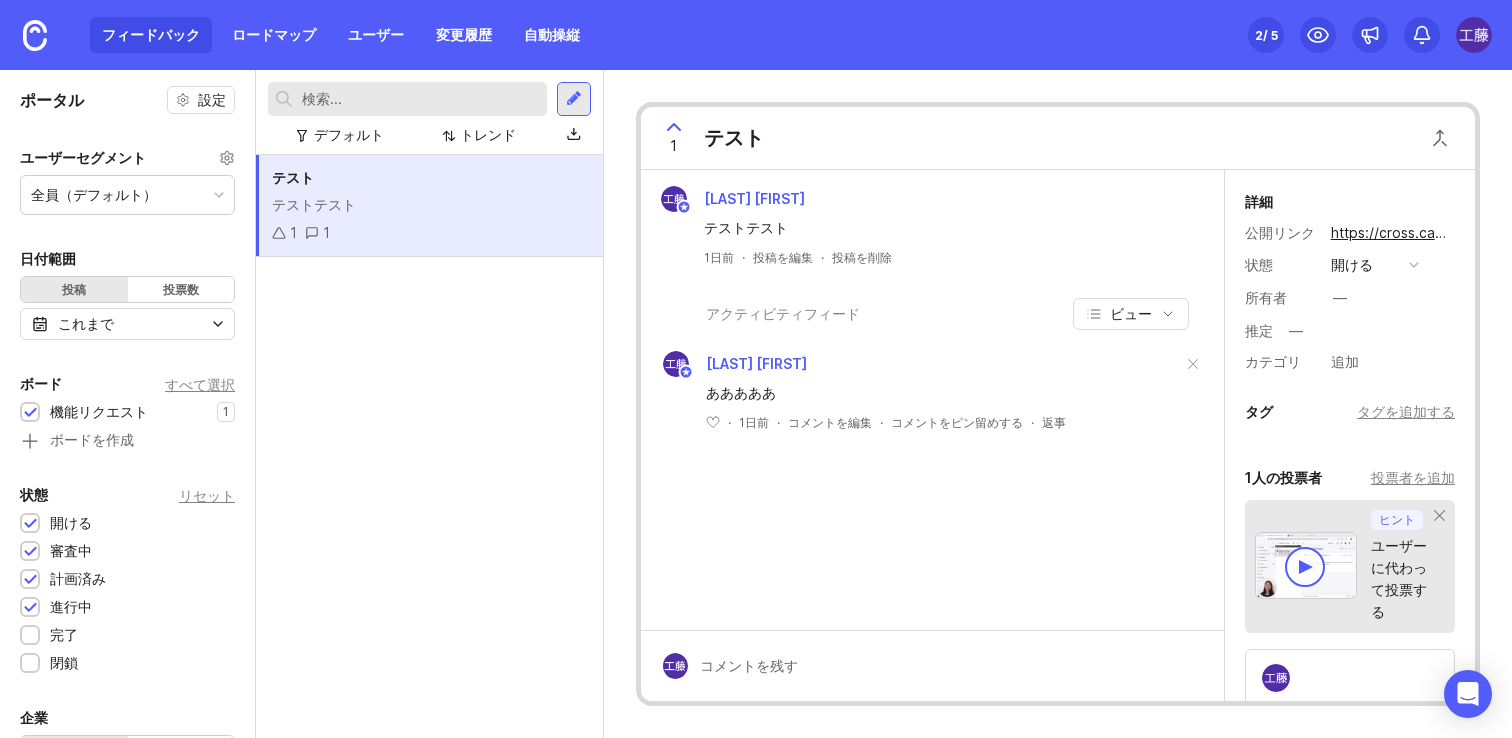 click on "テストテスト" at bounding box center (429, 205) 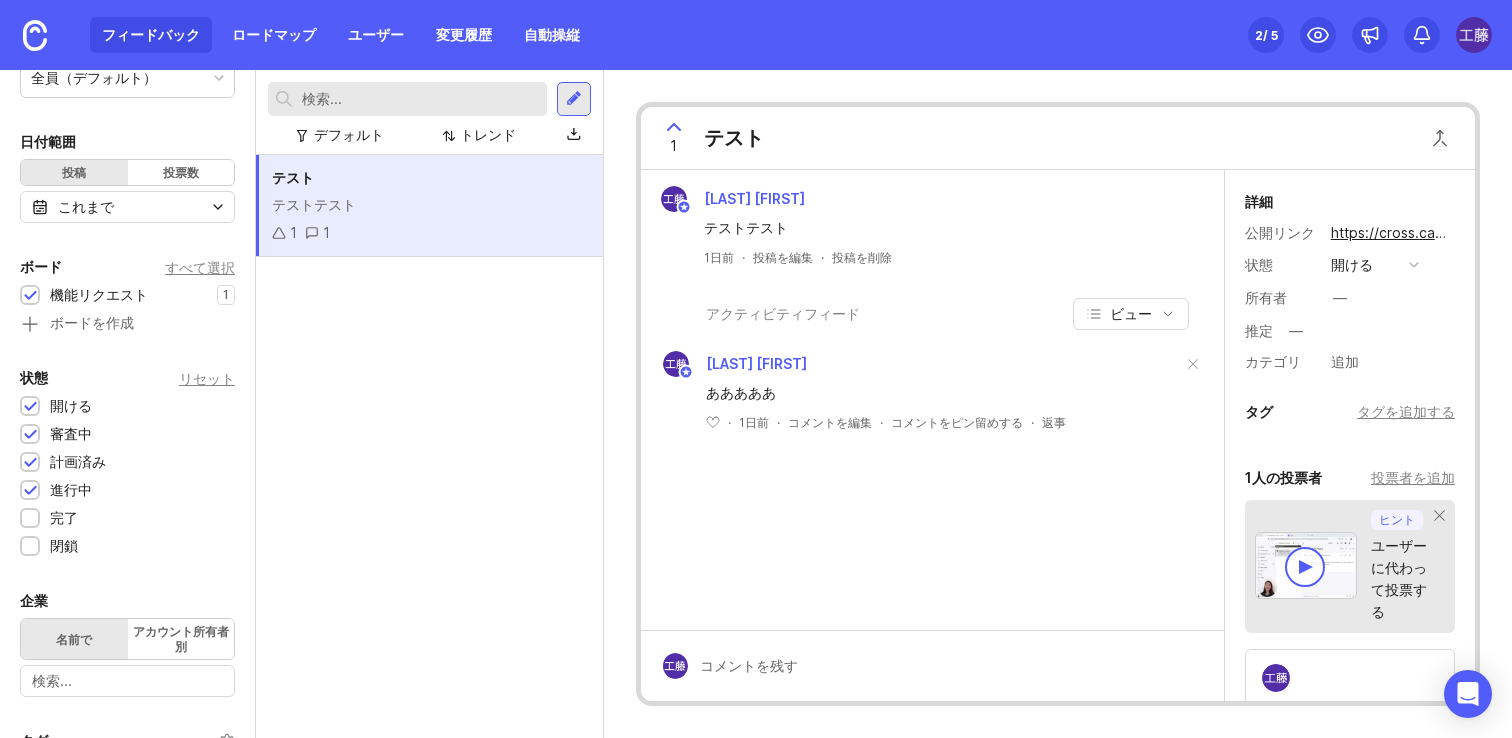 scroll, scrollTop: 0, scrollLeft: 0, axis: both 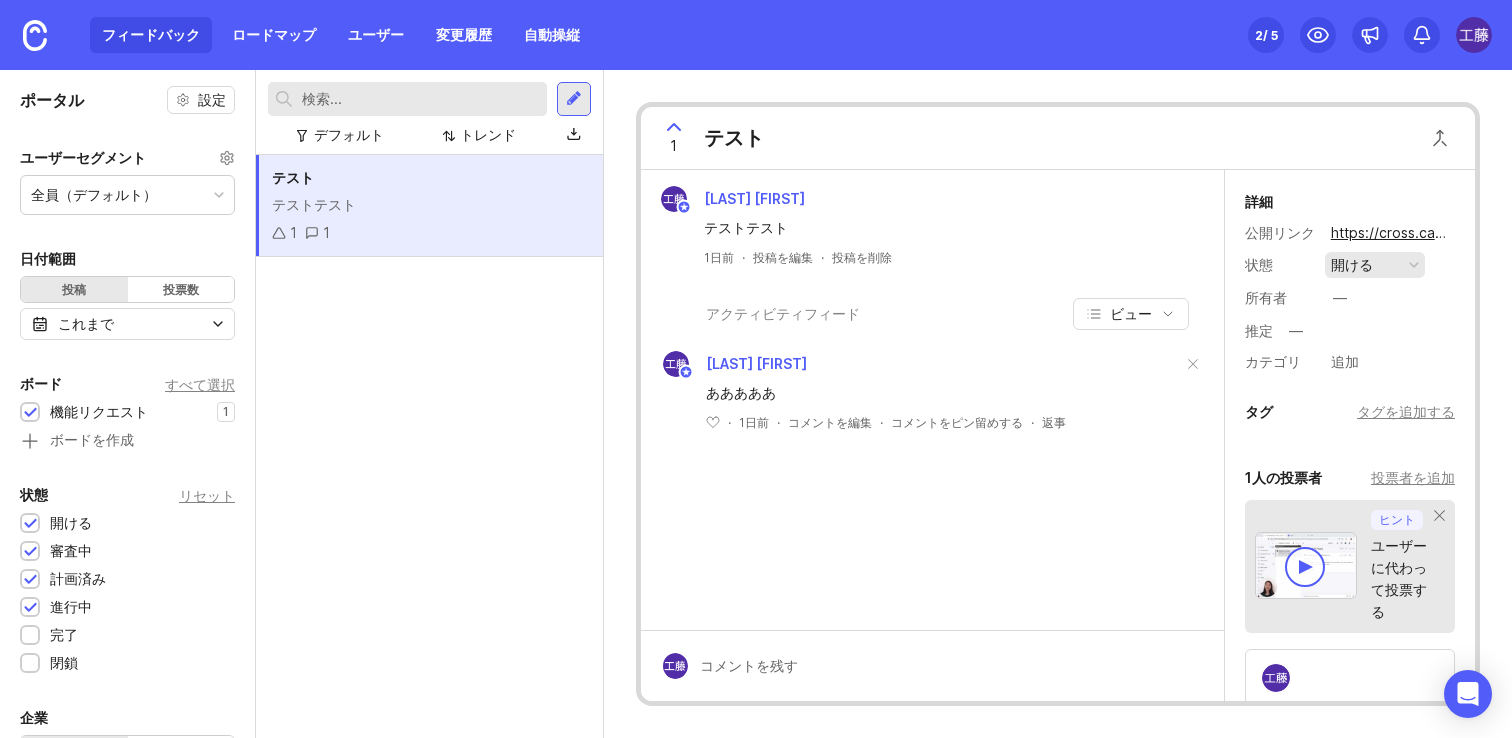 click on "開ける" at bounding box center (1375, 265) 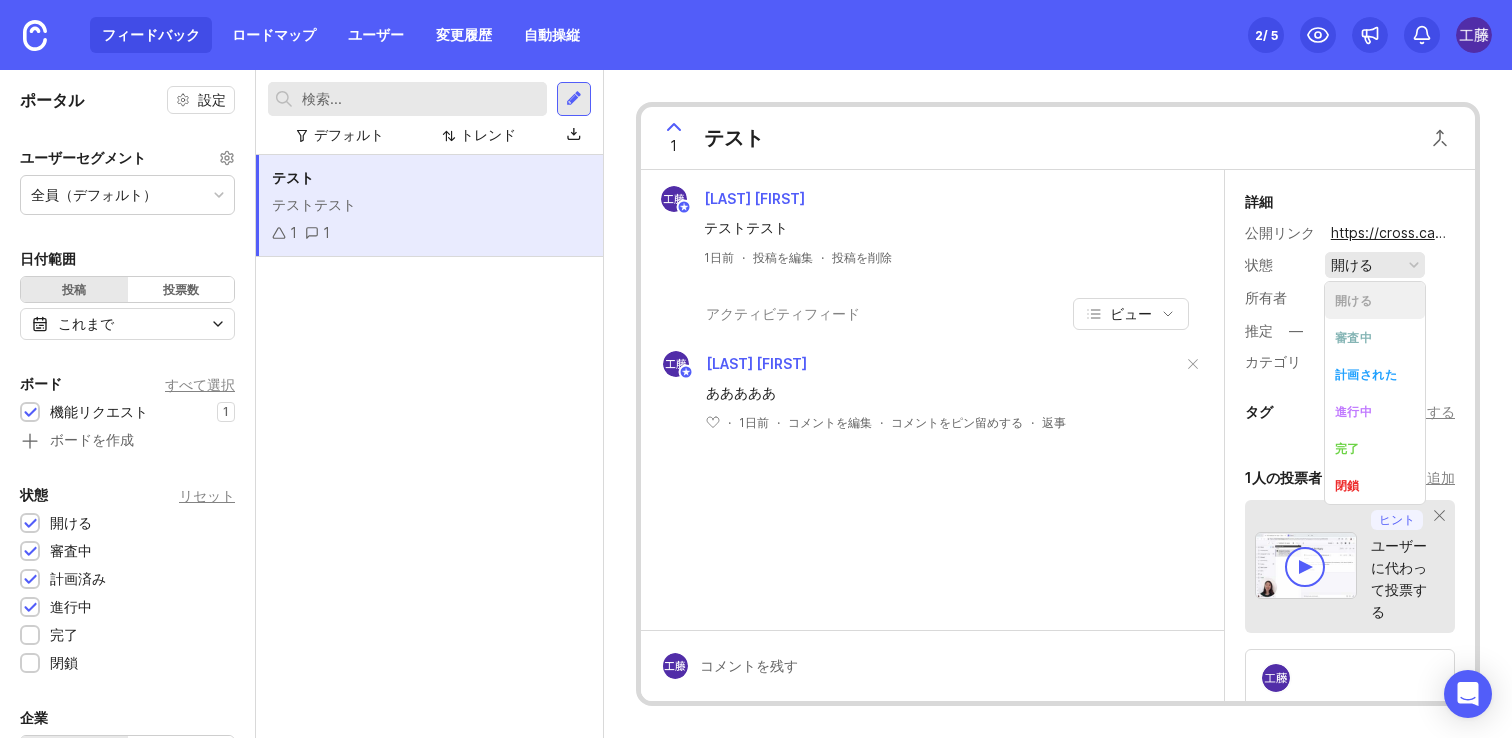 click on "開ける" at bounding box center [1375, 265] 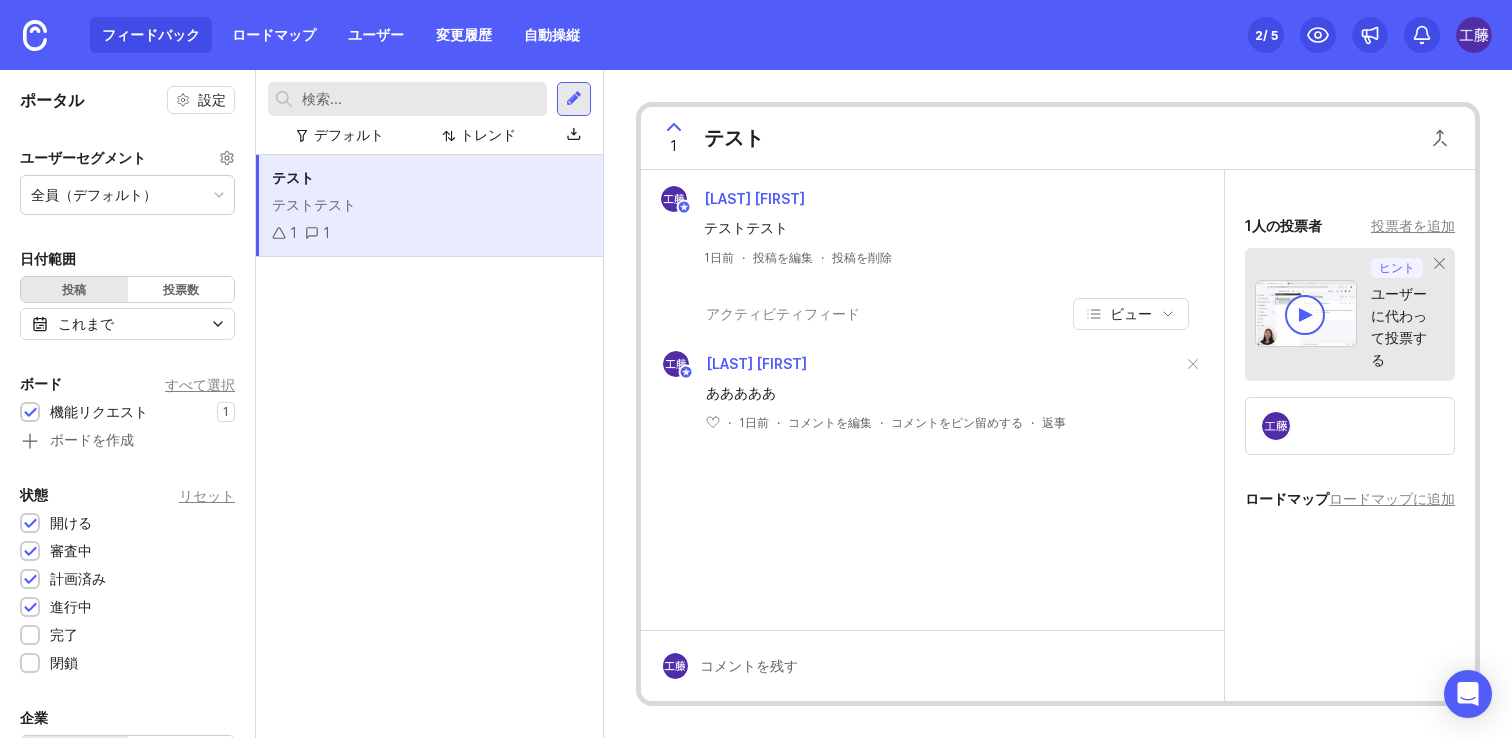 scroll, scrollTop: 0, scrollLeft: 0, axis: both 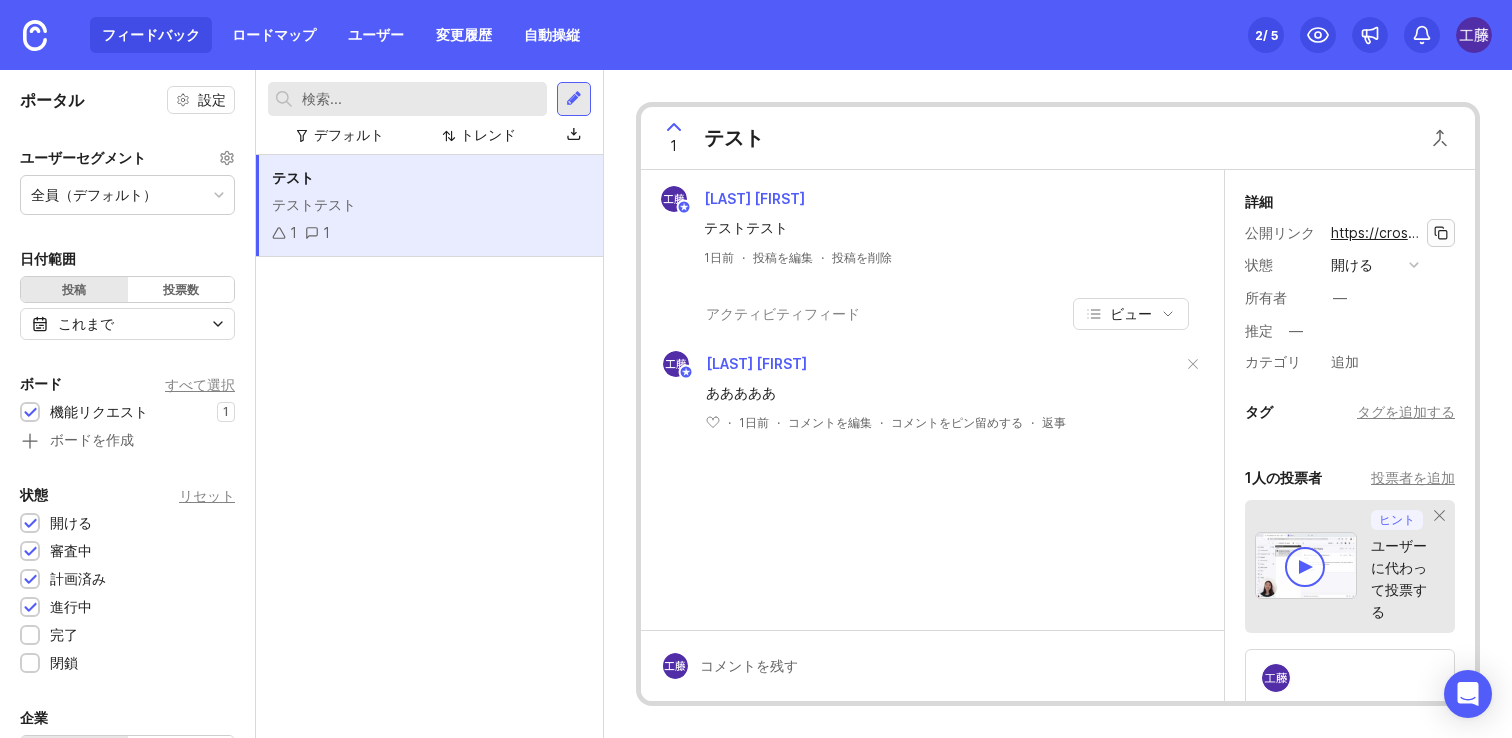 click at bounding box center (1441, 233) 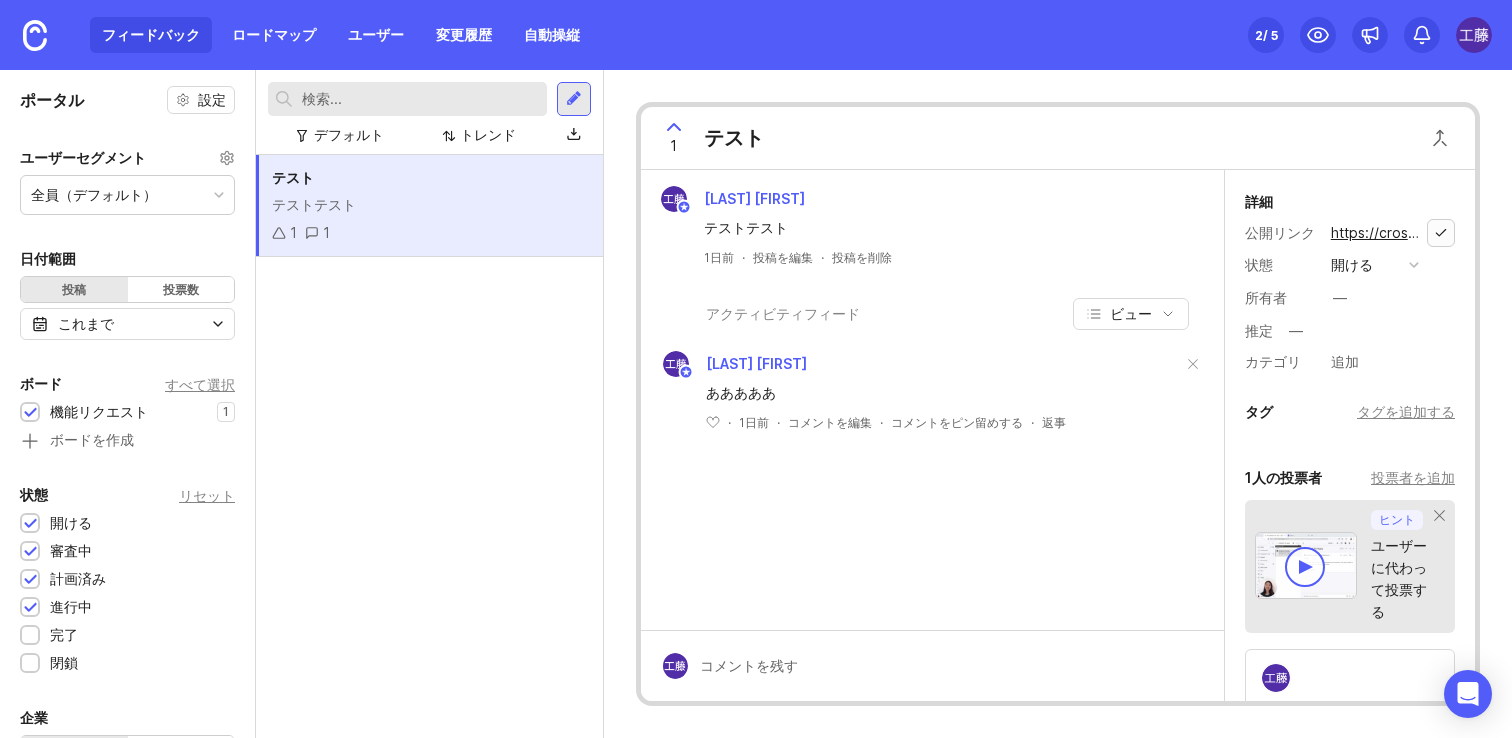 click at bounding box center [1441, 233] 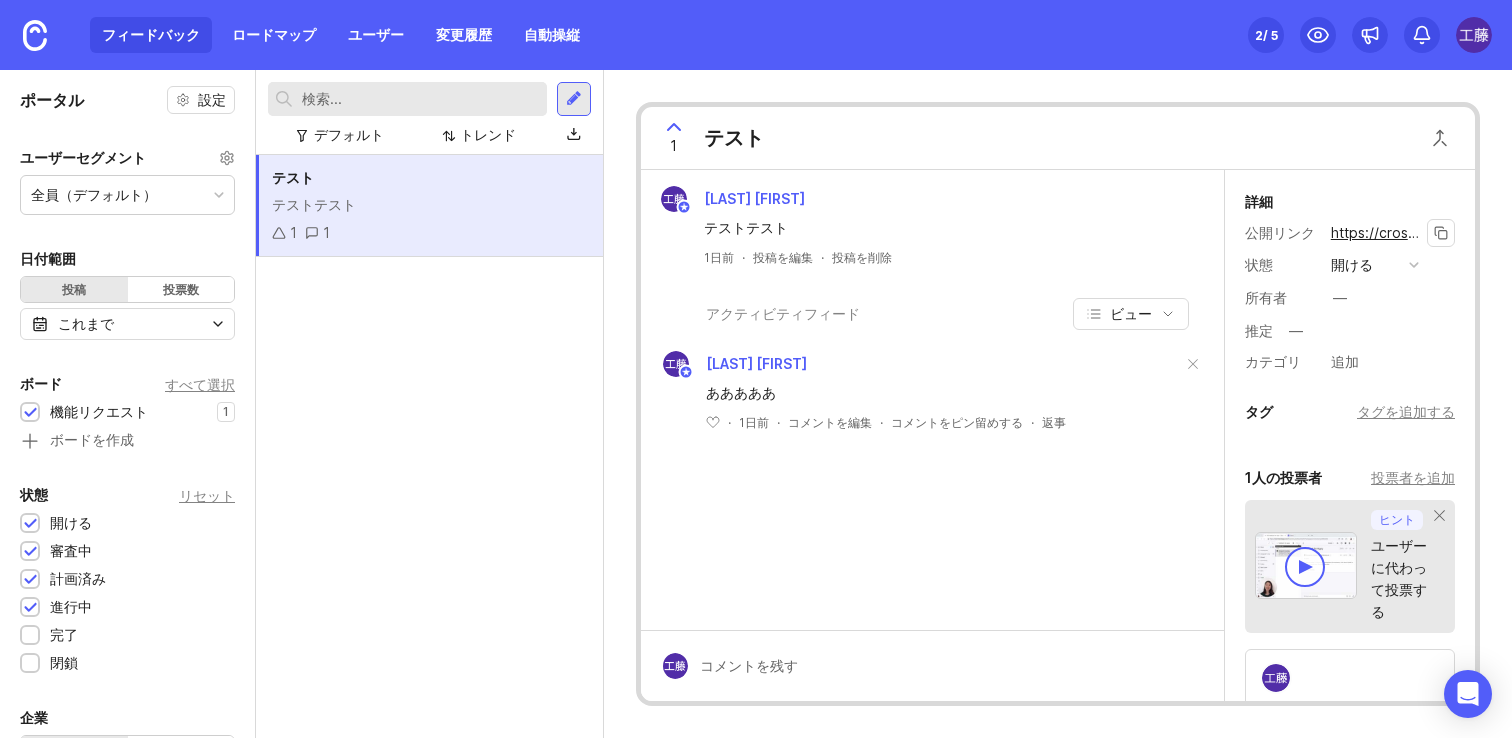 click on "https://cross.canny.io/feature-requests/p/1c8772" at bounding box center (1497, 232) 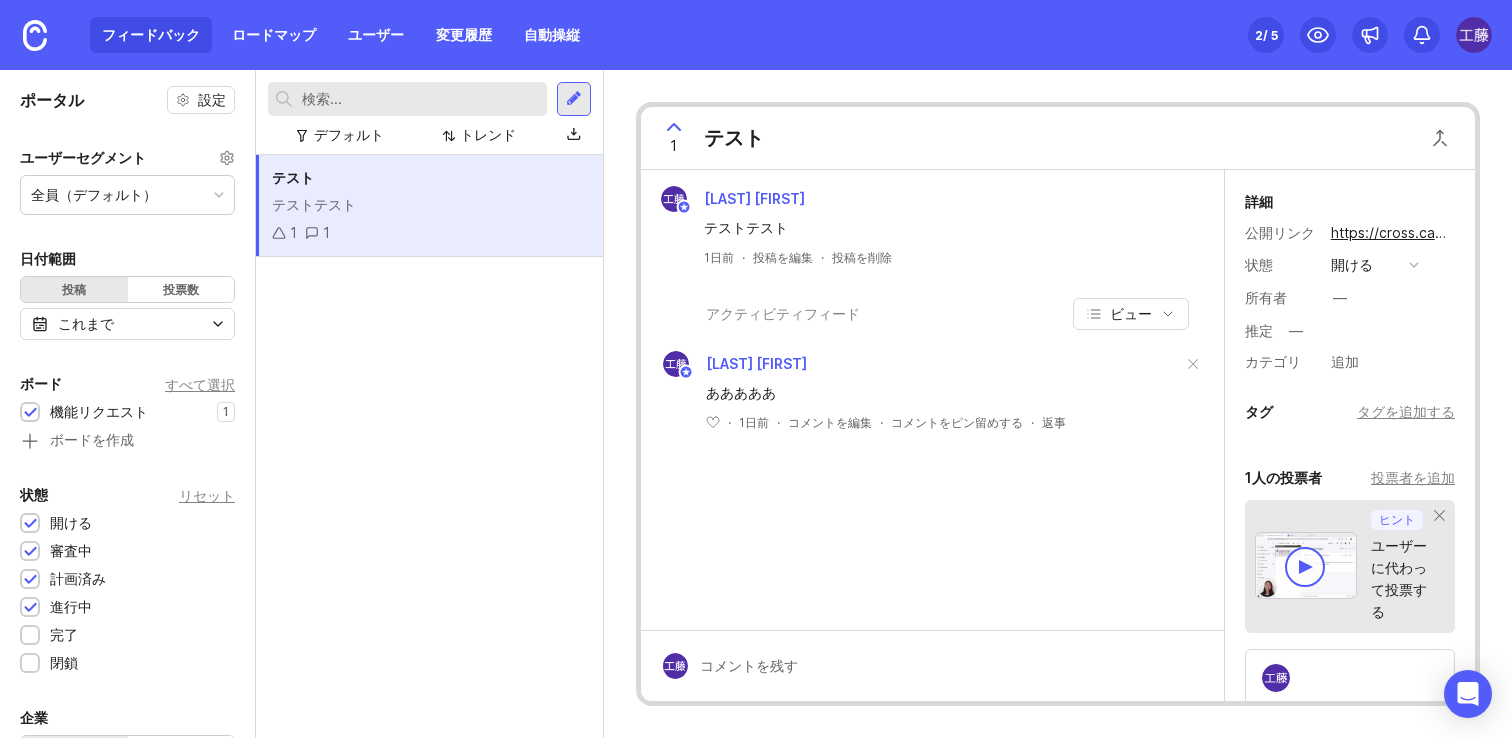 click on "テスト テストテスト 1 1" at bounding box center [429, 446] 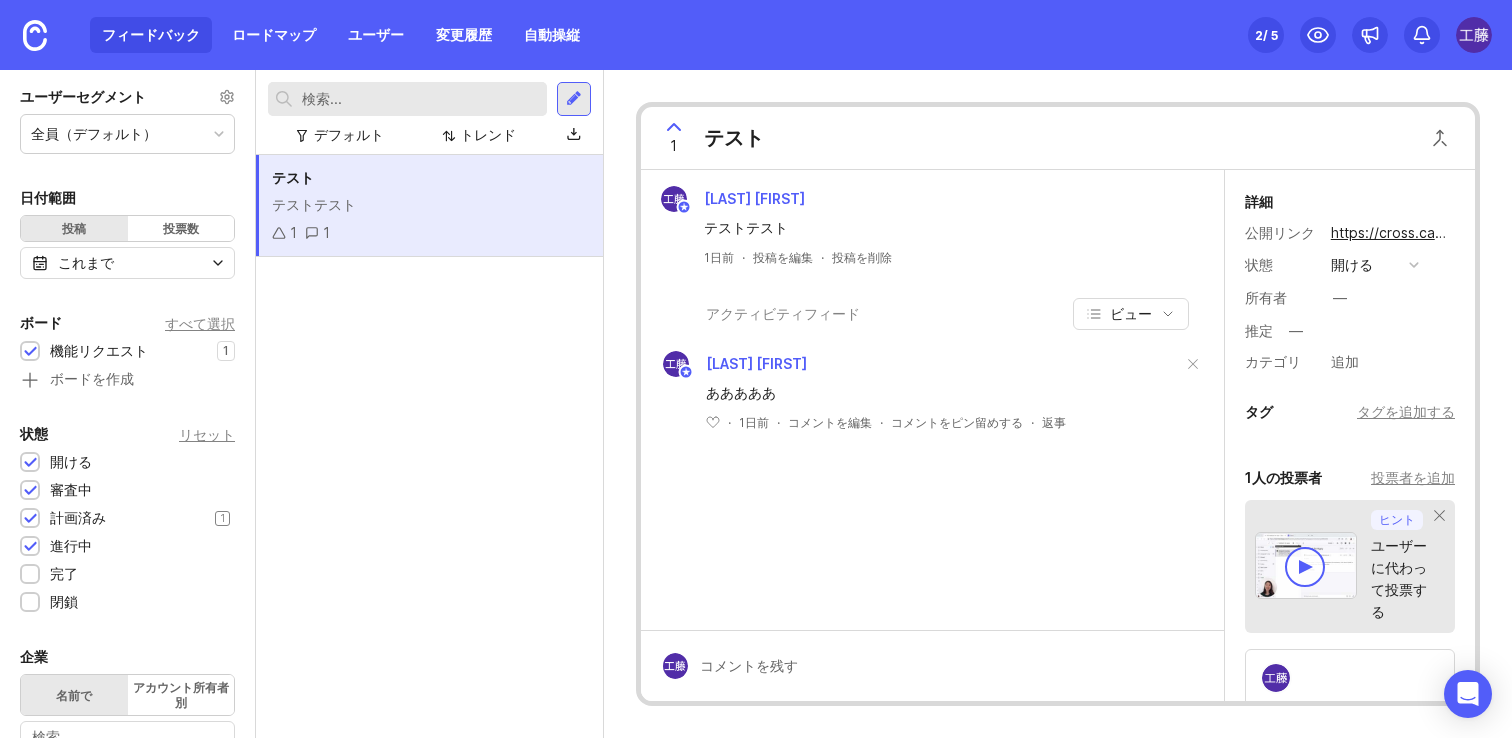 scroll, scrollTop: 51, scrollLeft: 0, axis: vertical 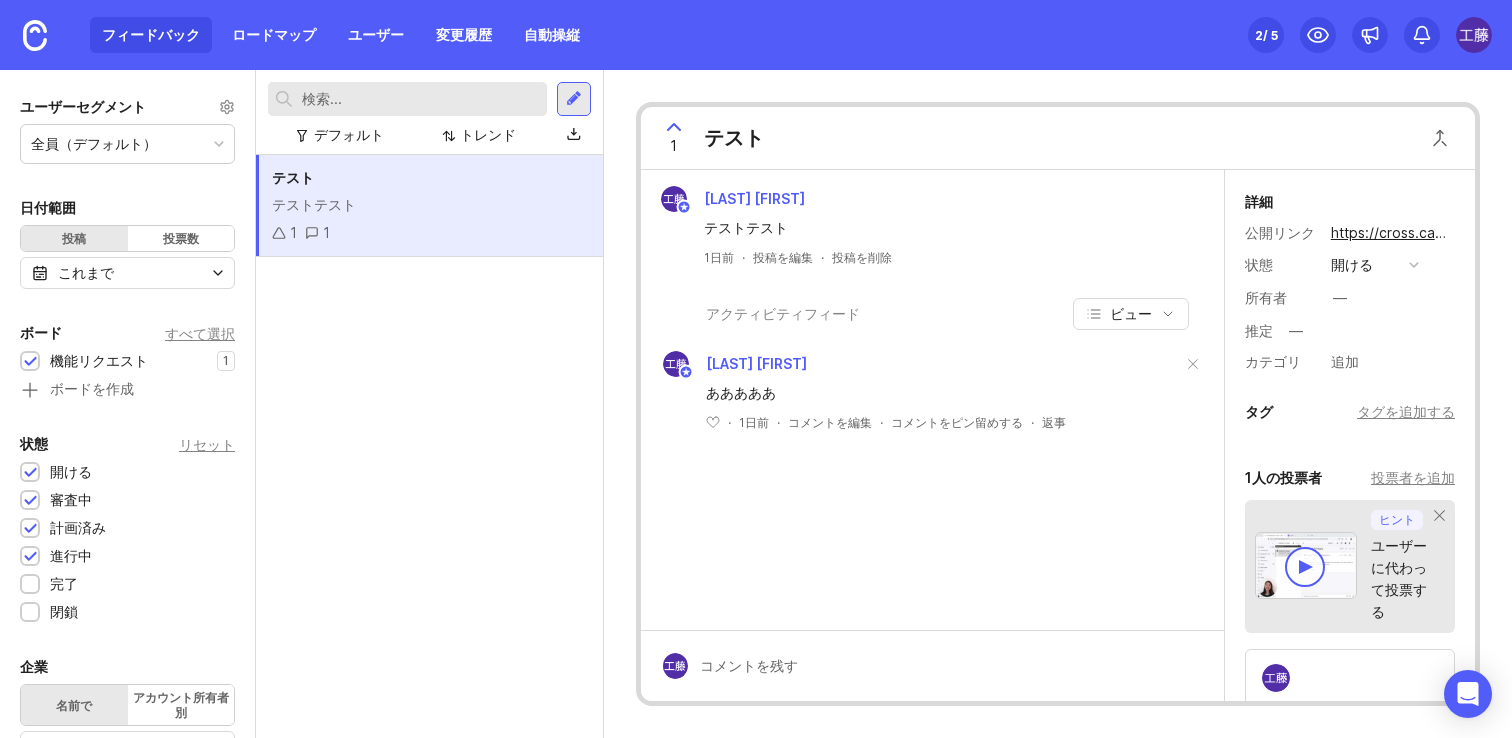 click on "テストテスト" at bounding box center (429, 205) 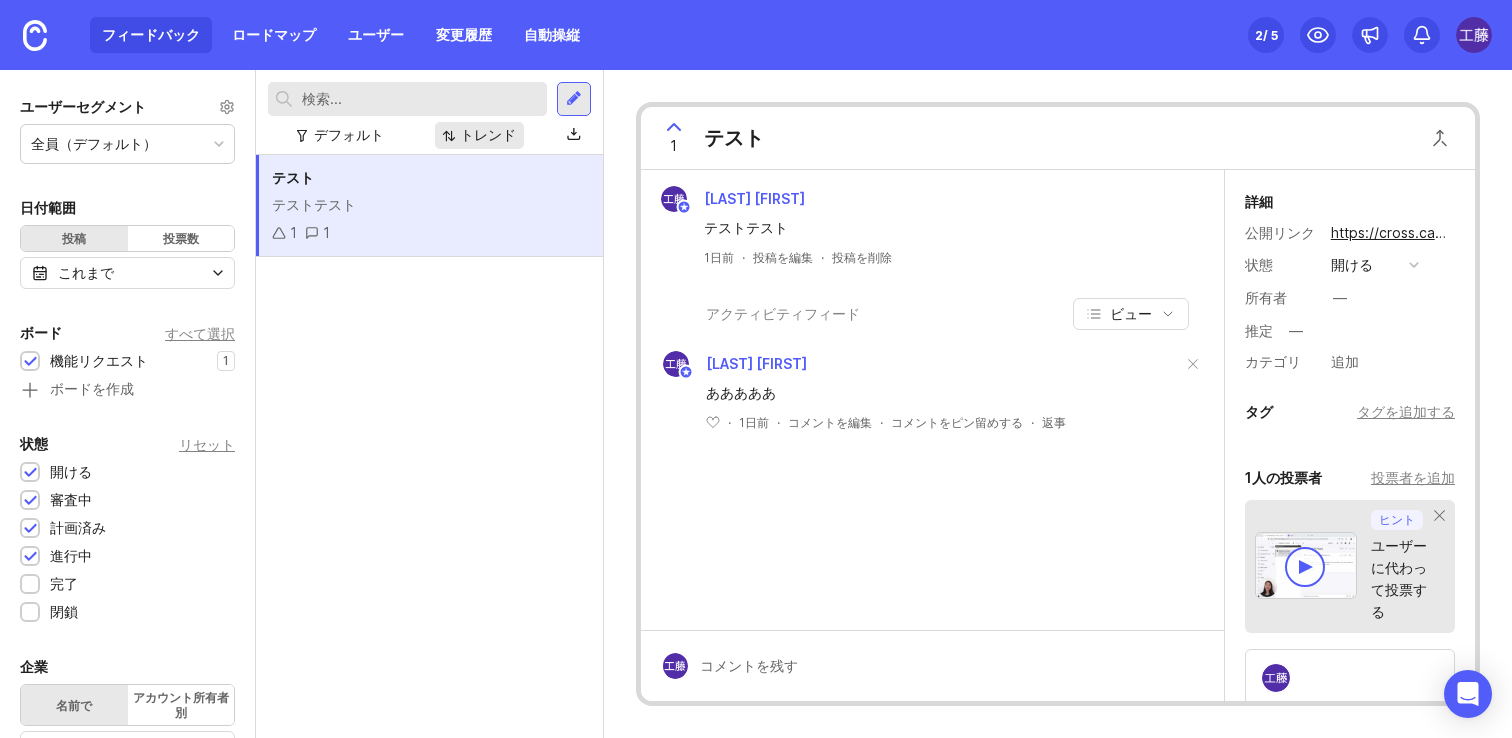 click on "トレンド" at bounding box center (488, 134) 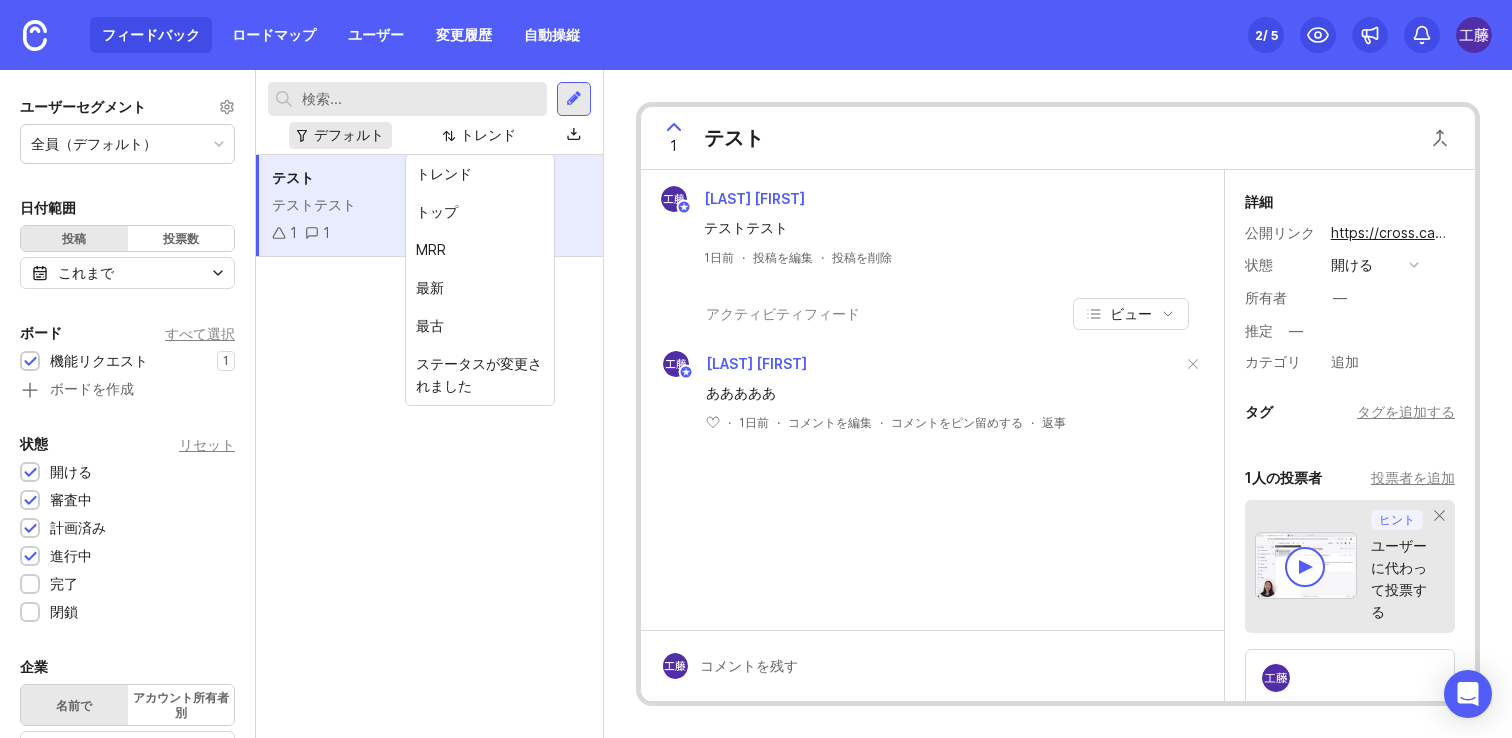 click on "デフォルト" at bounding box center (349, 134) 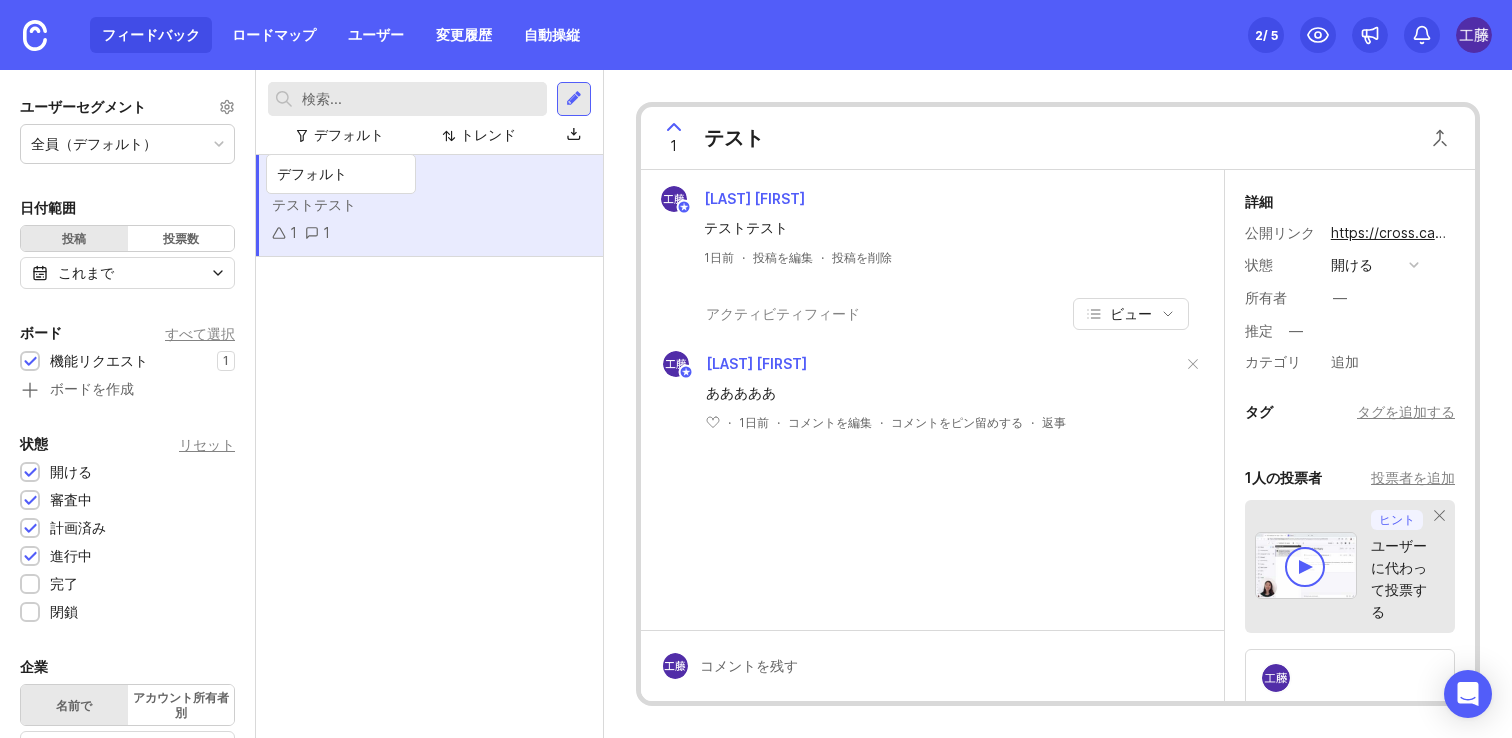 click on "テスト テストテスト 1 1" at bounding box center (429, 206) 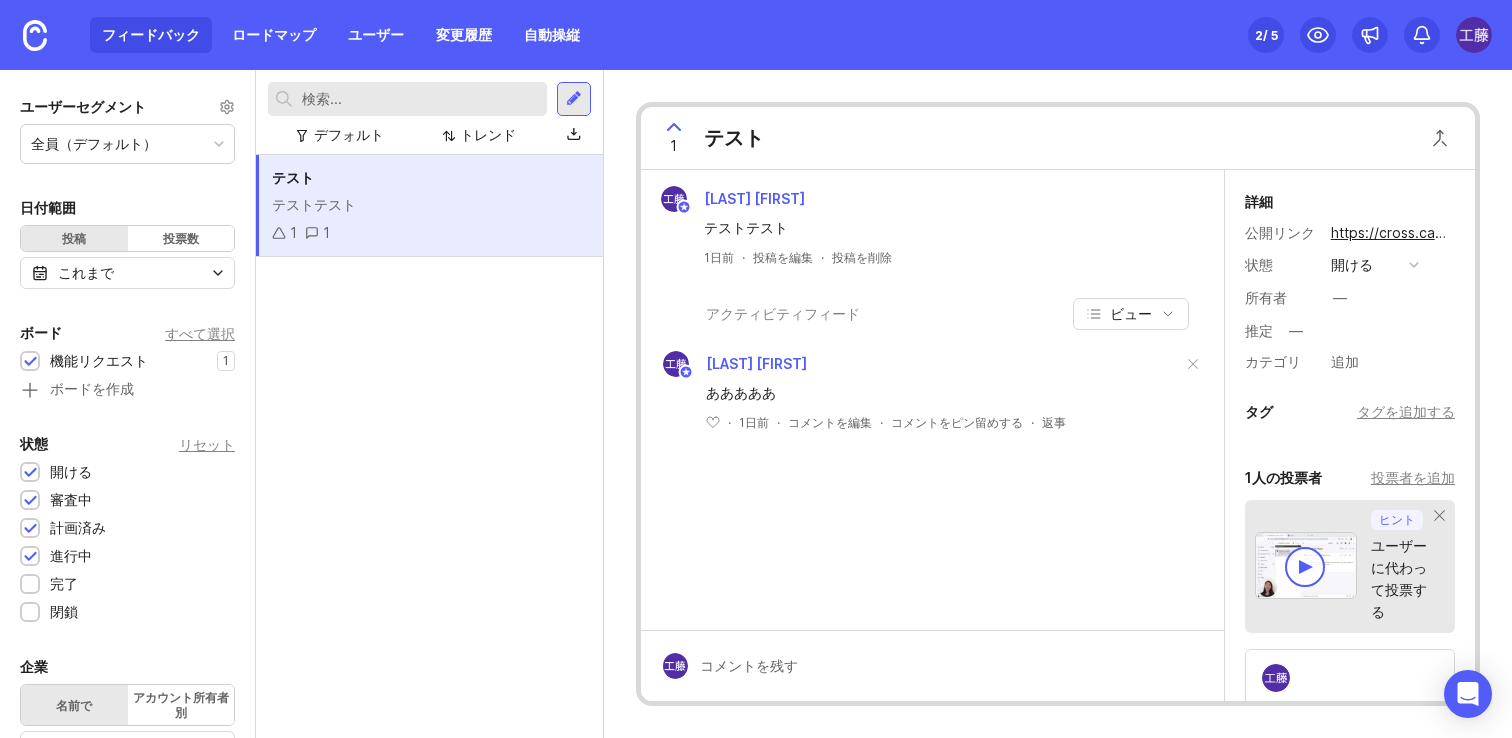 click on "テストテスト" at bounding box center (944, 228) 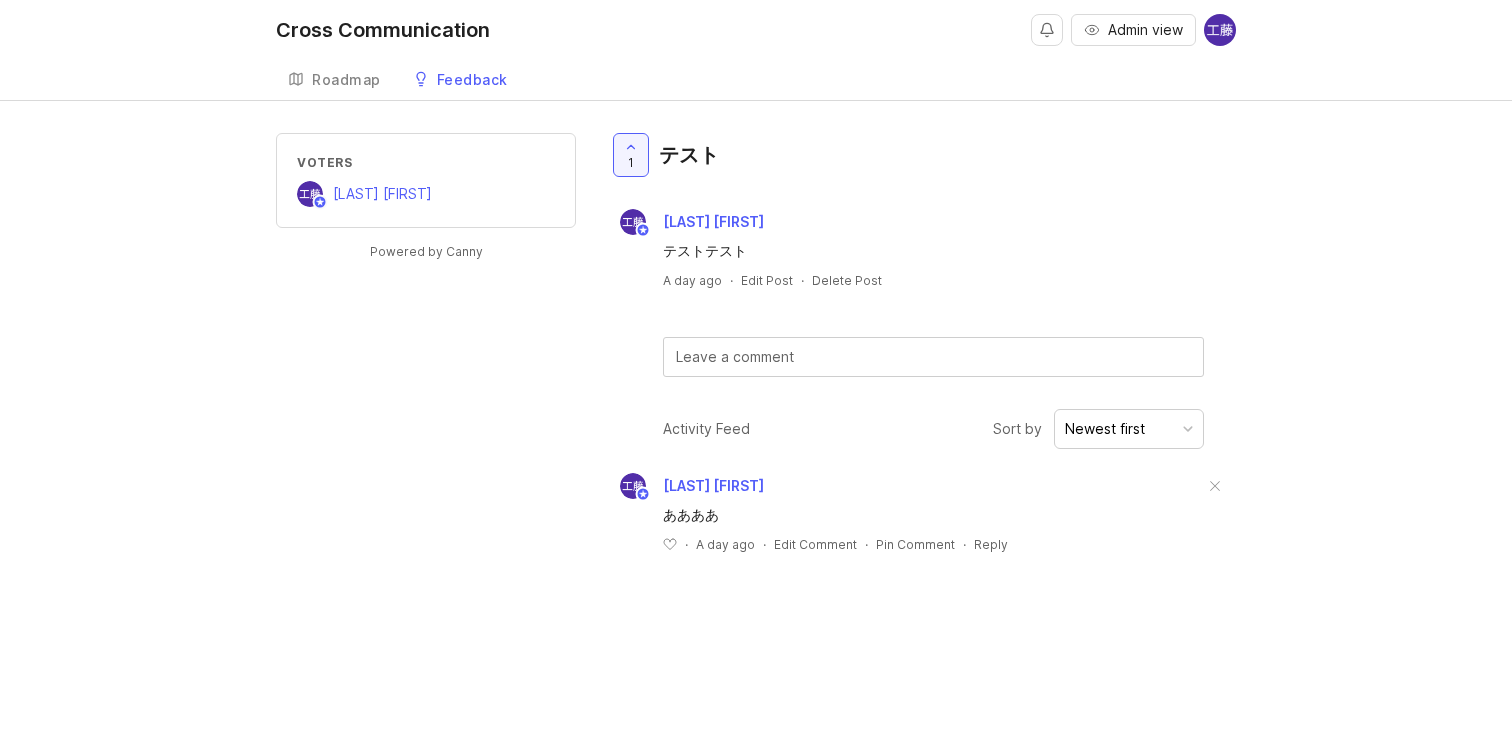 scroll, scrollTop: 0, scrollLeft: 0, axis: both 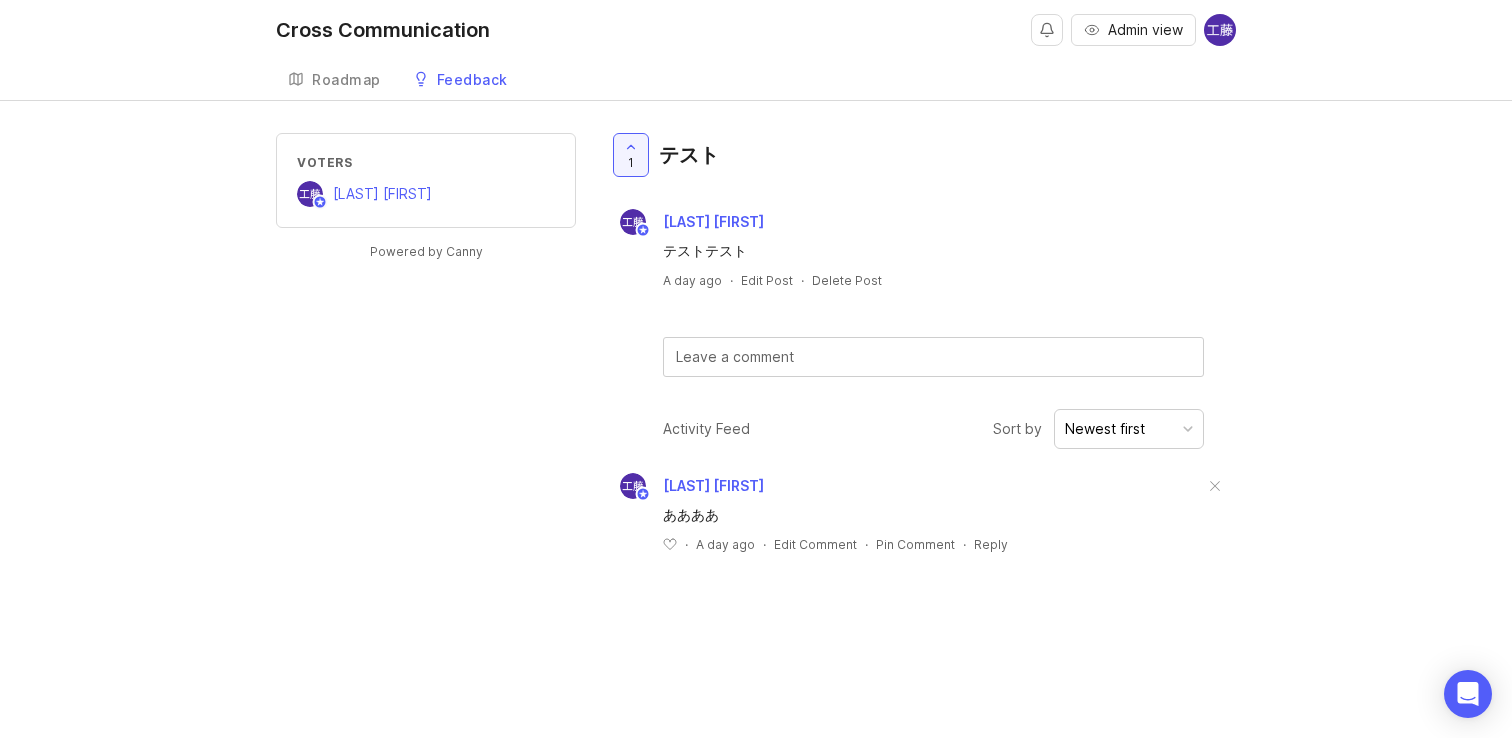 click on "工藤央士郎 テストテスト A day ago · Edit Post · Delete Post" at bounding box center (922, 249) 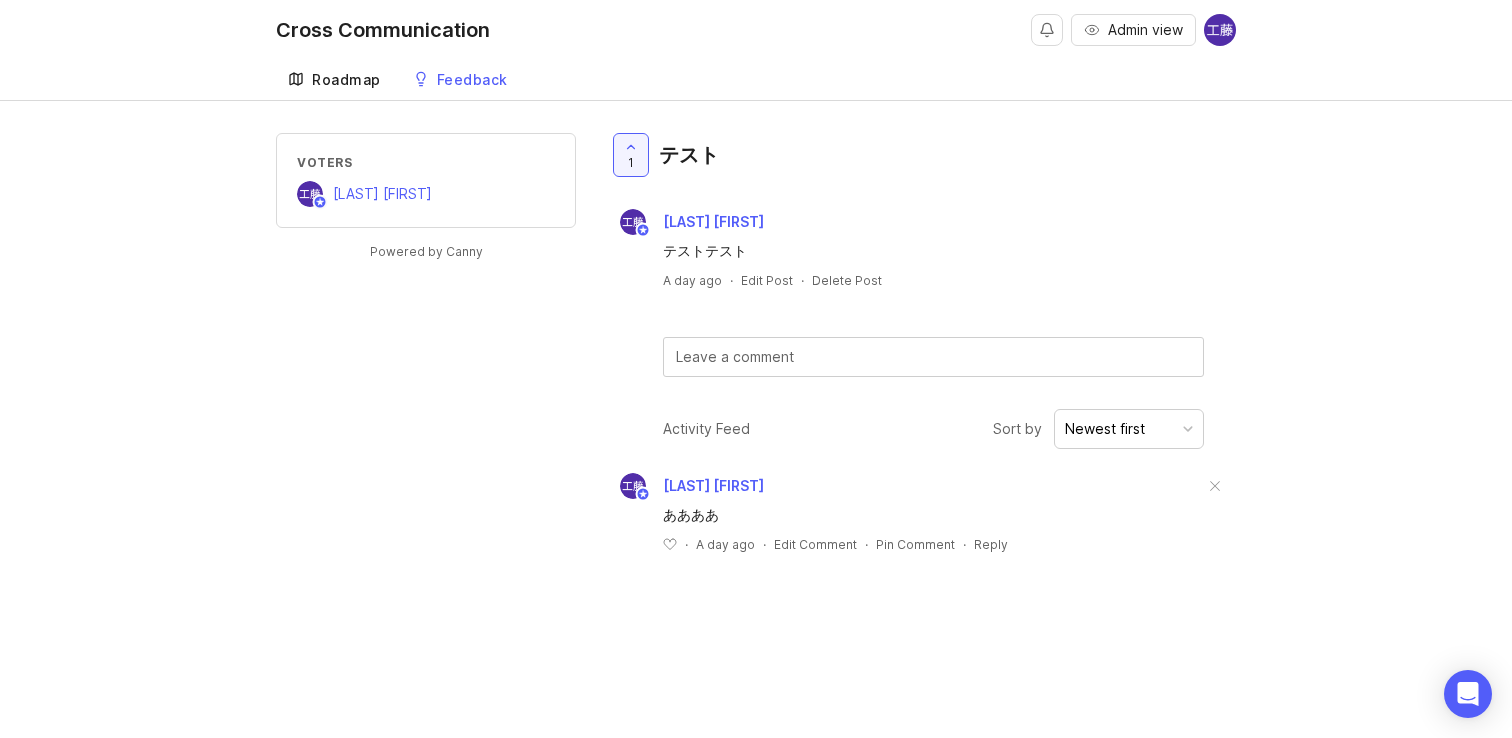 click on "Roadmap" at bounding box center [346, 80] 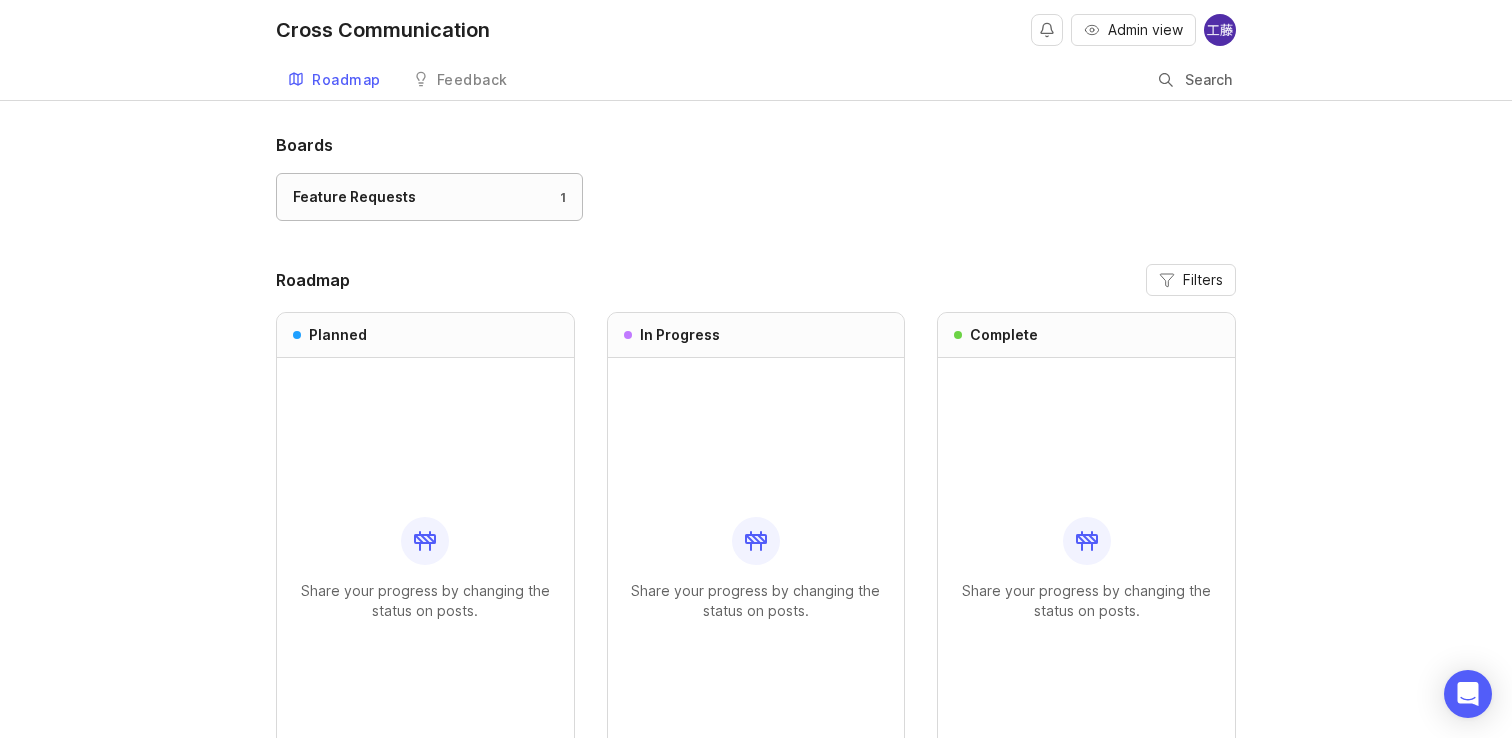 click on "Feature Requests 1" at bounding box center [429, 197] 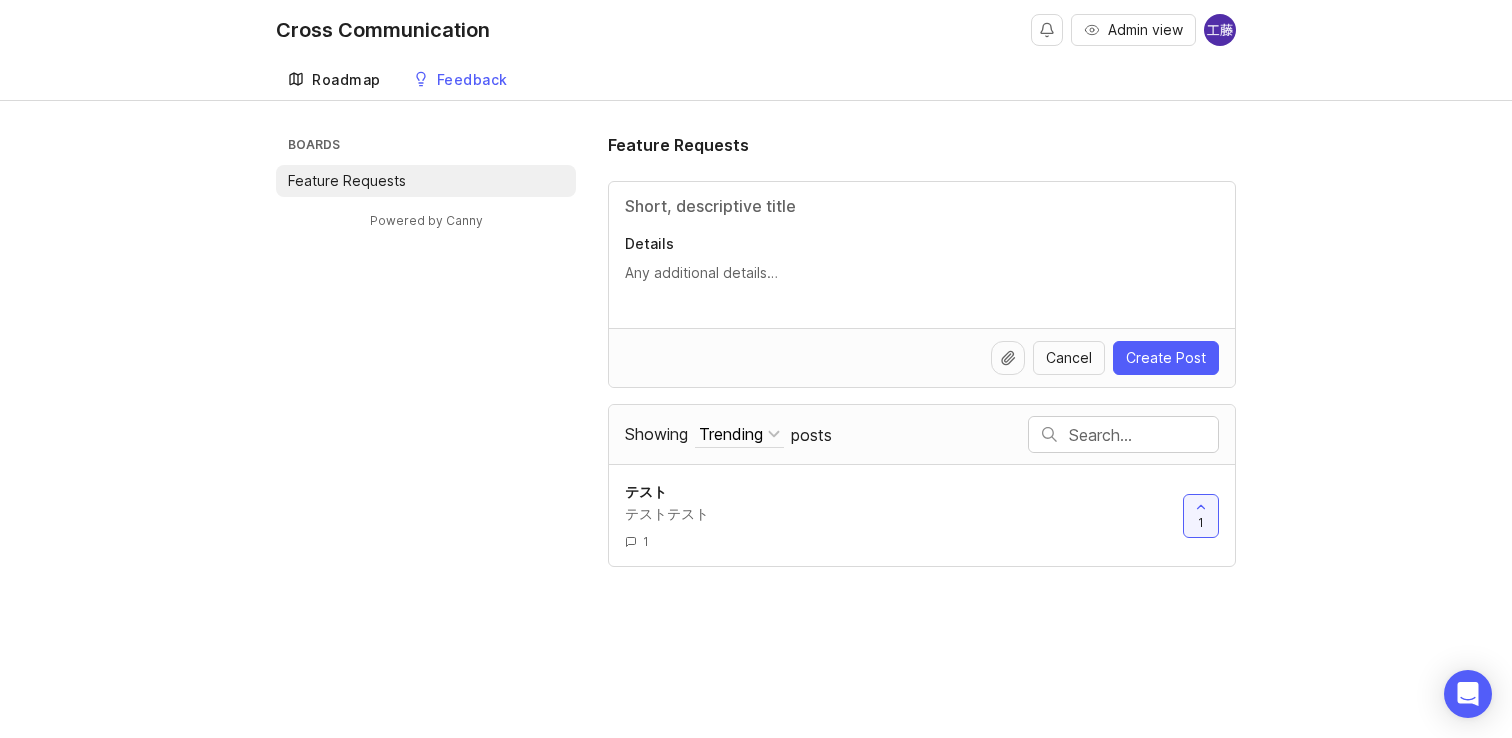 click on "Roadmap" at bounding box center [346, 80] 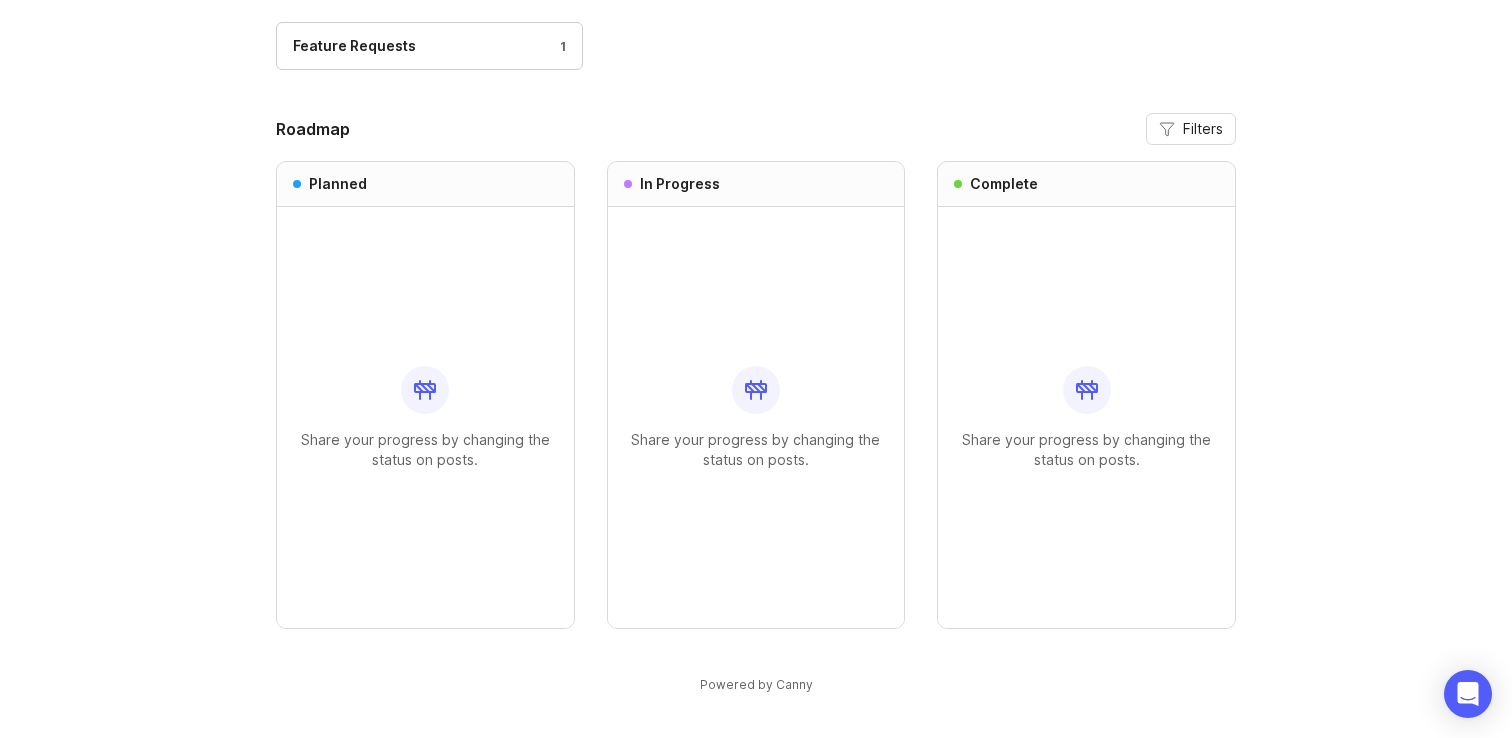 scroll, scrollTop: 0, scrollLeft: 0, axis: both 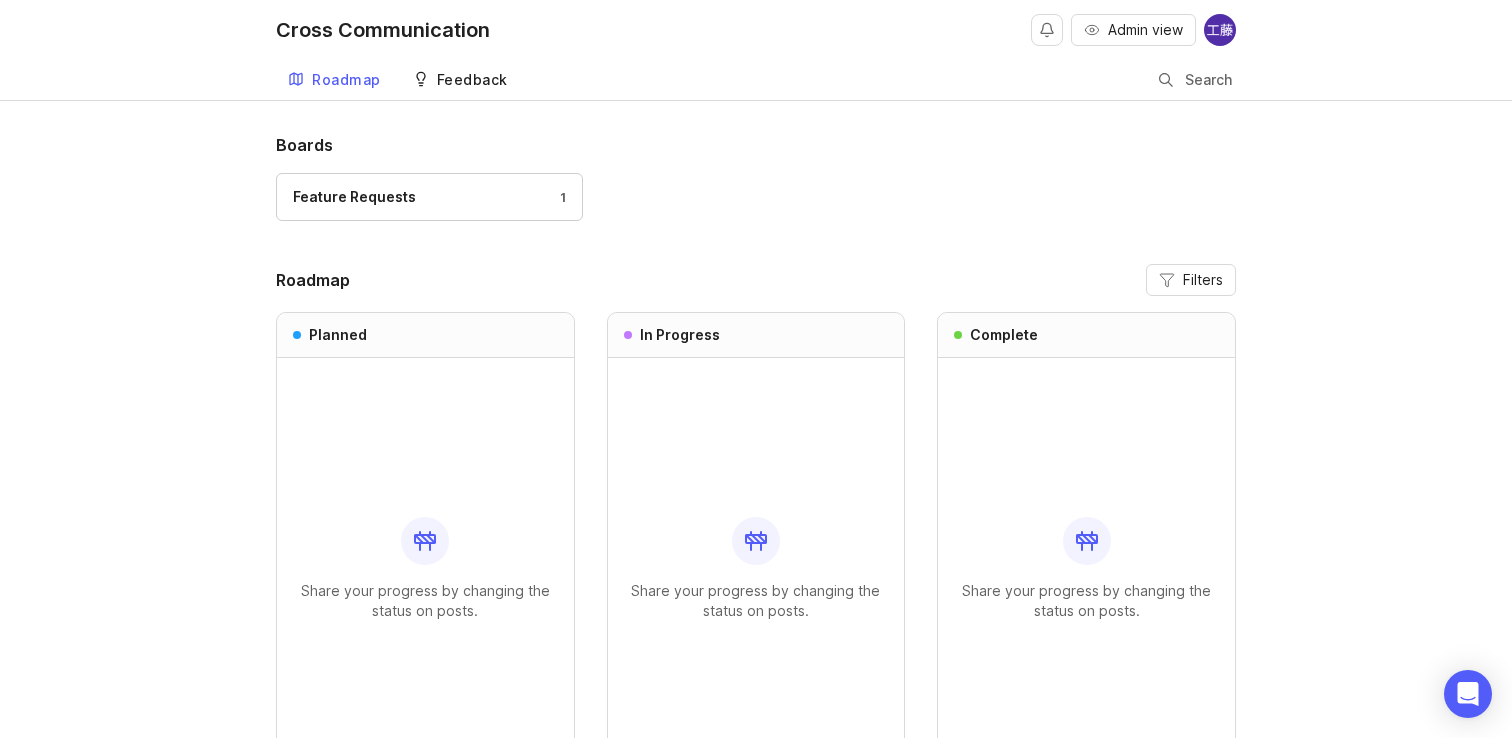 click on "Feedback" at bounding box center [472, 80] 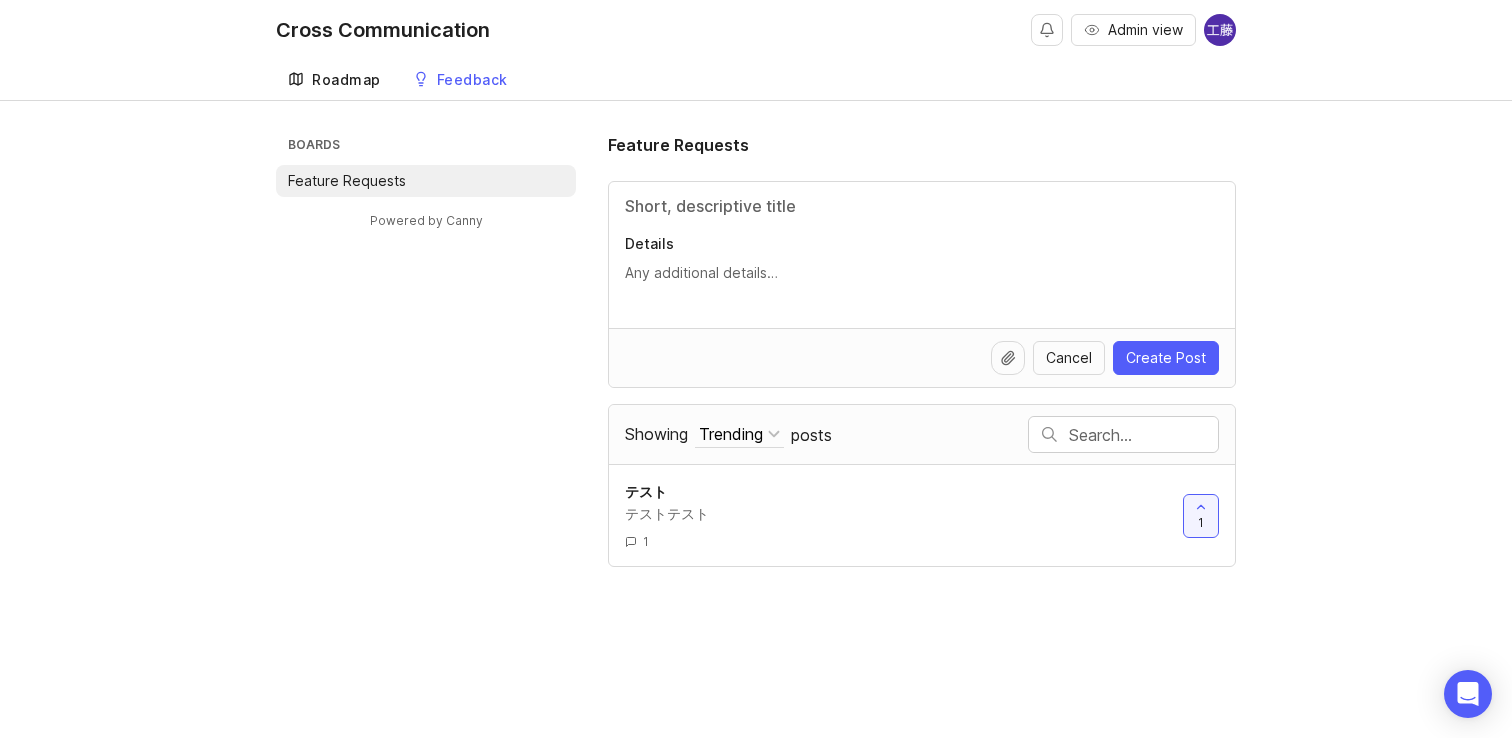 click on "Roadmap" at bounding box center [346, 80] 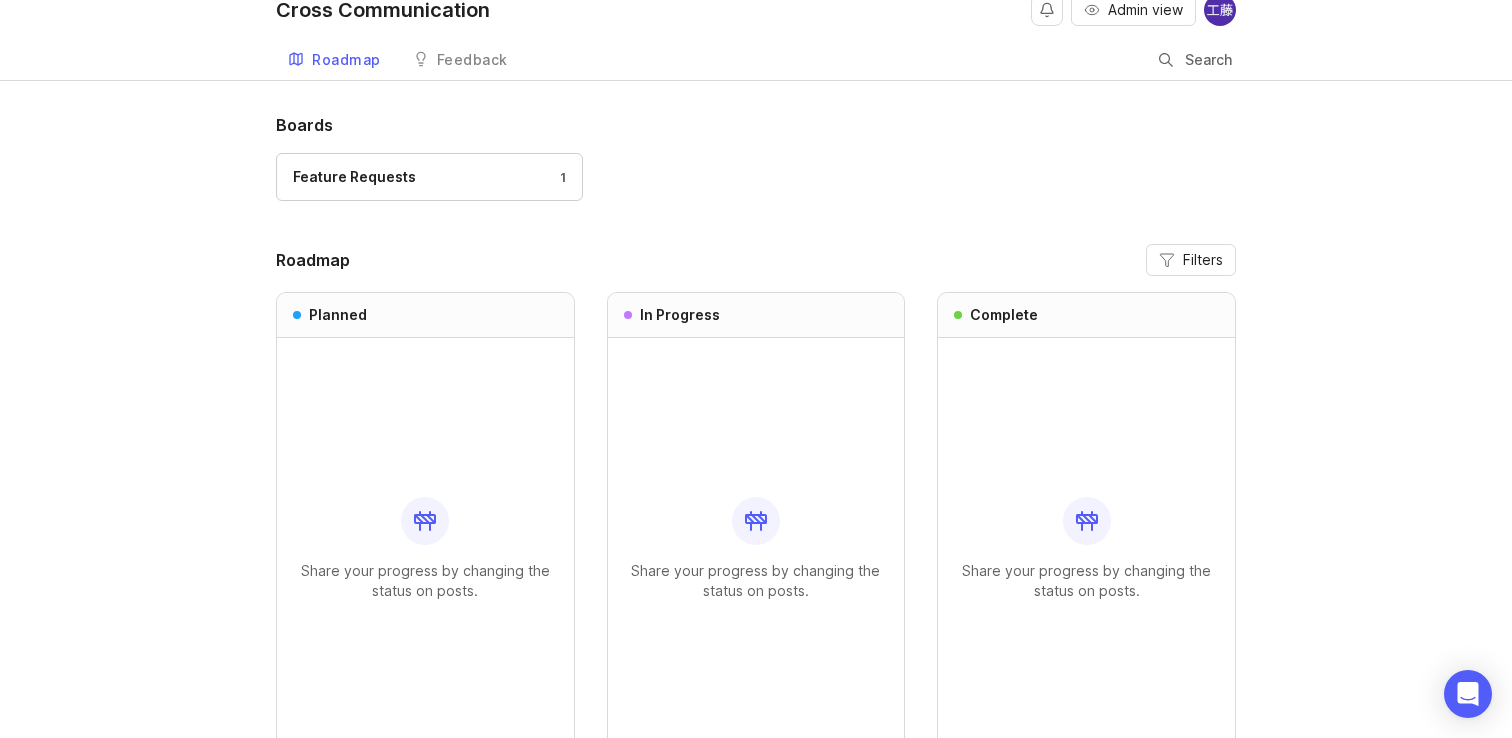 scroll, scrollTop: 5, scrollLeft: 0, axis: vertical 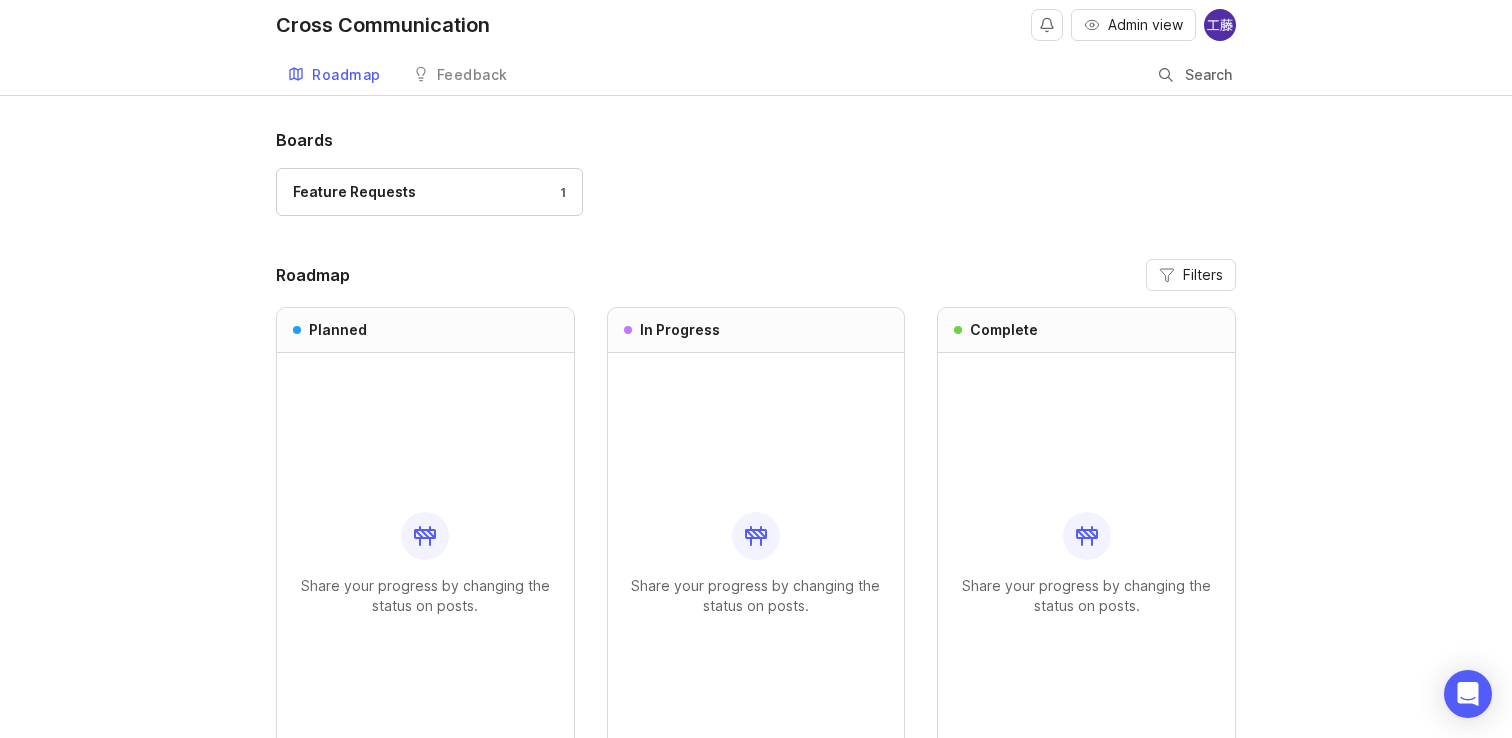 click 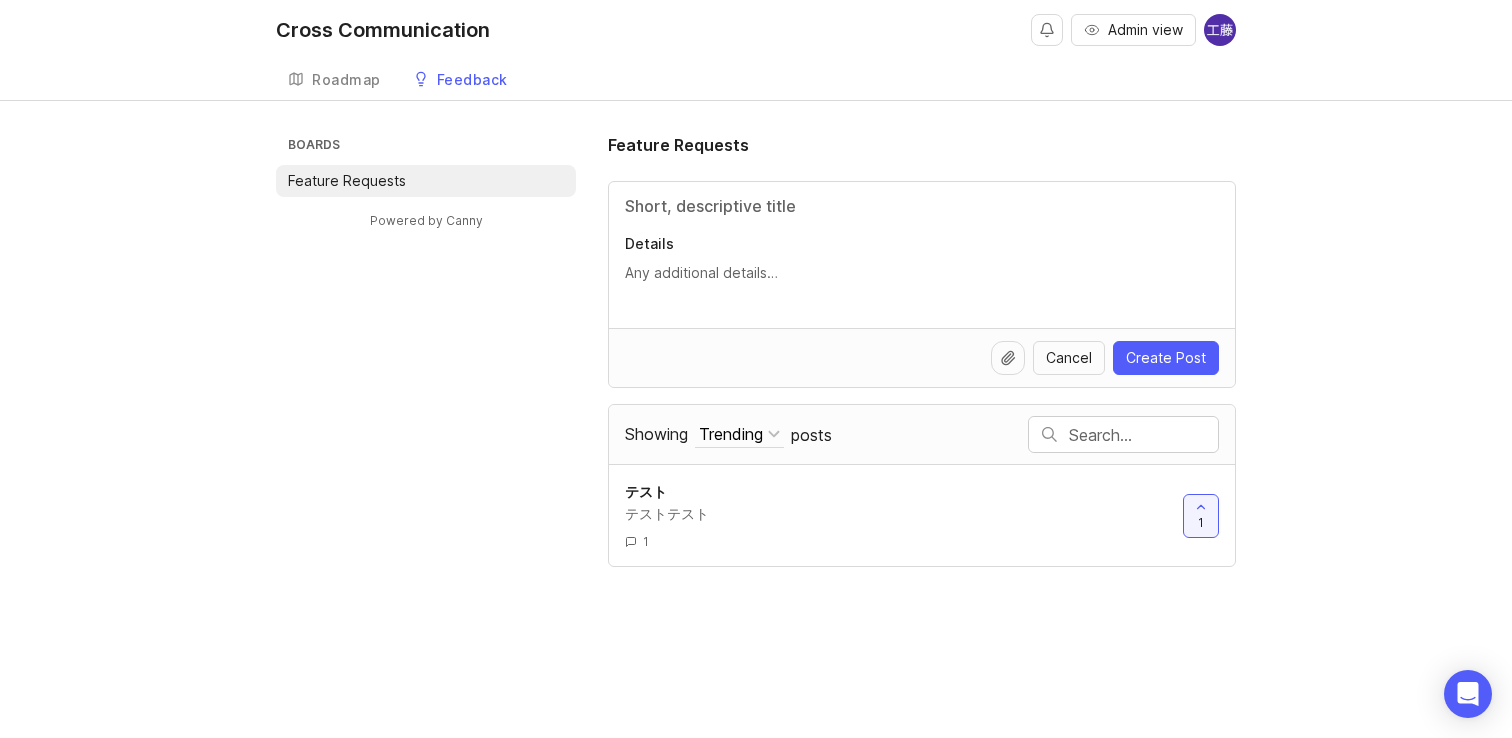 scroll, scrollTop: 0, scrollLeft: 0, axis: both 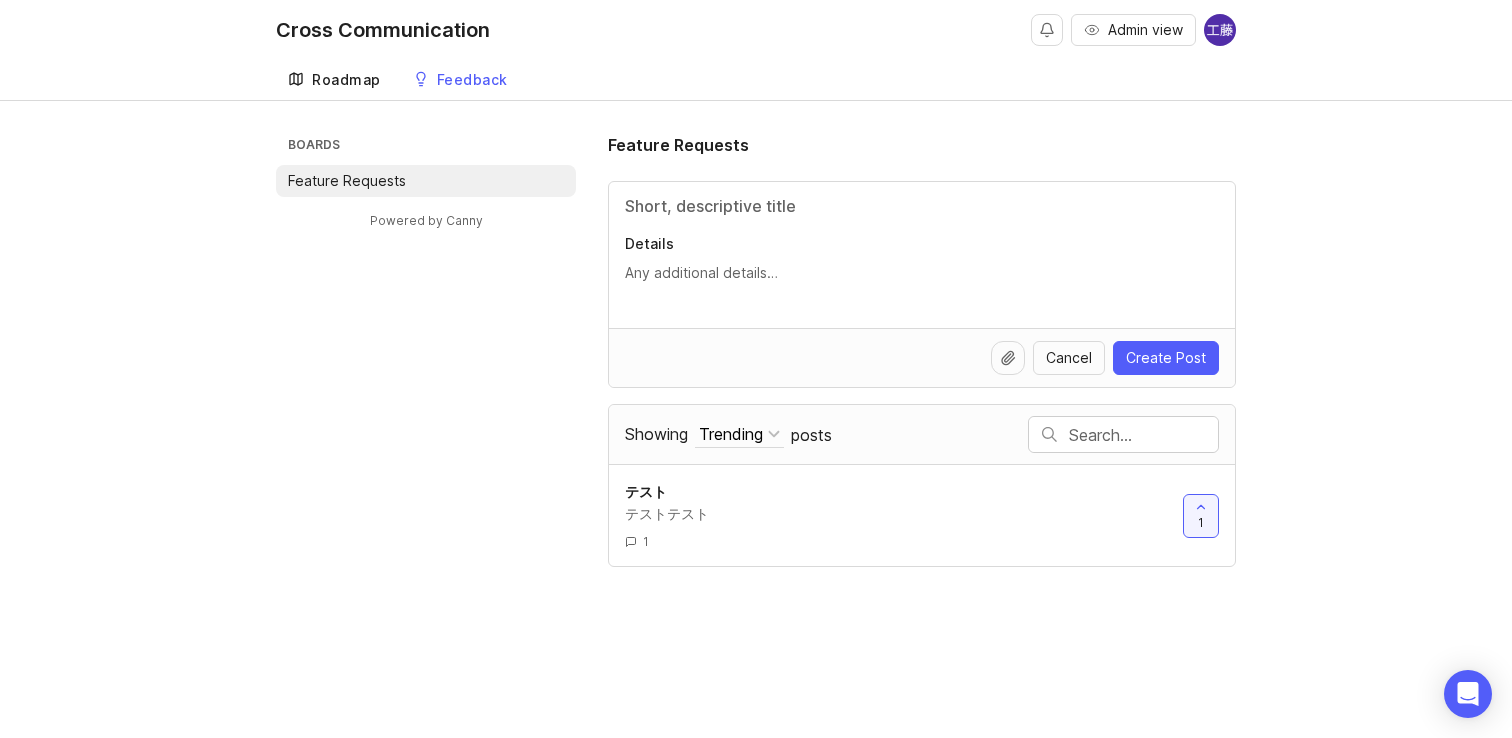 click on "Roadmap" at bounding box center (334, 80) 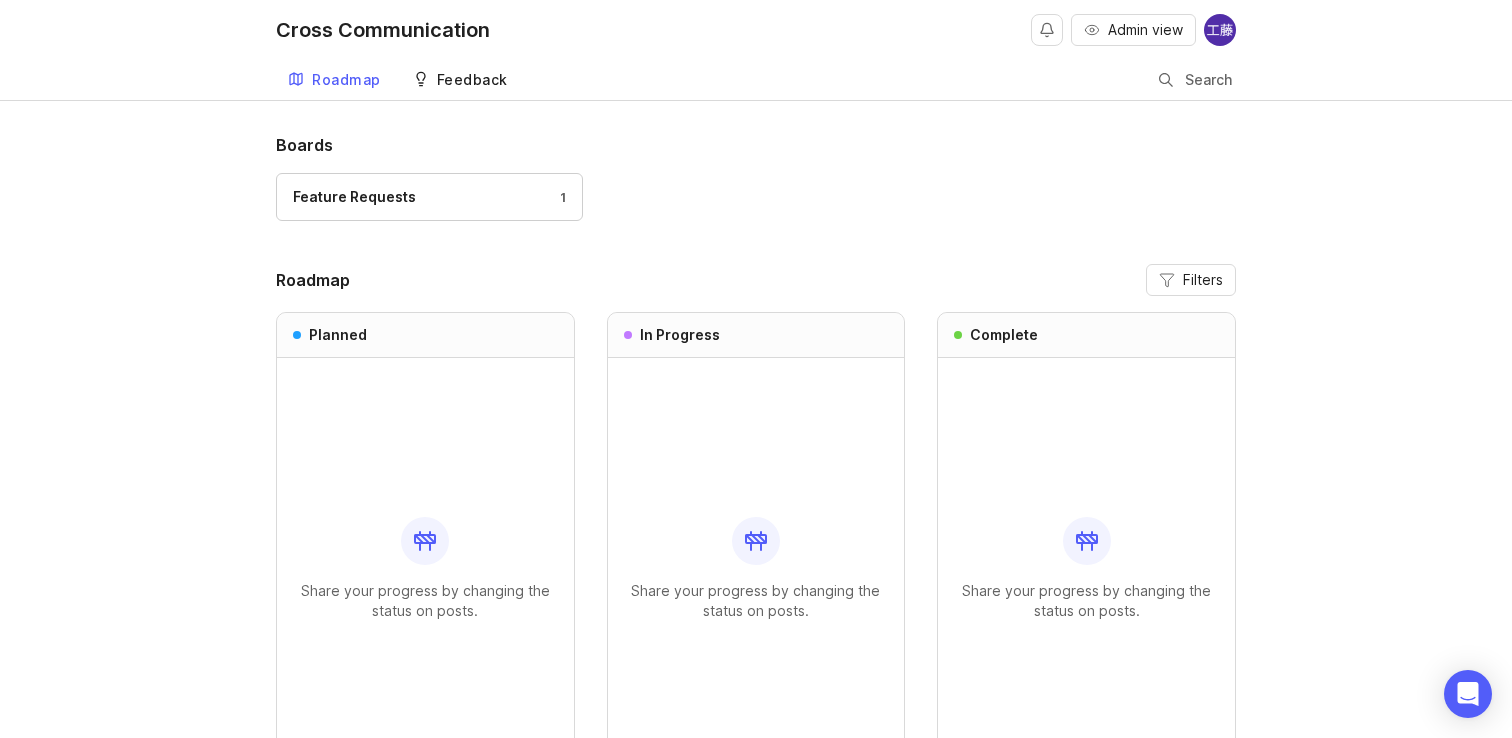 click on "Feedback" at bounding box center [460, 80] 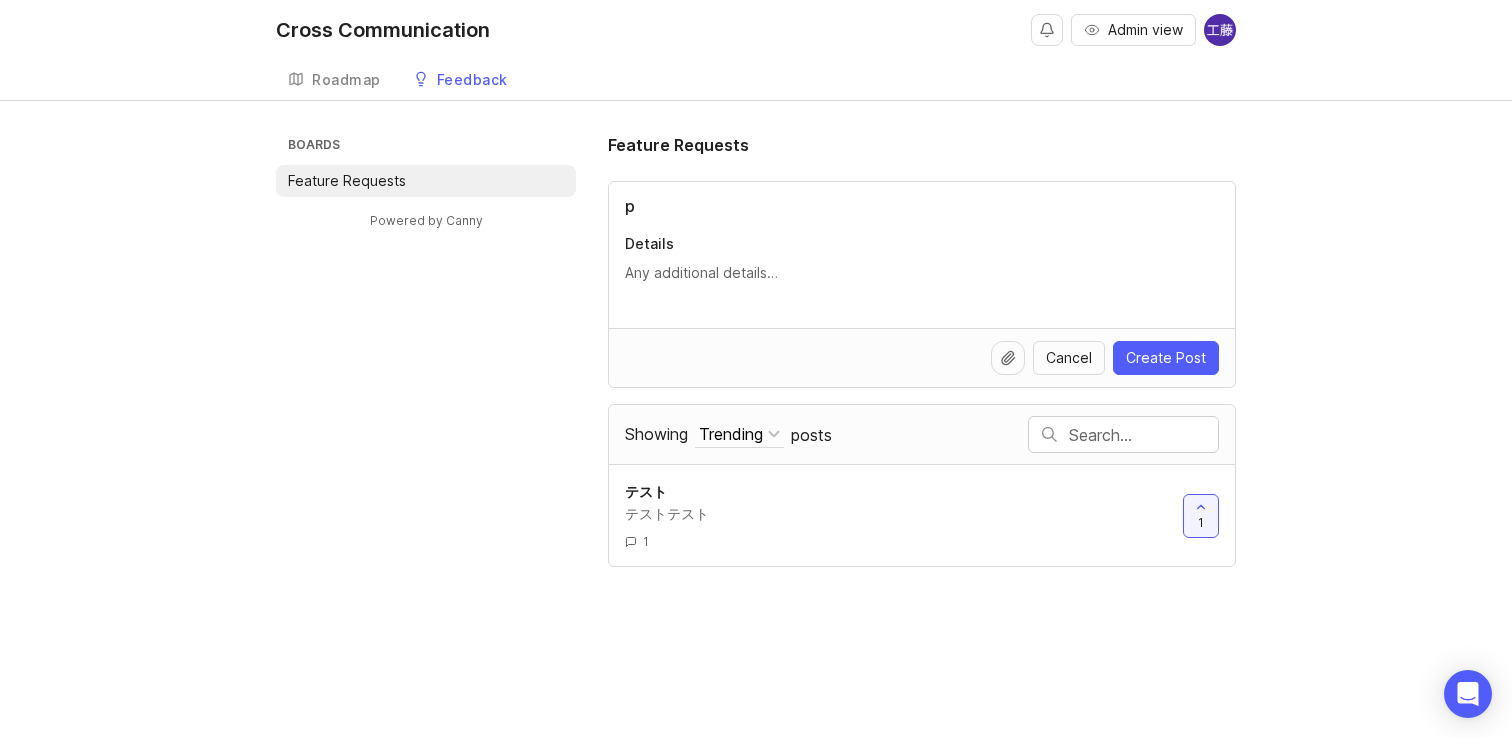 type on "ぷ" 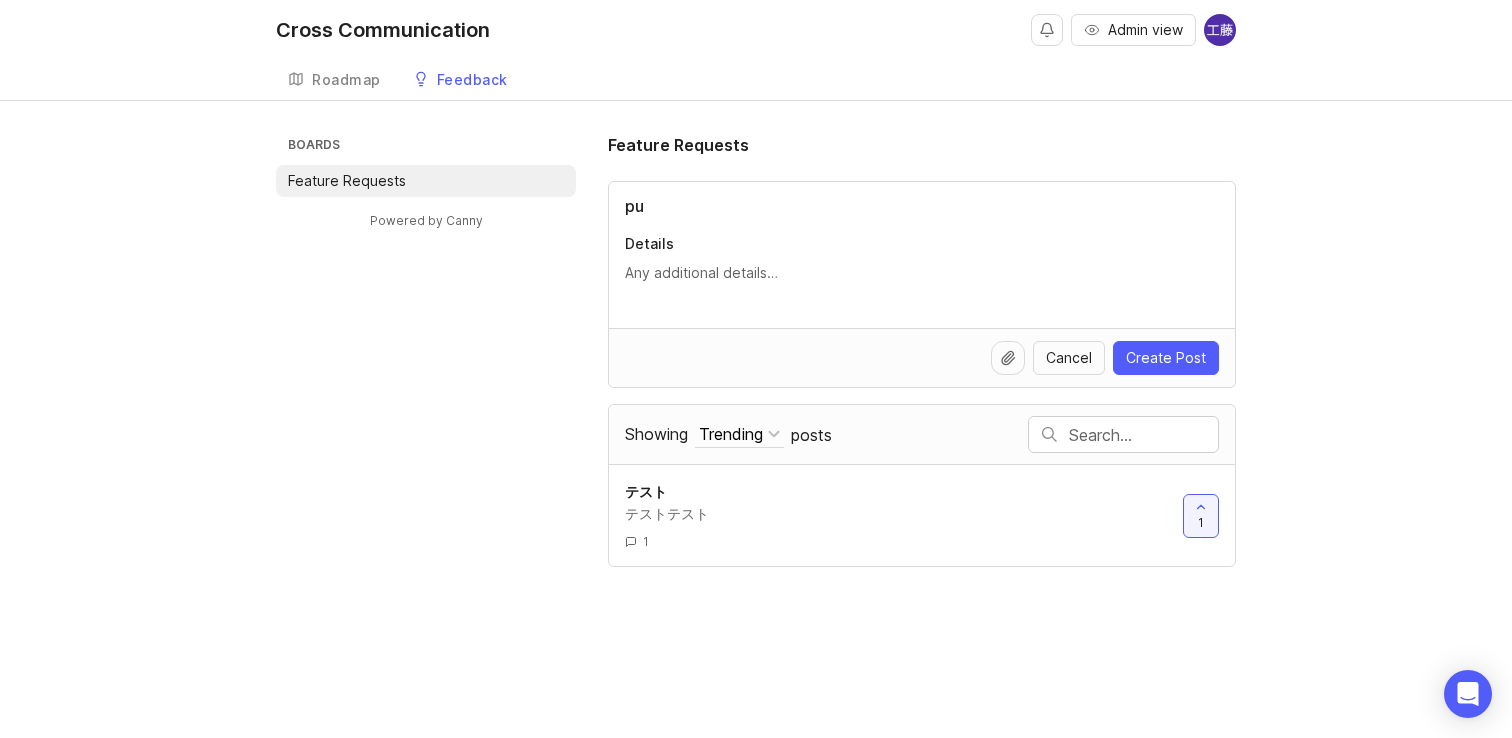 type on "p" 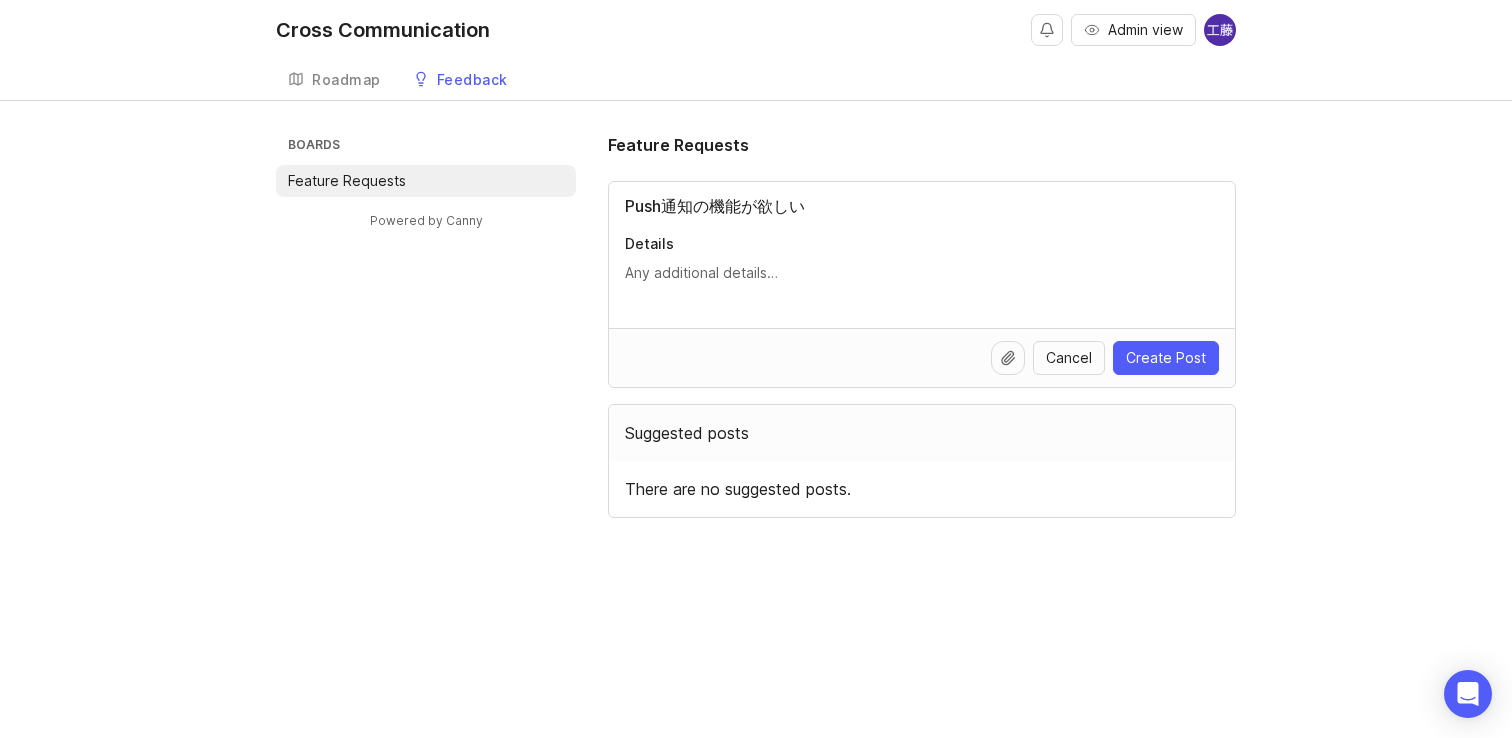 type on "Push通知の機能が欲しい" 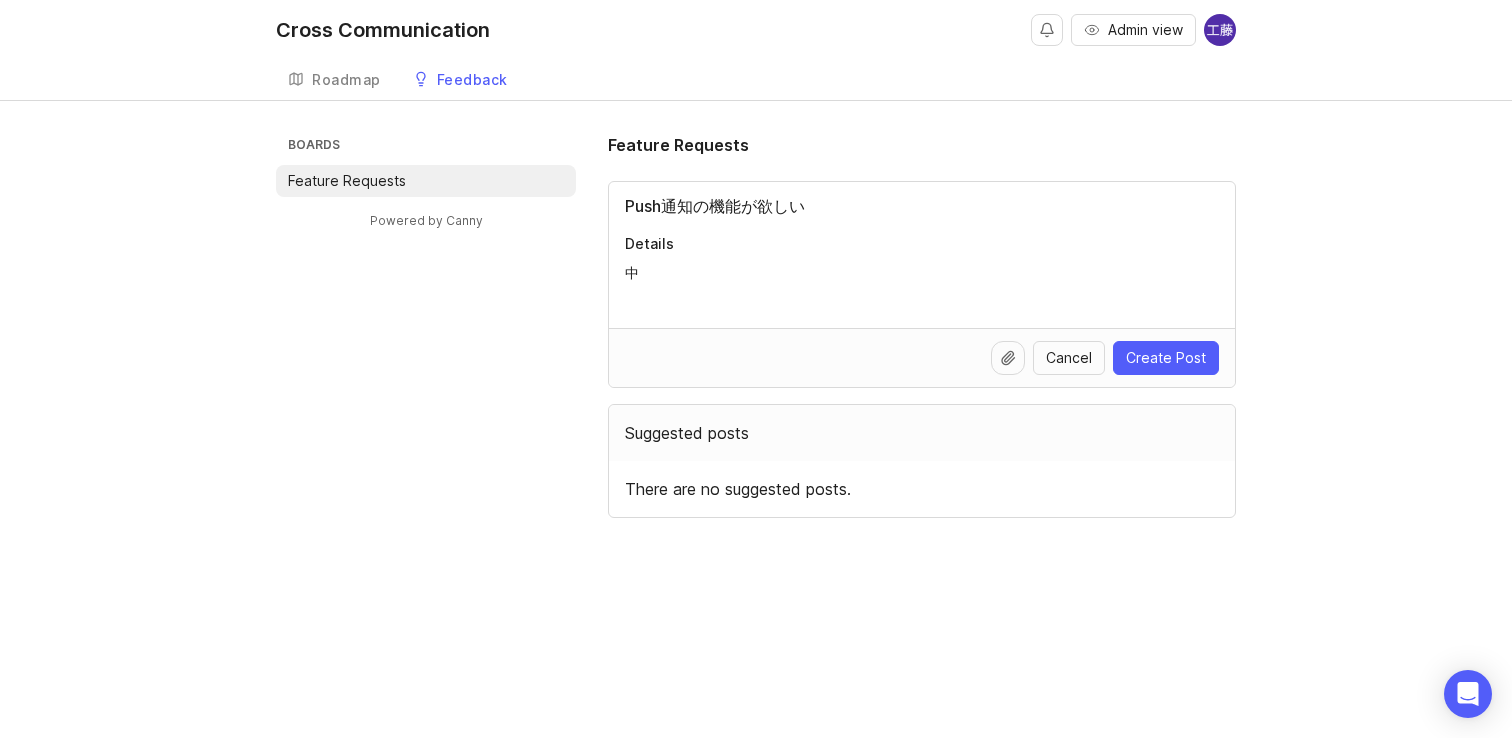 type on "な" 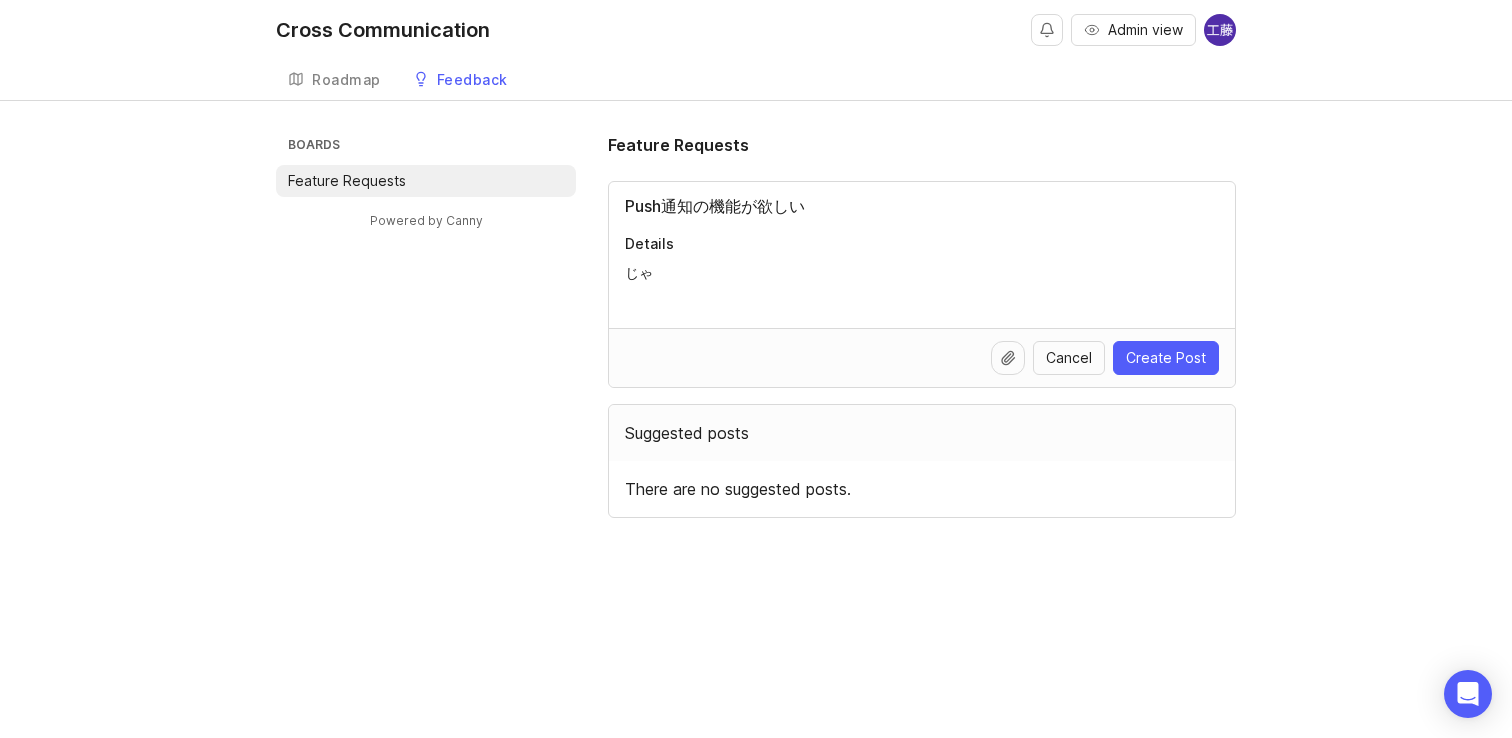 type on "じ" 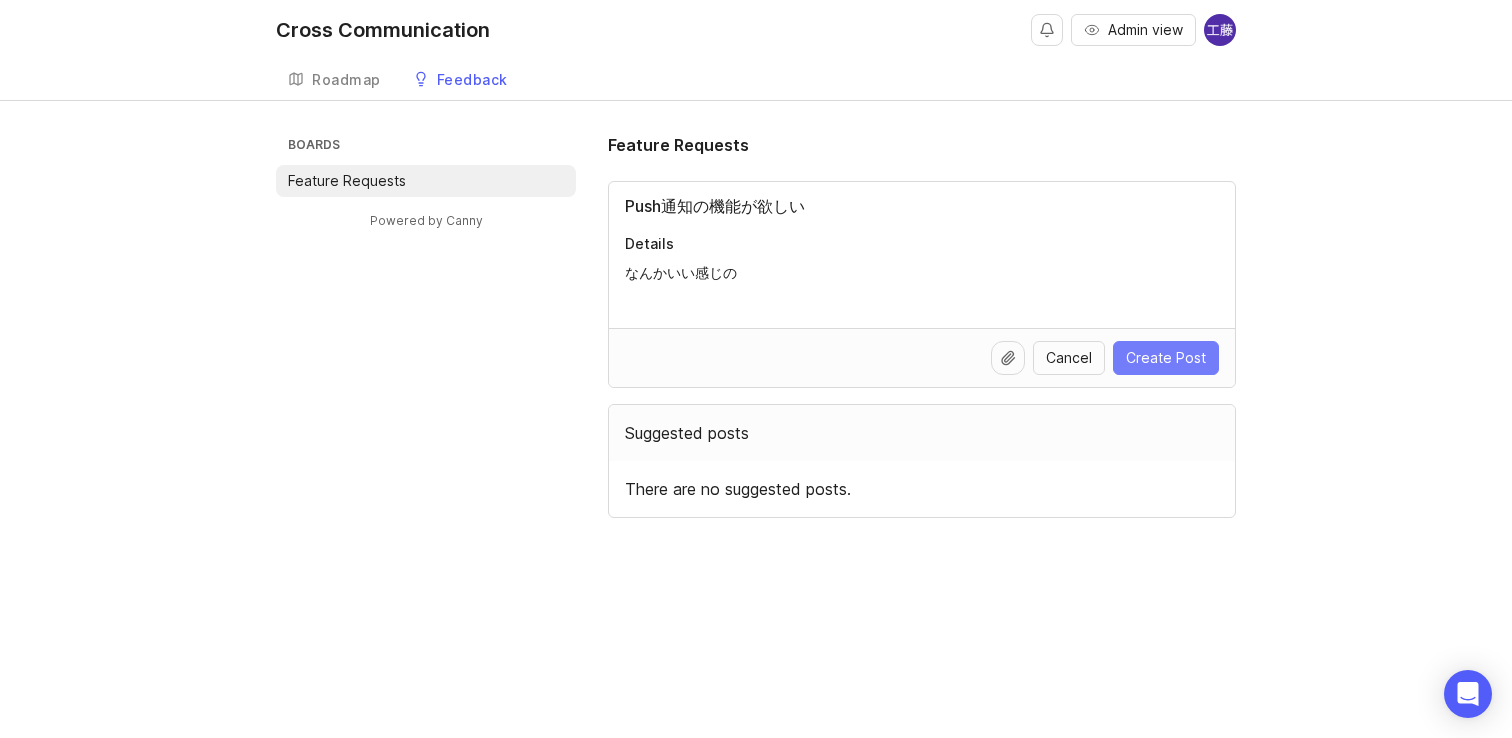 type on "なんかいい感じの" 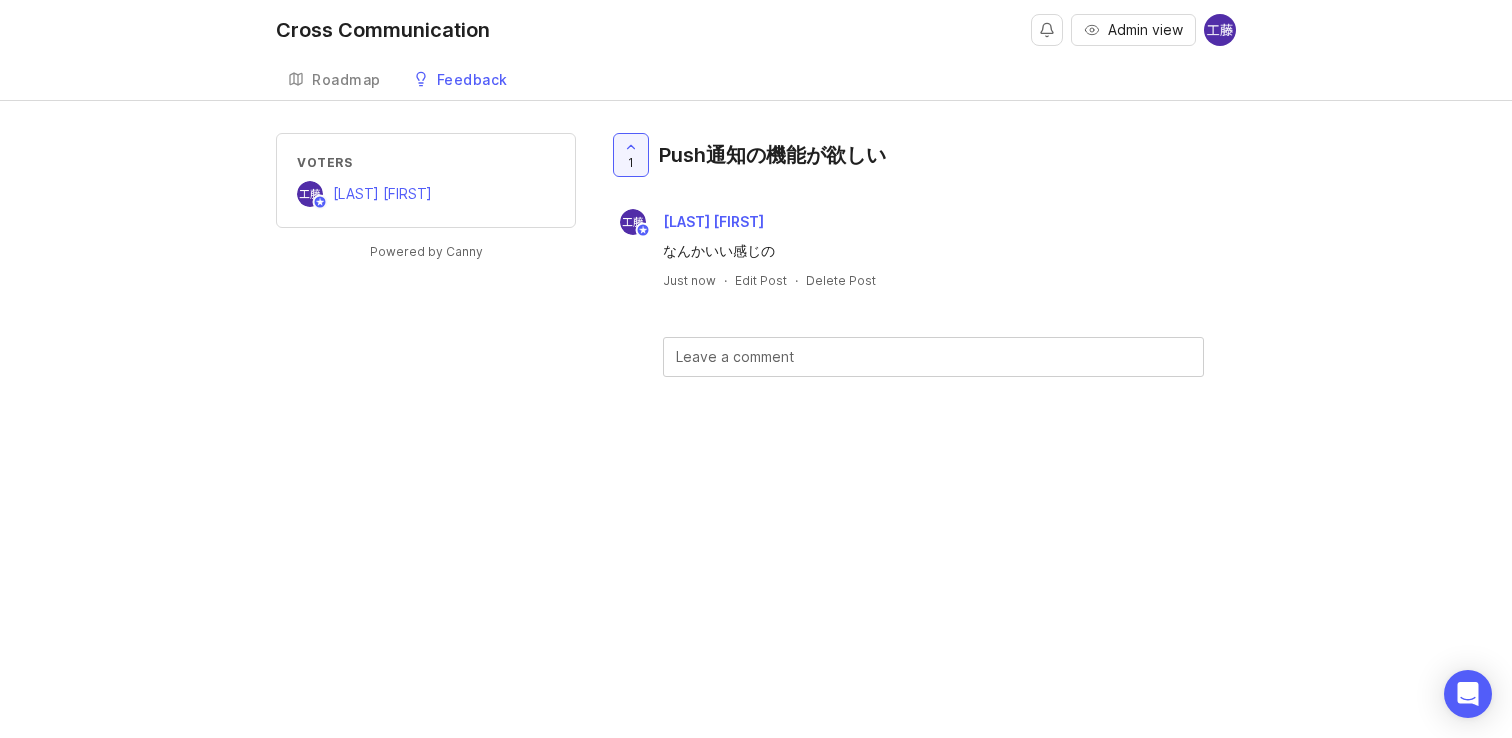 click on "Feedback" at bounding box center [460, 80] 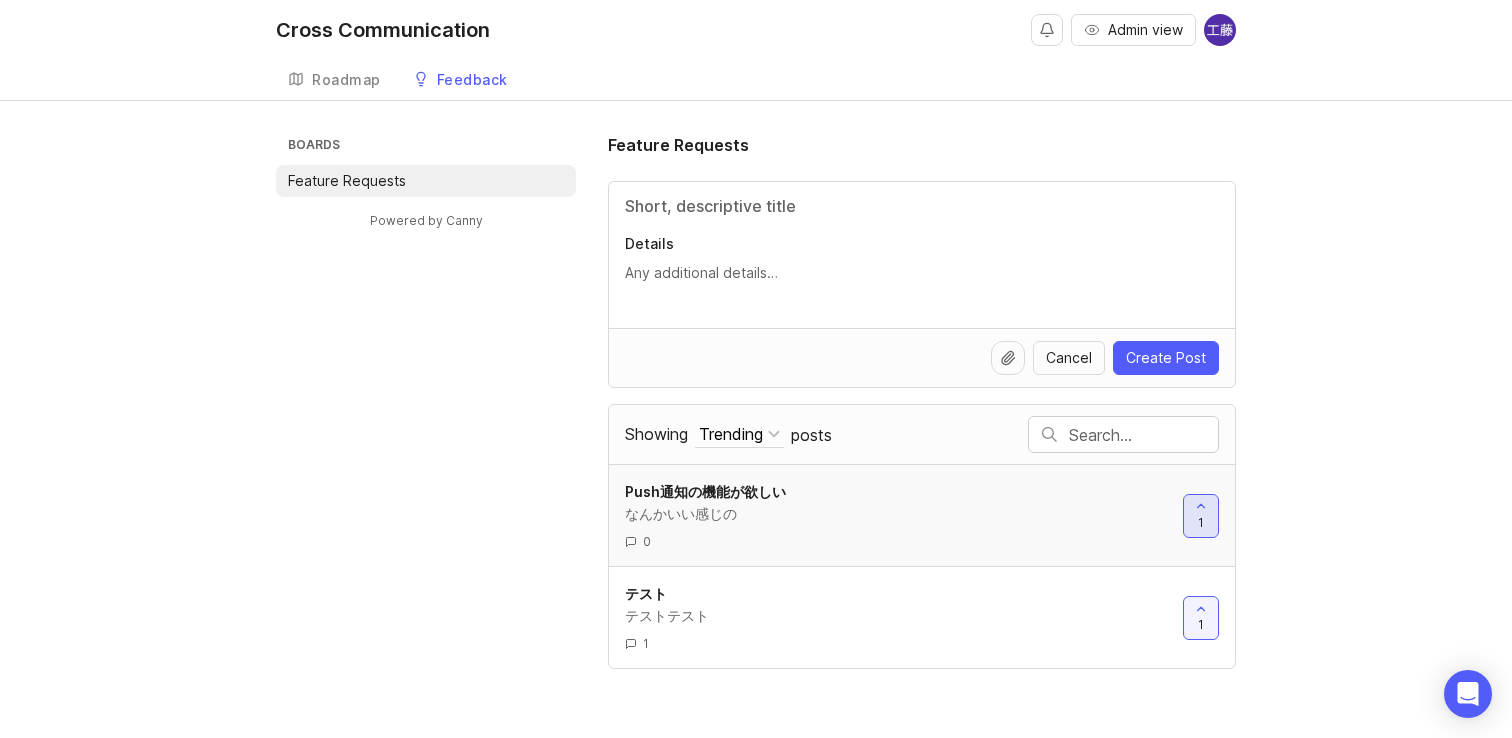 click 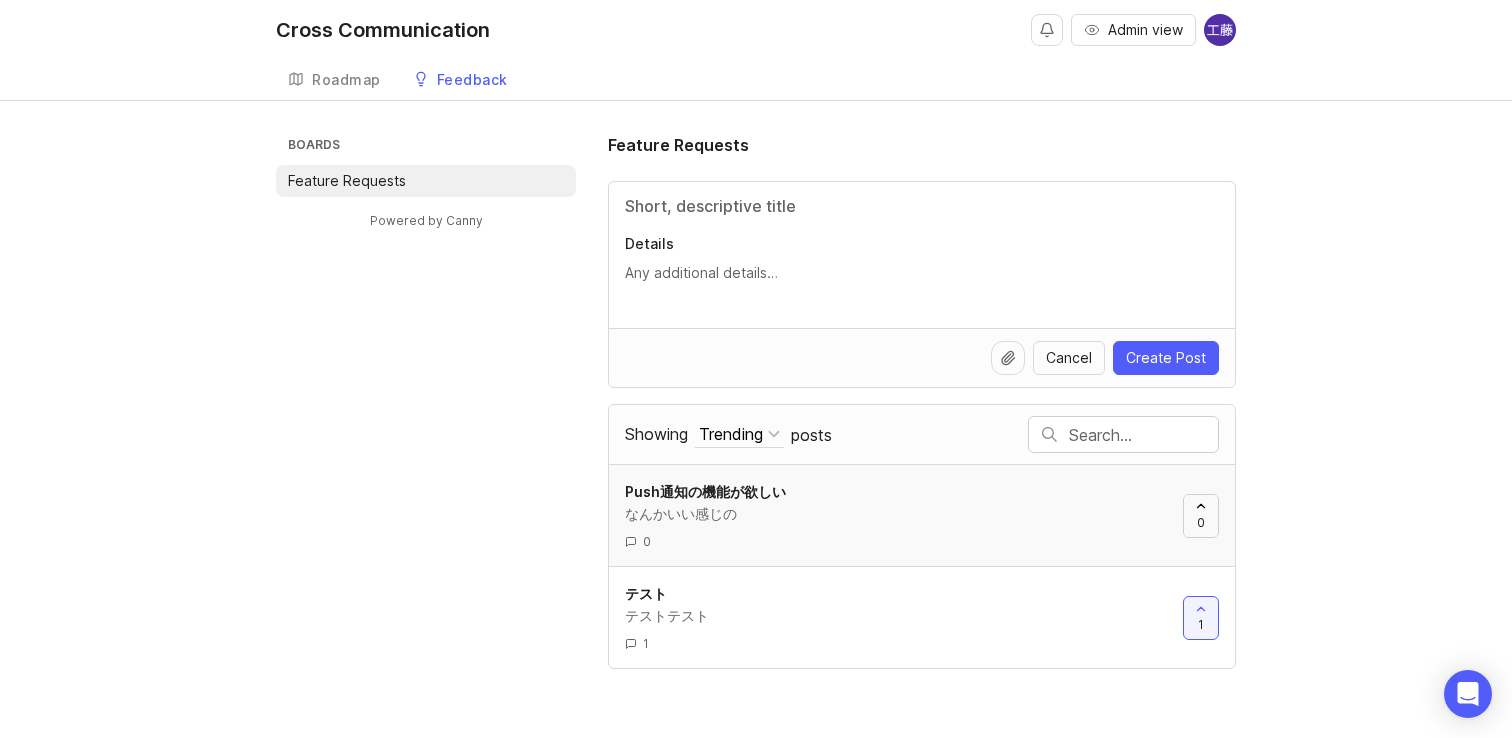 click at bounding box center (1201, 516) 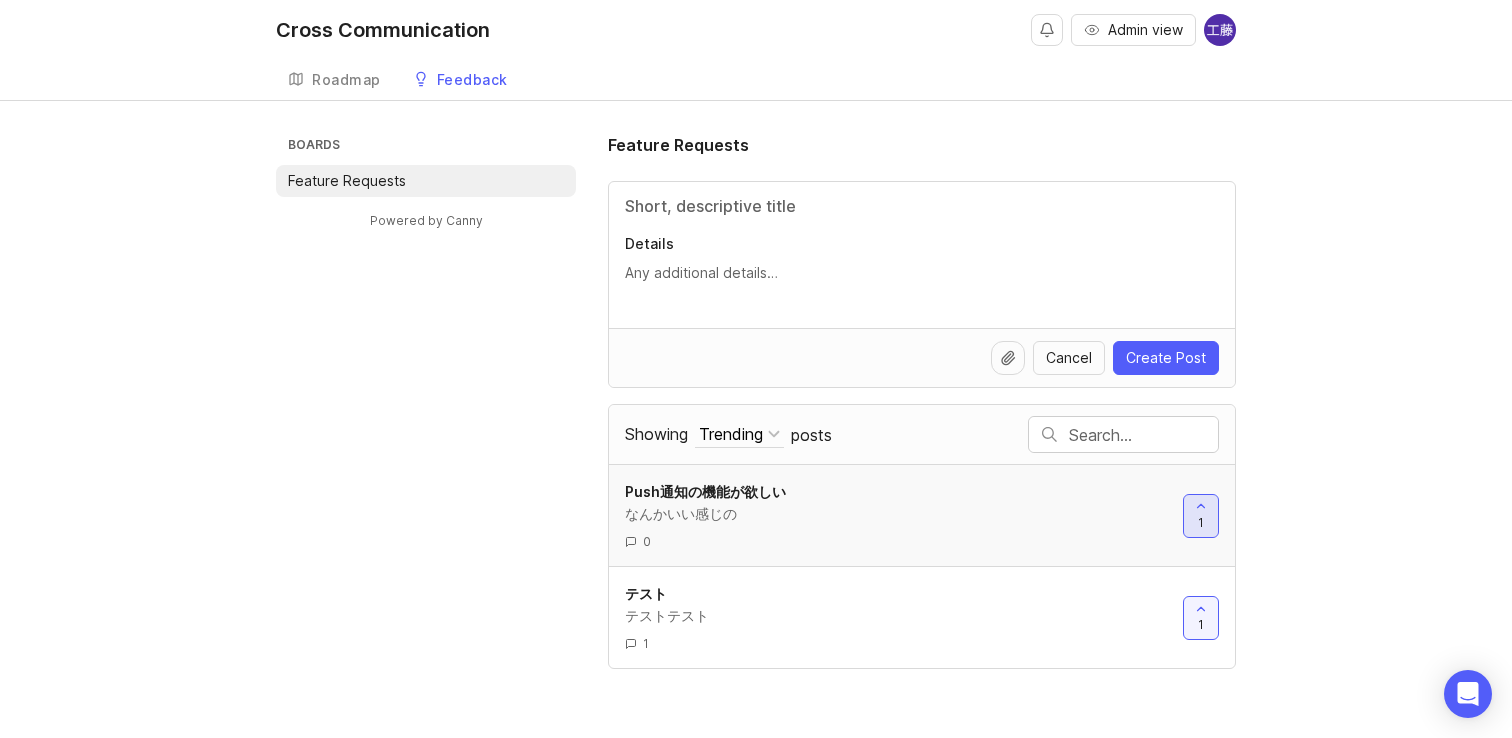 click at bounding box center (1201, 516) 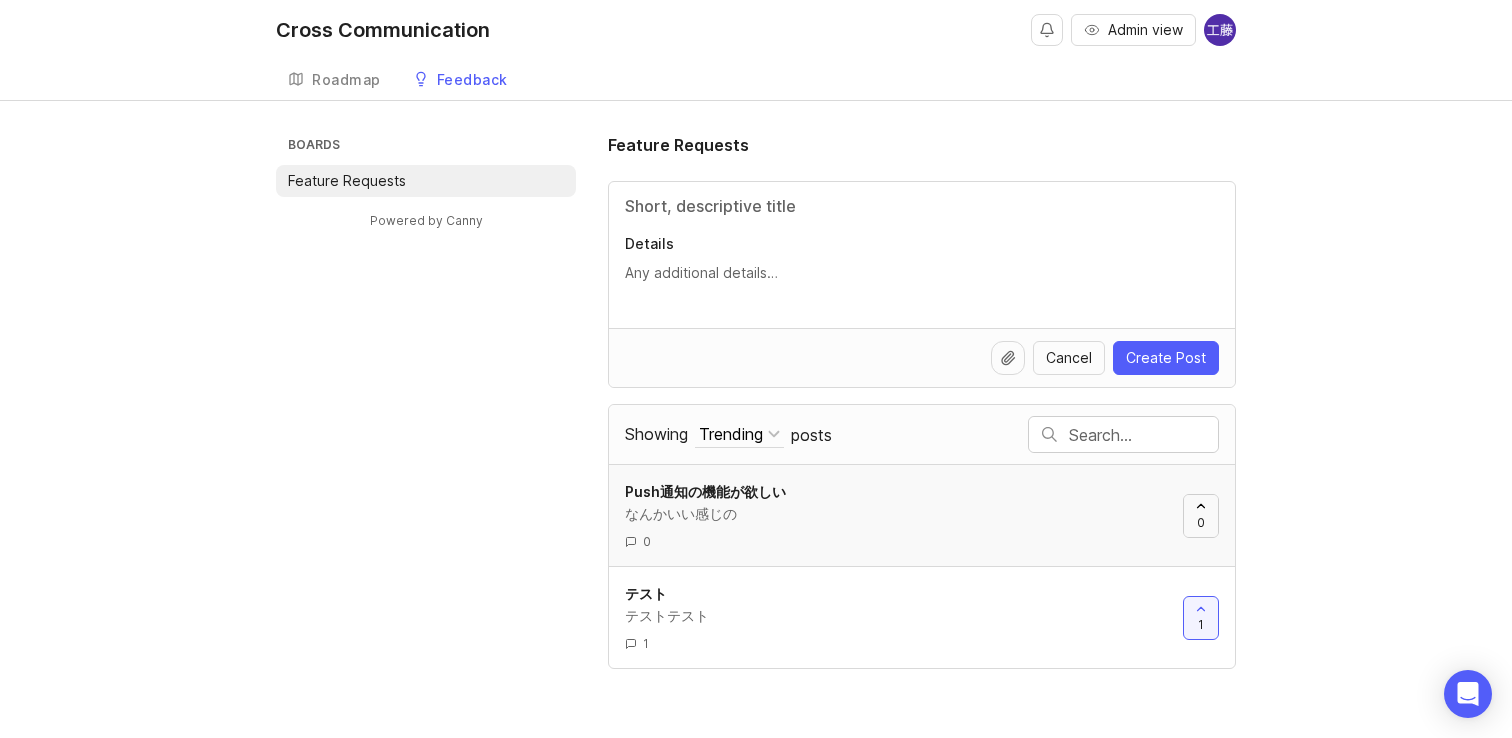 click at bounding box center (1201, 516) 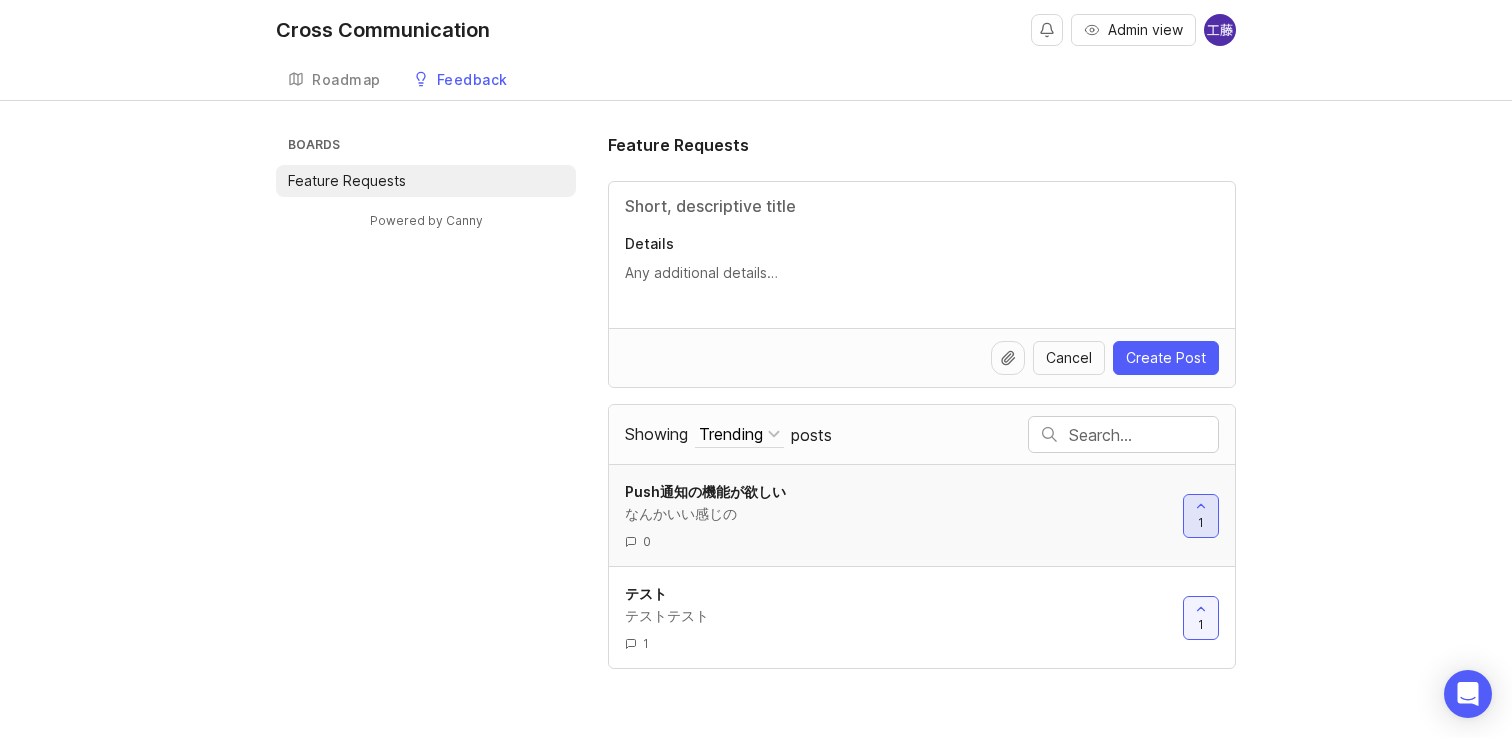 click at bounding box center (1201, 516) 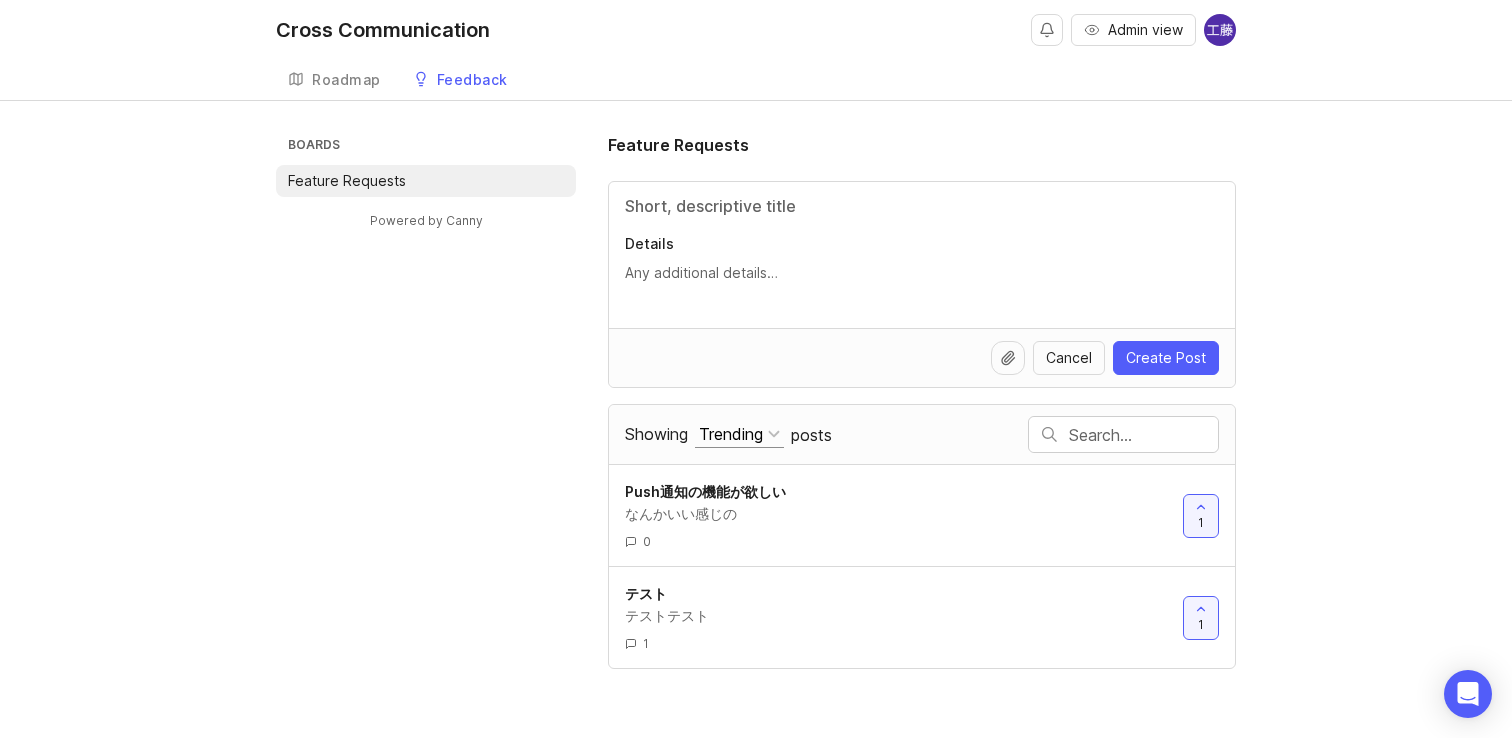 click on "Trending" at bounding box center [731, 434] 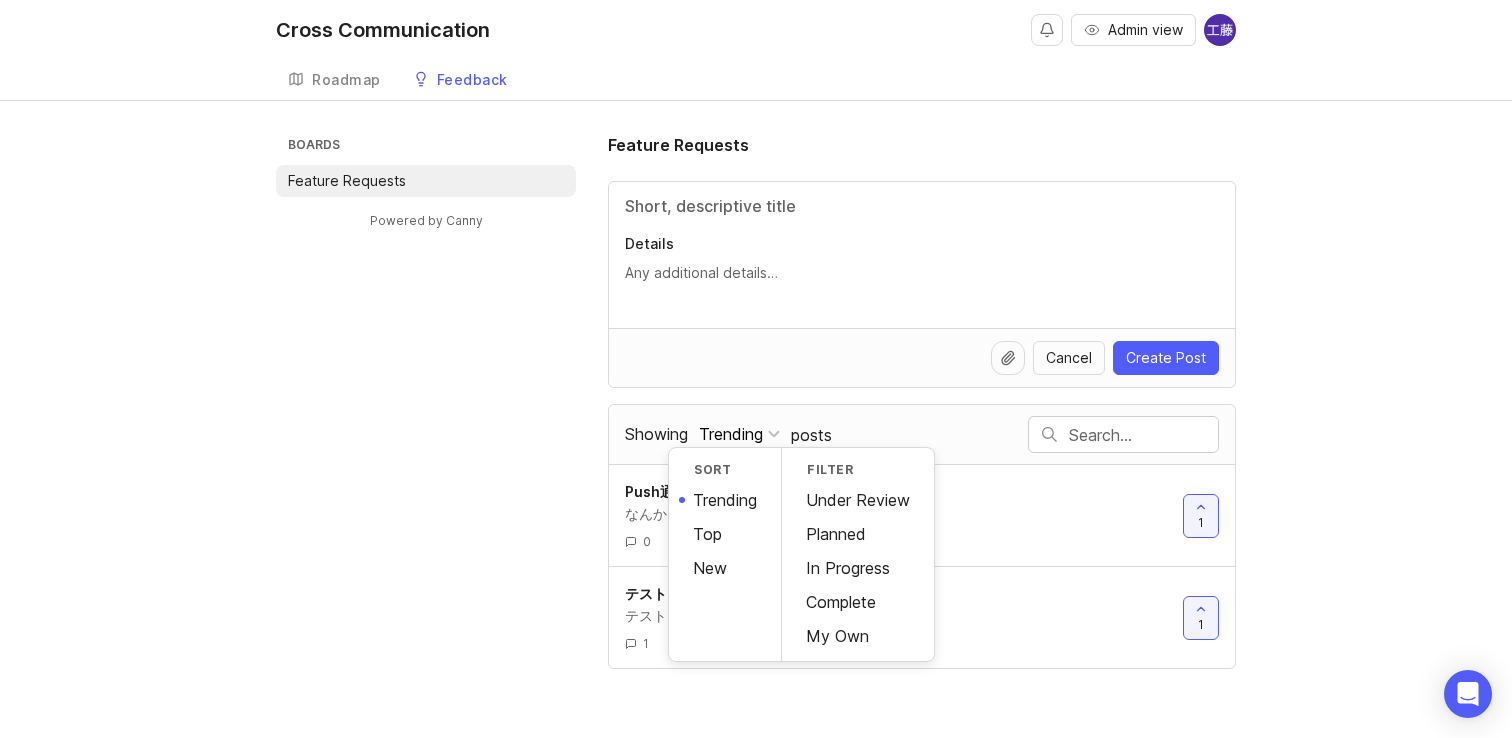 click on "Boards Feature Requests Powered by Canny Feature Requests Details Cancel Create Post Showing Trending Sort Trending Top New Filter Under Review Planned In Progress Complete My Own posts Push通知の機能が欲しい なんかいい感じの 0 1 テスト テストテスト 1 1 Powered by Canny" at bounding box center [756, 401] 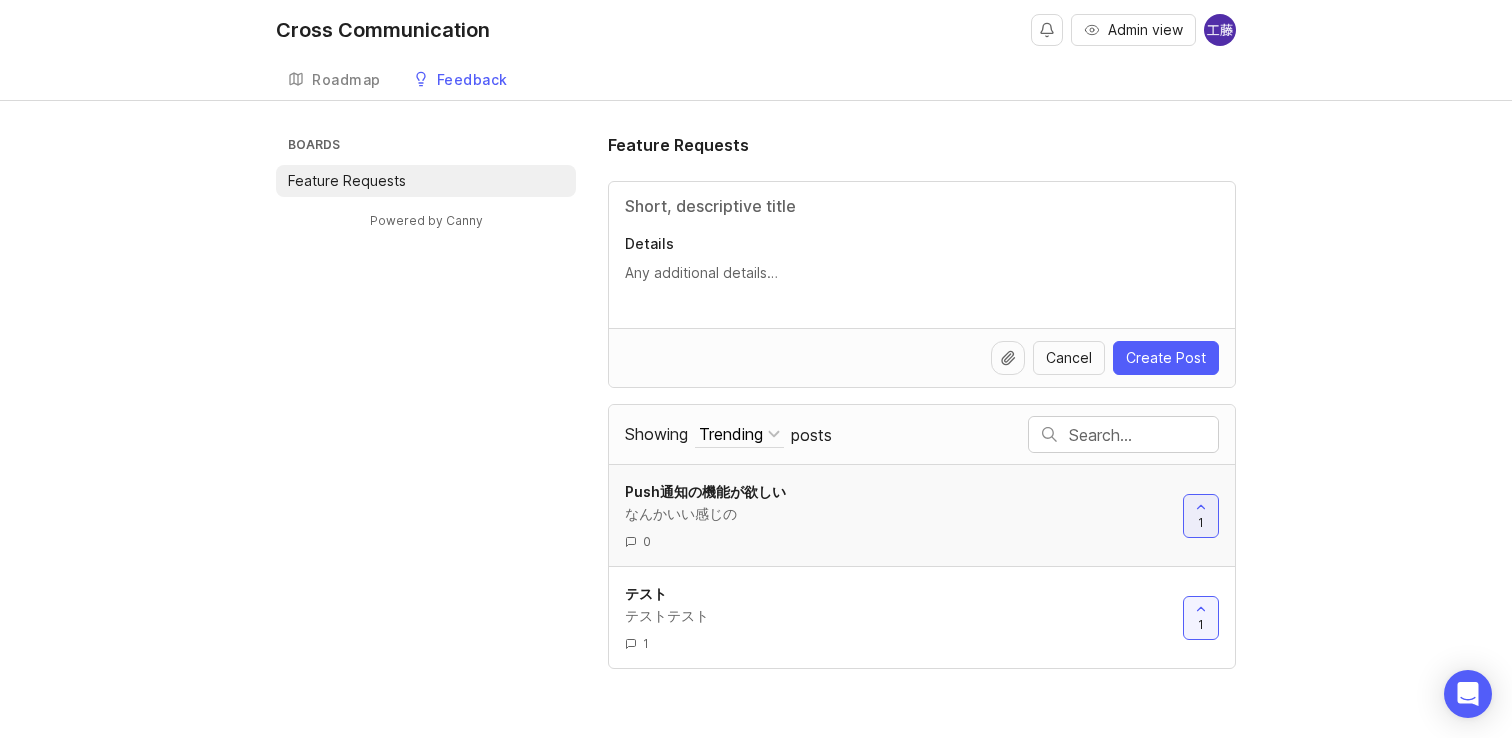 click on "Push通知の機能が欲しい なんかいい感じの 0 1" at bounding box center [922, 515] 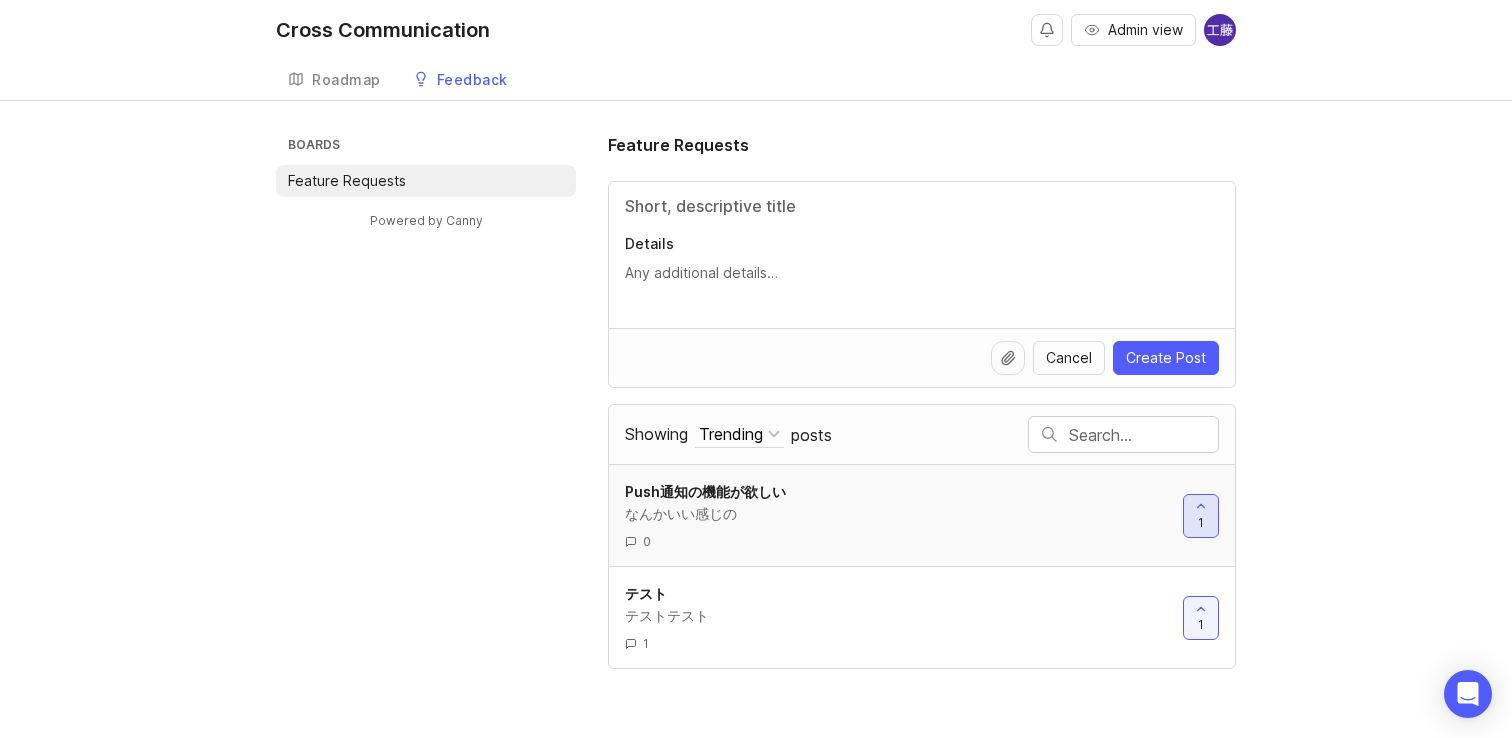 click on "1" at bounding box center [1201, 516] 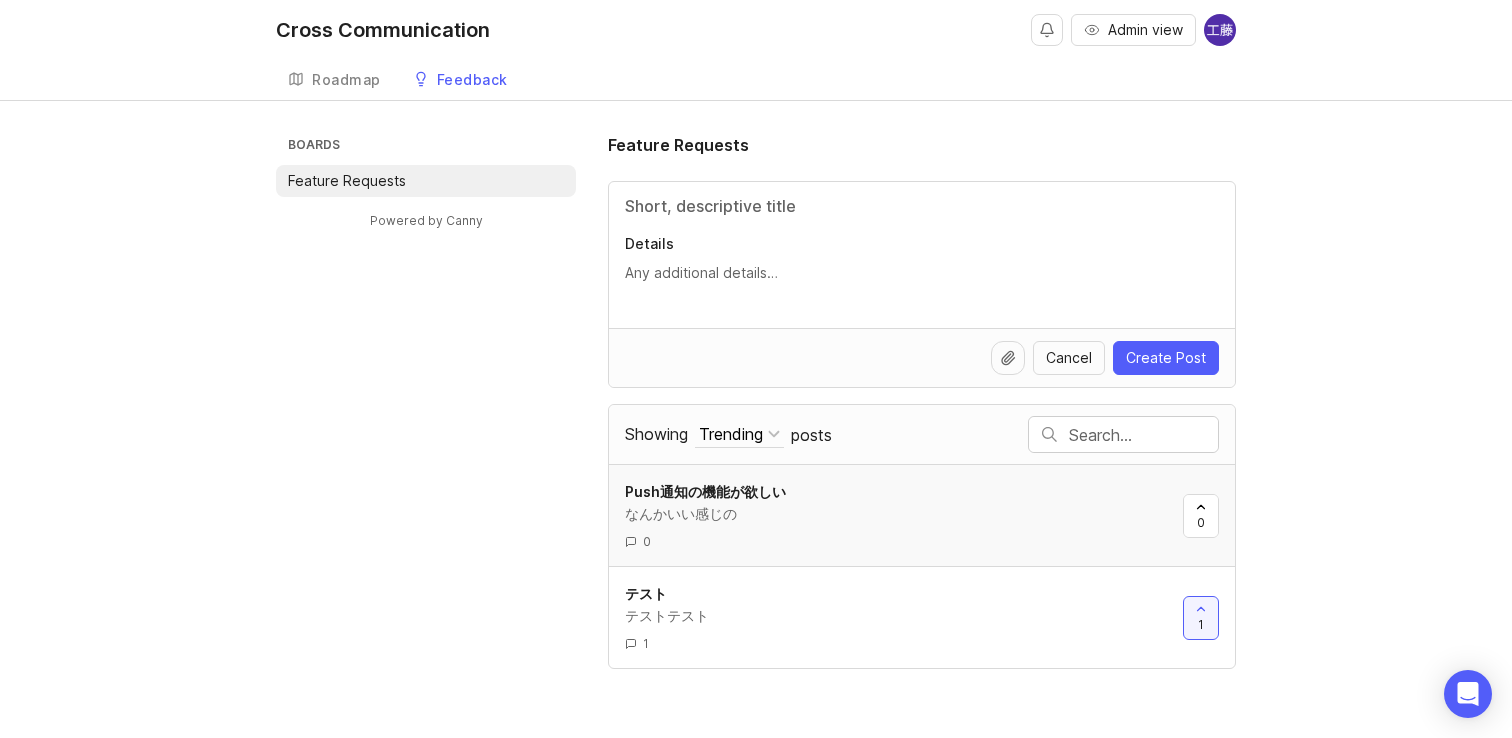 click on "Push通知の機能が欲しい なんかいい感じの 0 0" at bounding box center [922, 515] 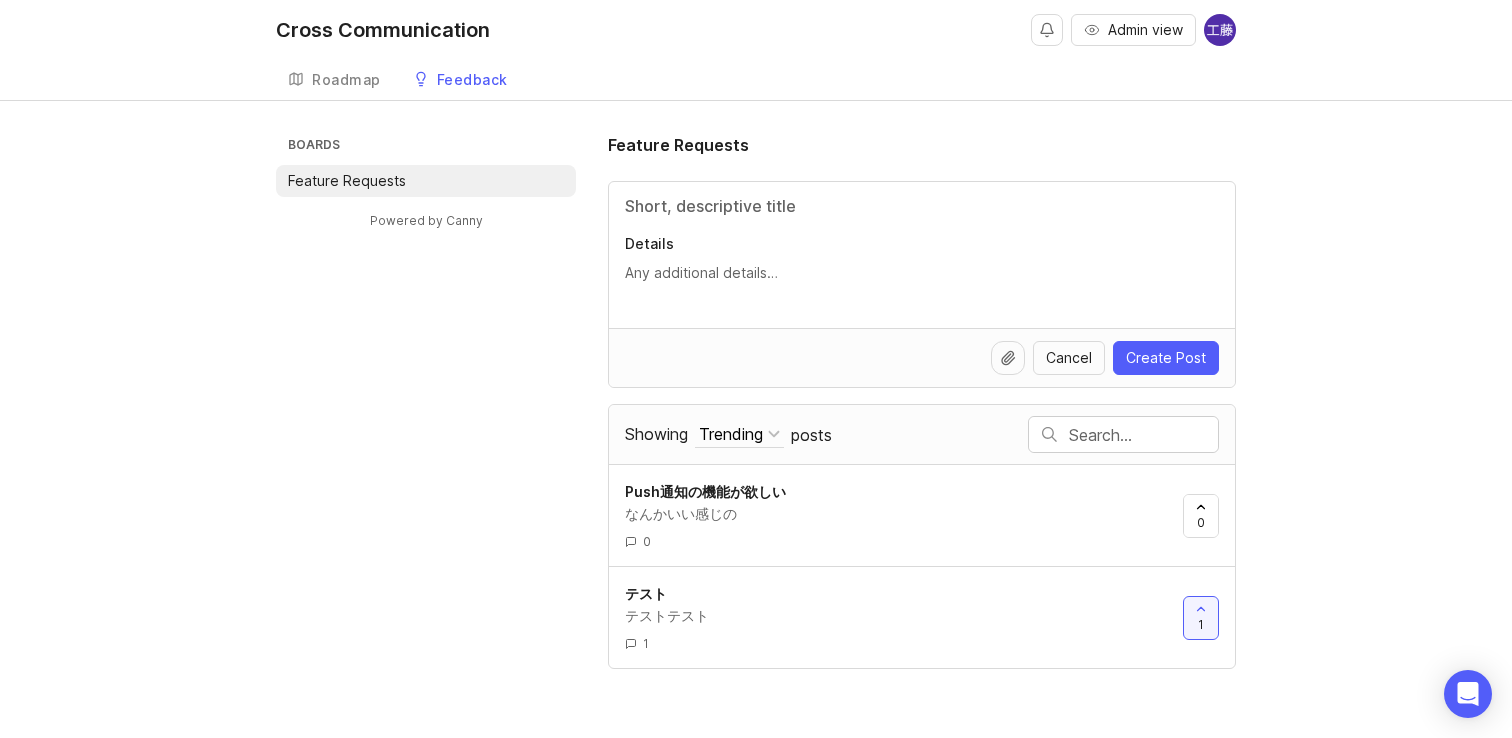click at bounding box center (1143, 435) 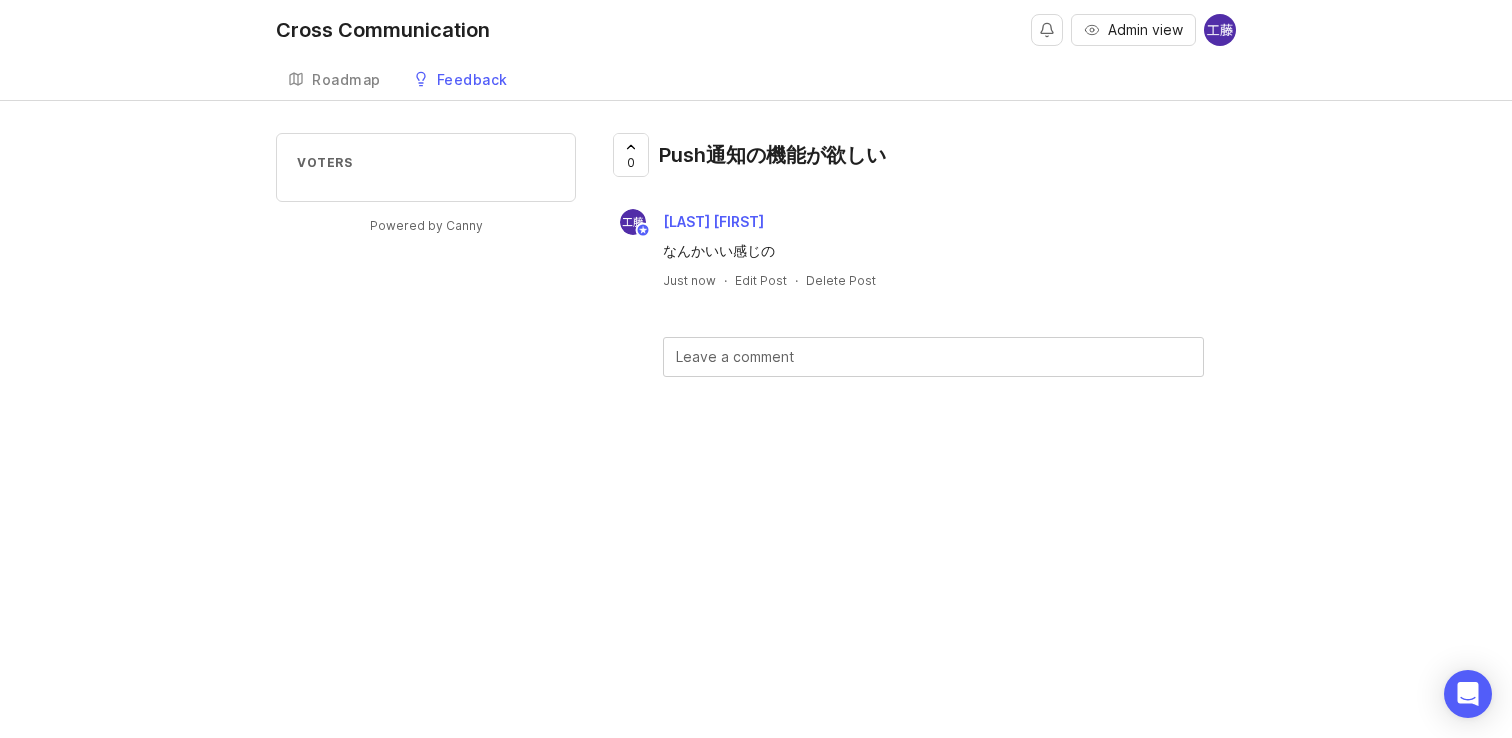 click on "Feedback" at bounding box center (472, 80) 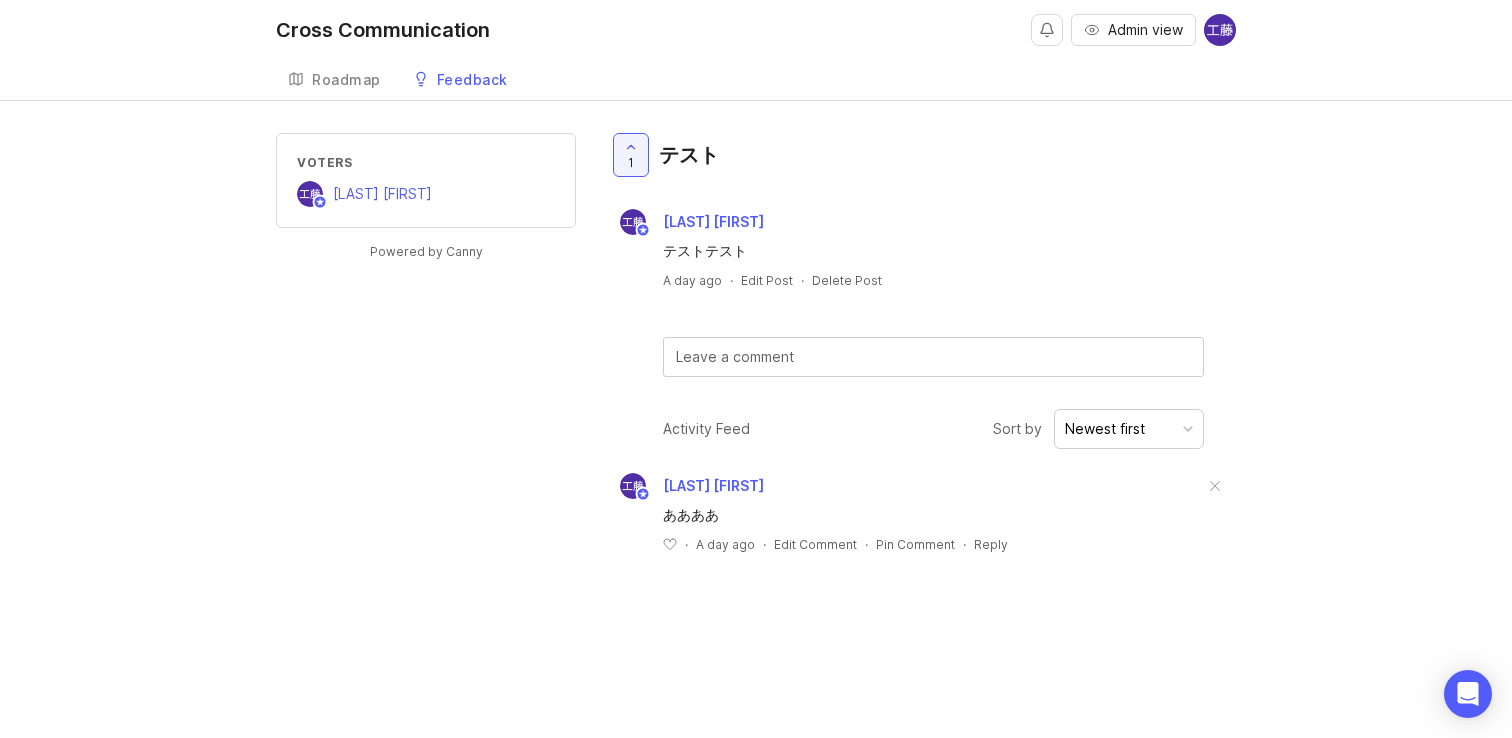 click on "テストテスト" at bounding box center (933, 251) 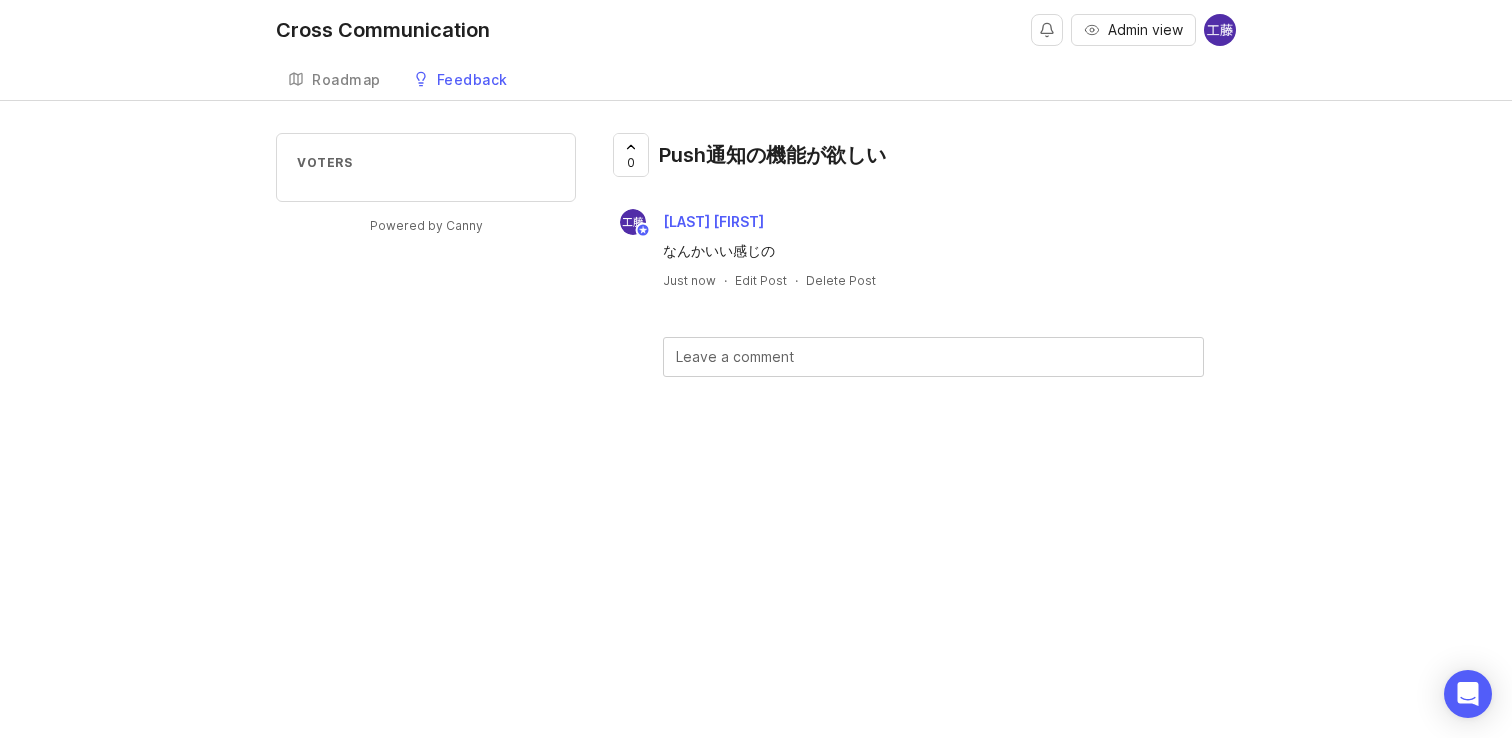 click on "なんかいい感じの" at bounding box center [933, 251] 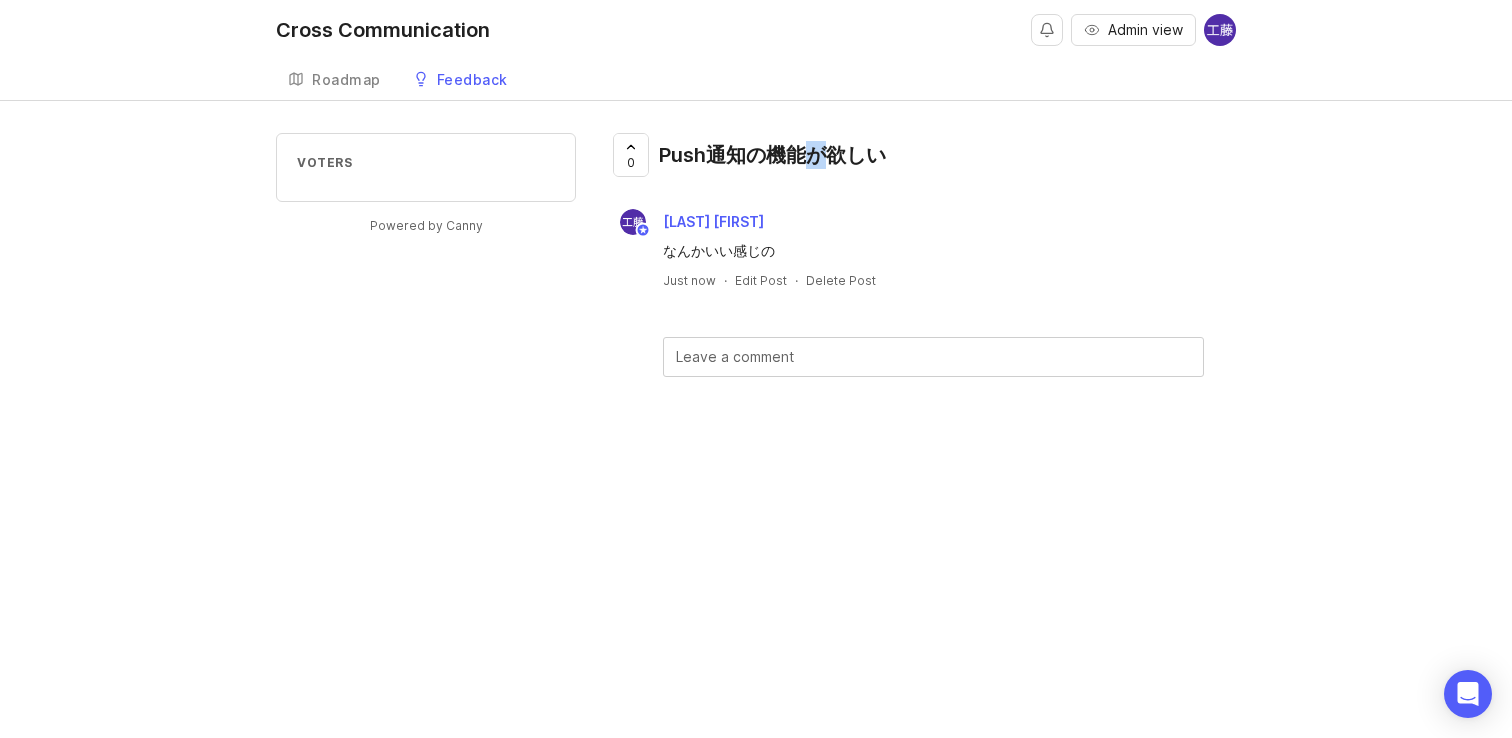 click on "Push通知の機能が欲しい" at bounding box center [772, 155] 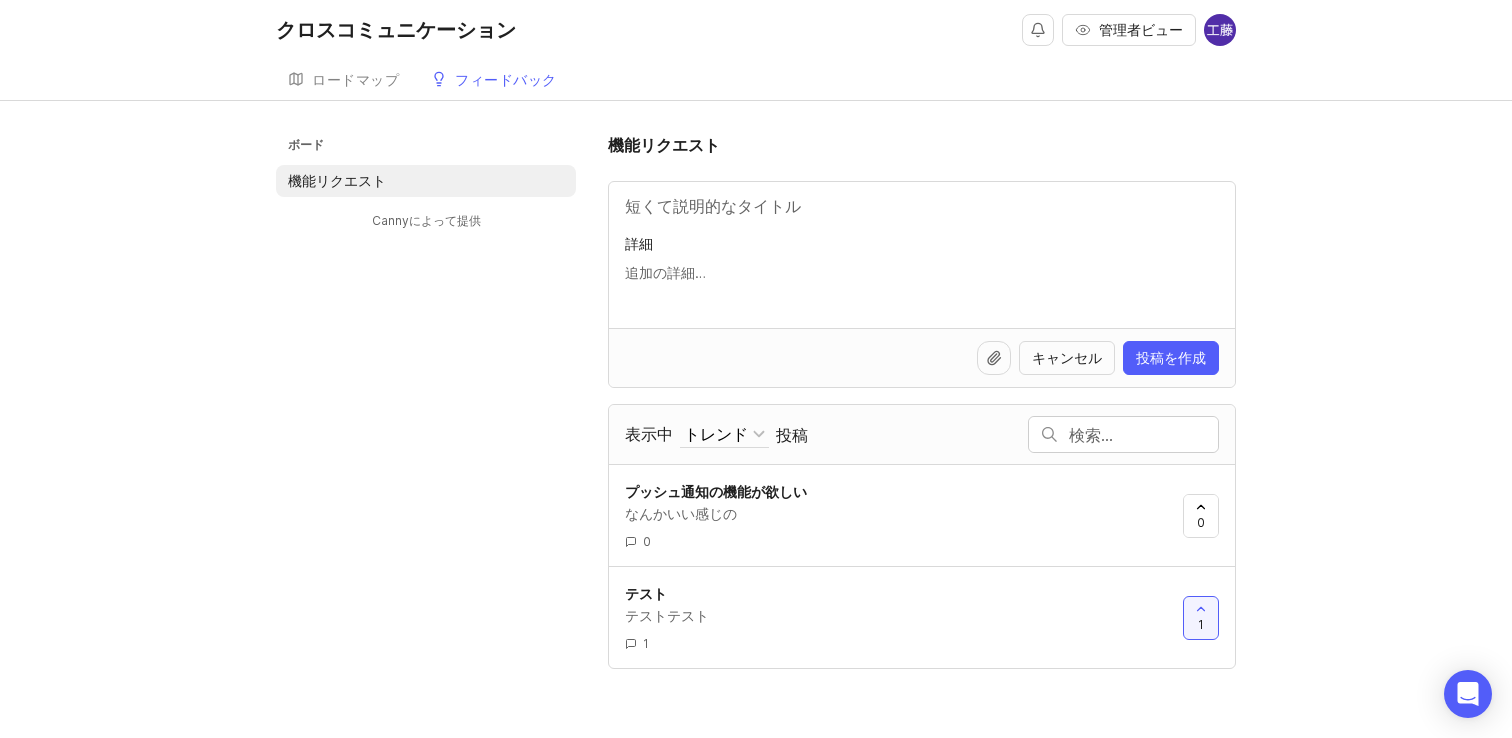click on "クロスコミュニケーション 管理者ビュー 作成する ロードマップ フィードバック 機能リクエスト ボード 機能リクエスト Cannyによって提供 機能リクエスト 詳細 キャンセル 投稿を作成 表示中 トレンド 選別 トレンド トップ 新しい フィルター 審査中 計画済み 進行中 完了 私自身の 投稿 プッシュ通知の機能が欲しい なんかいい感じの 0 0 テスト テストテスト 1 1 Cannyによって提供" at bounding box center (756, 369) 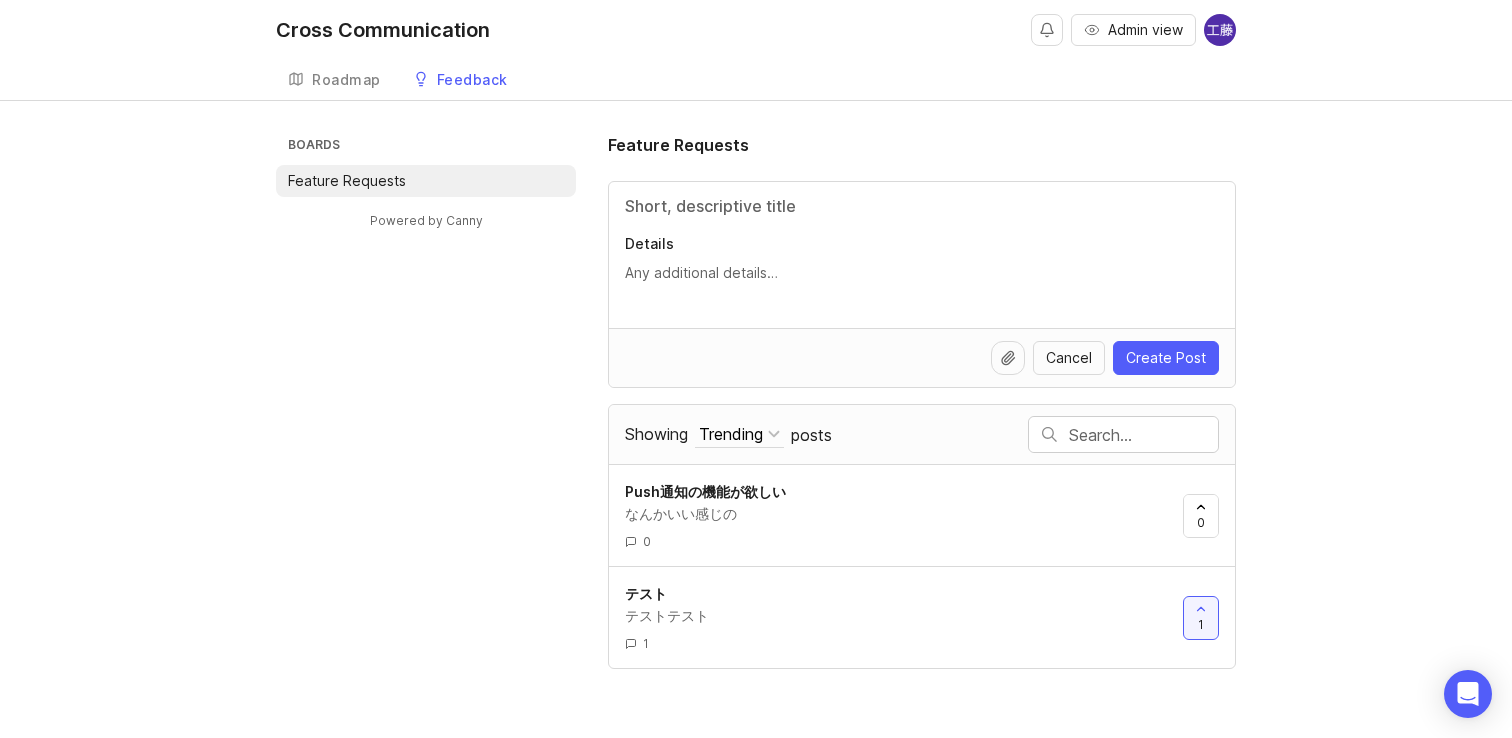 click on "Cross Communication Admin view Create Roadmap Feedback Feature Requests Boards Feature Requests Powered by Canny Feature Requests Details Cancel Create Post Showing Trending Sort Trending Top New Filter Under Review Planned In Progress Complete My Own posts Push通知の機能が欲しい なんかいい感じの 0 0 テスト テストテスト 1 1 Powered by Canny" at bounding box center [756, 369] 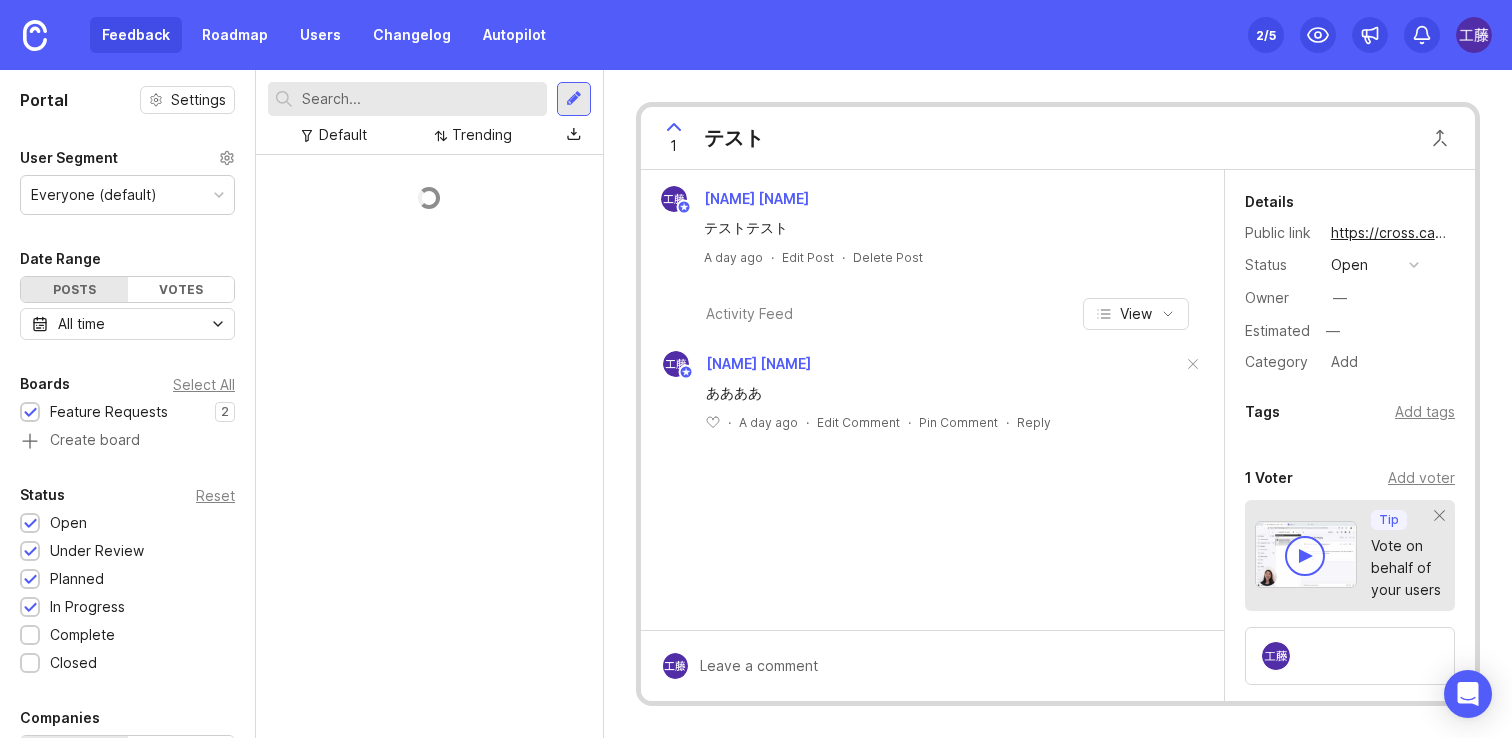 scroll, scrollTop: 0, scrollLeft: 0, axis: both 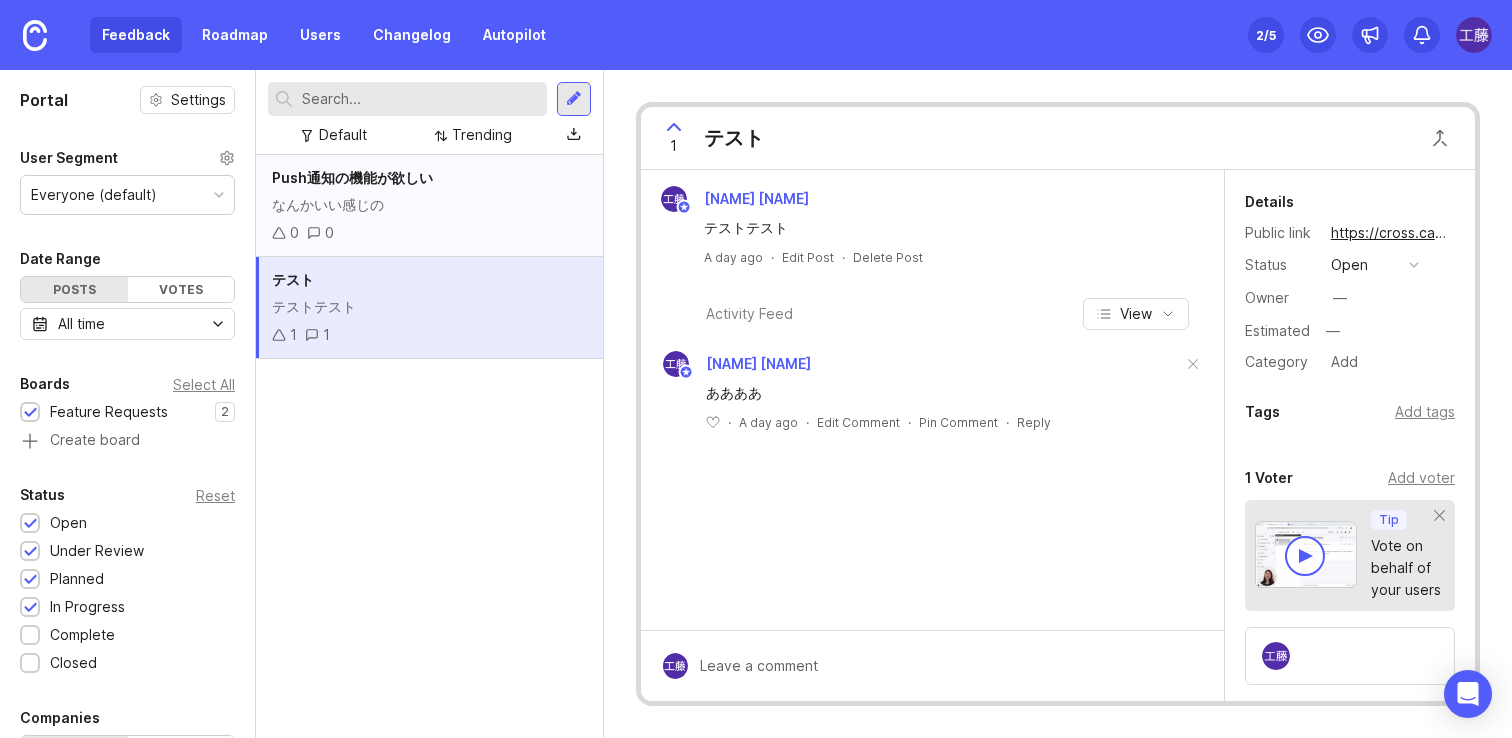 click on "0 0" at bounding box center [429, 233] 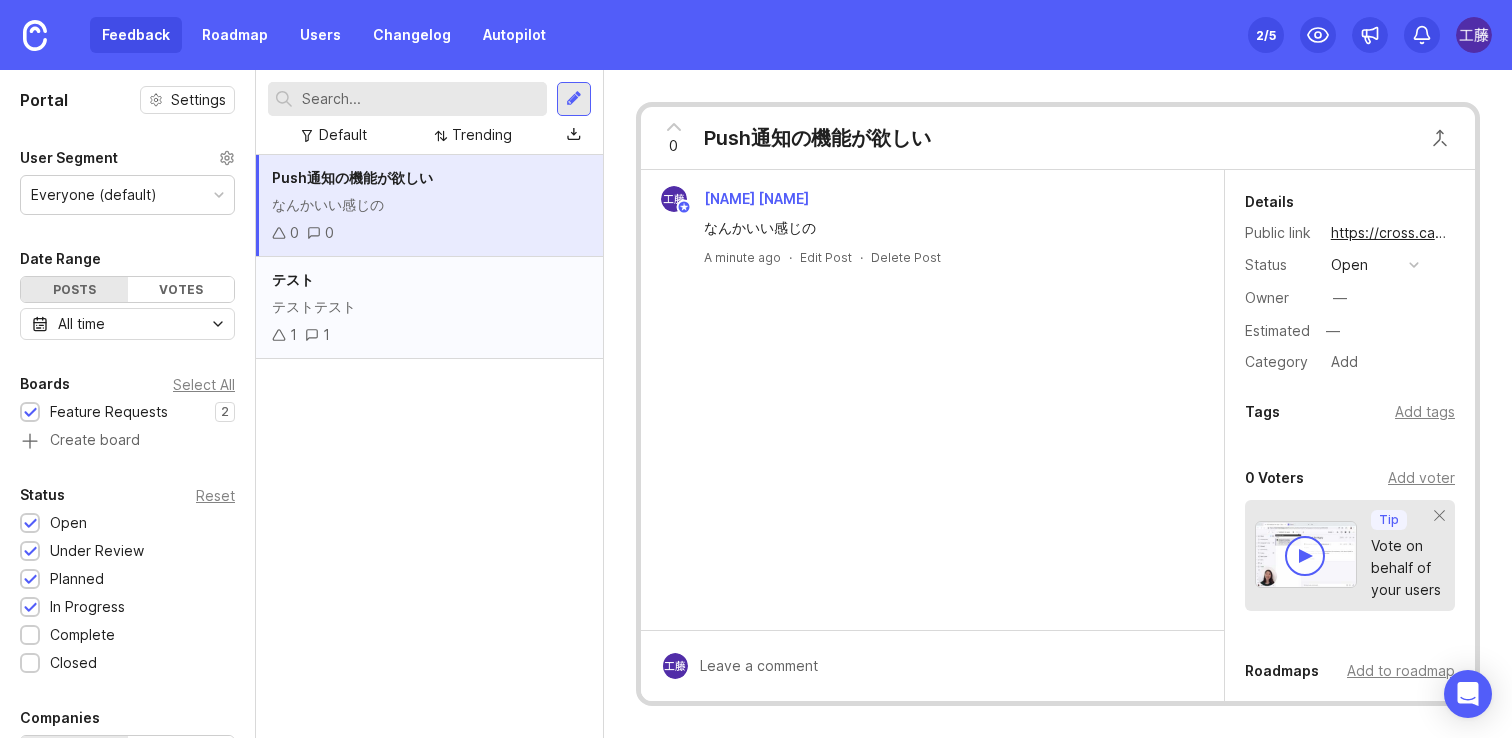 click on "テスト テストテスト 1 1" at bounding box center [429, 308] 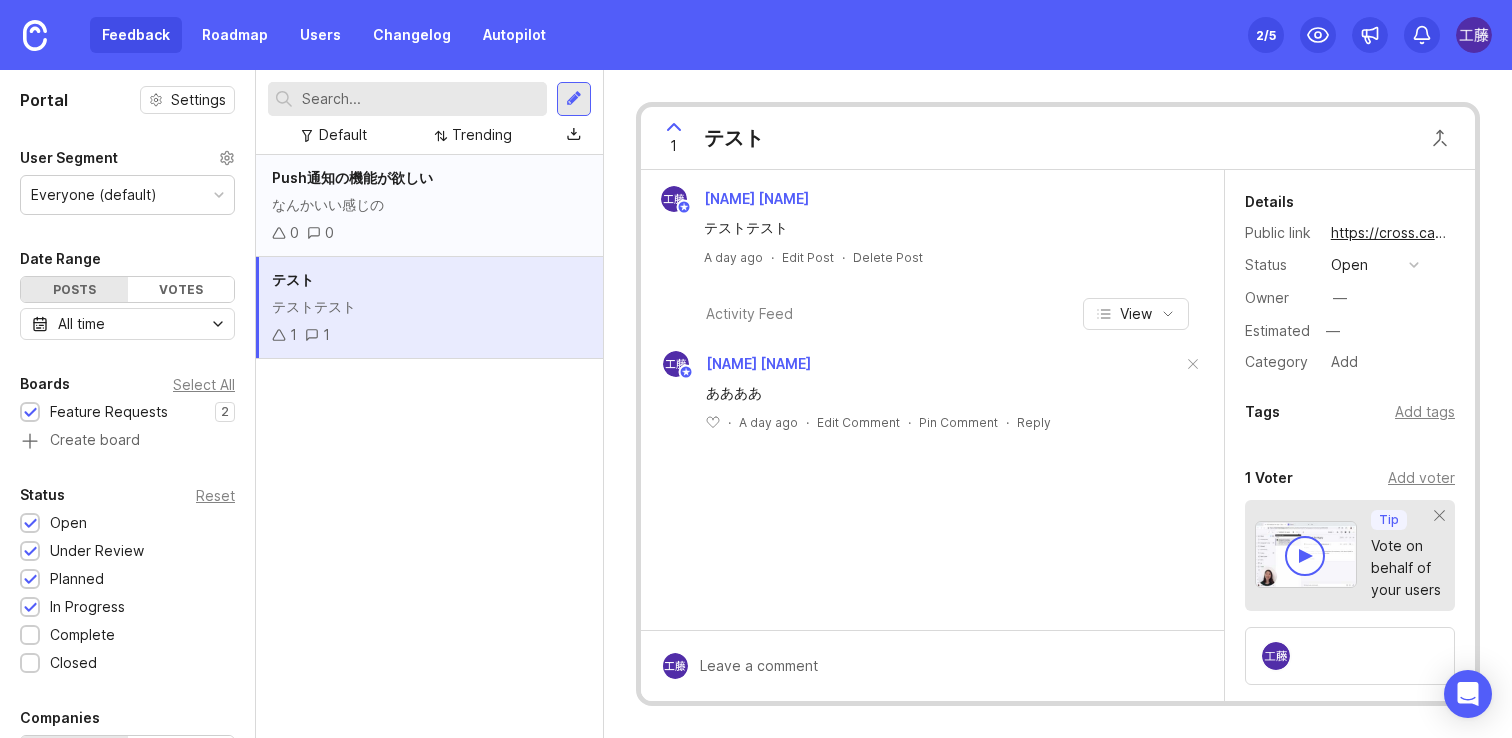 click on "なんかいい感じの" at bounding box center [429, 205] 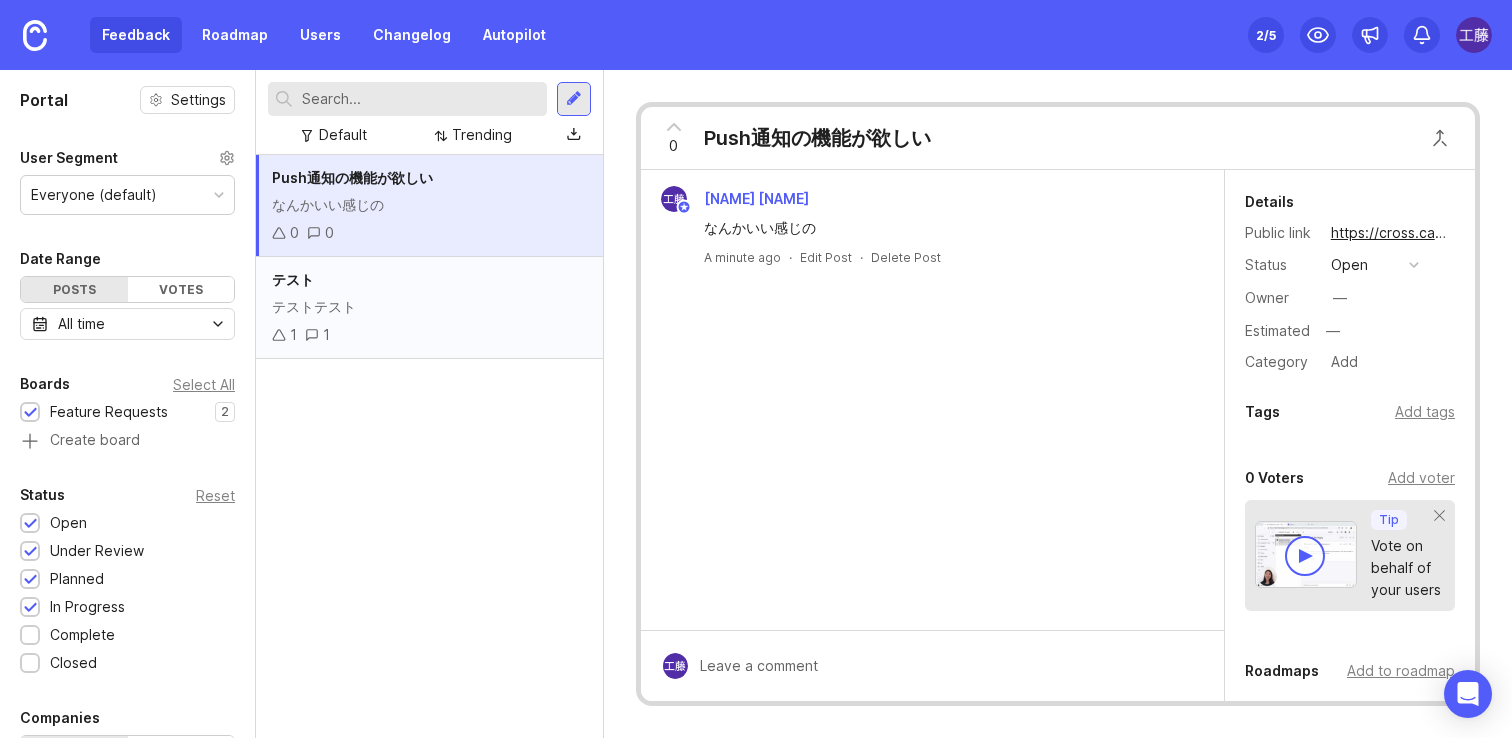 click on "テスト" at bounding box center (429, 280) 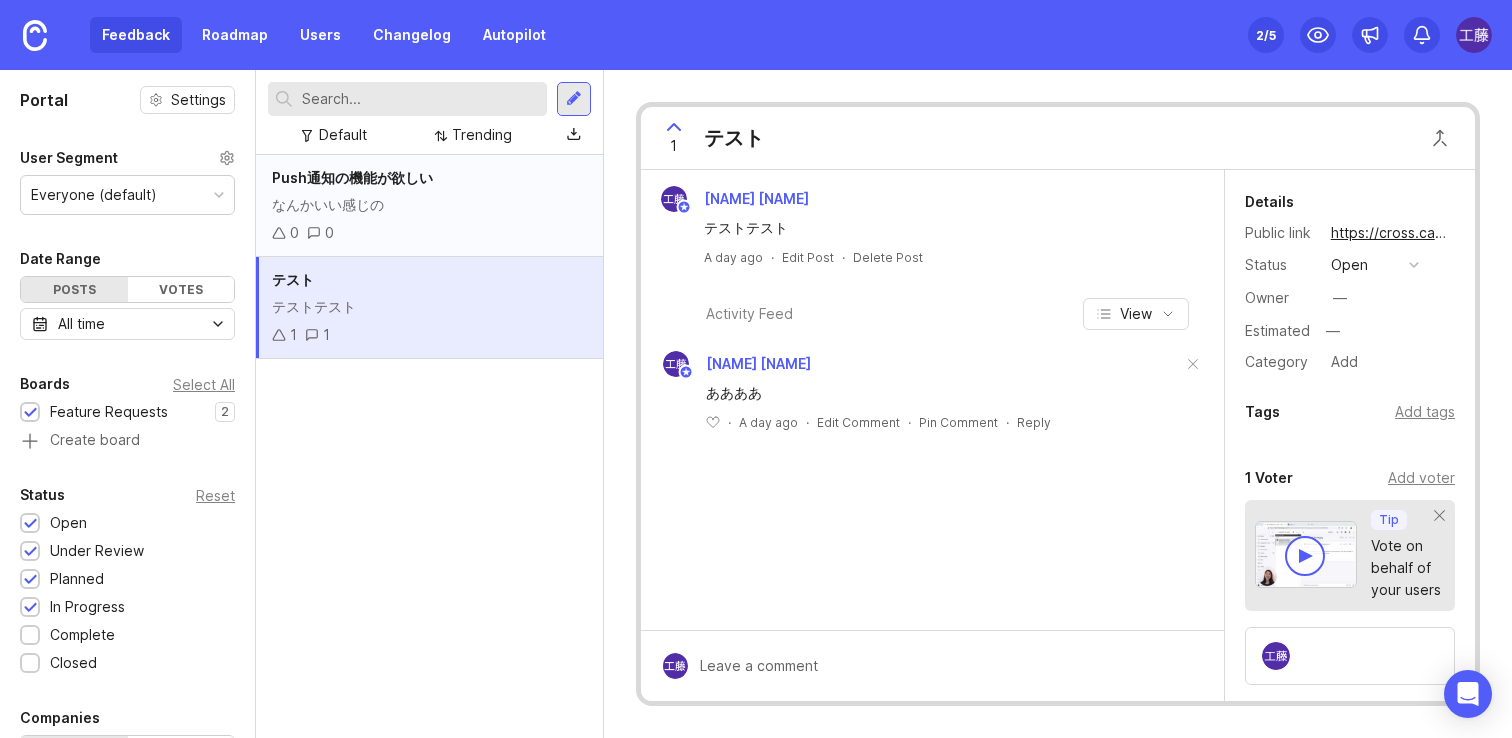 click on "なんかいい感じの" at bounding box center (429, 205) 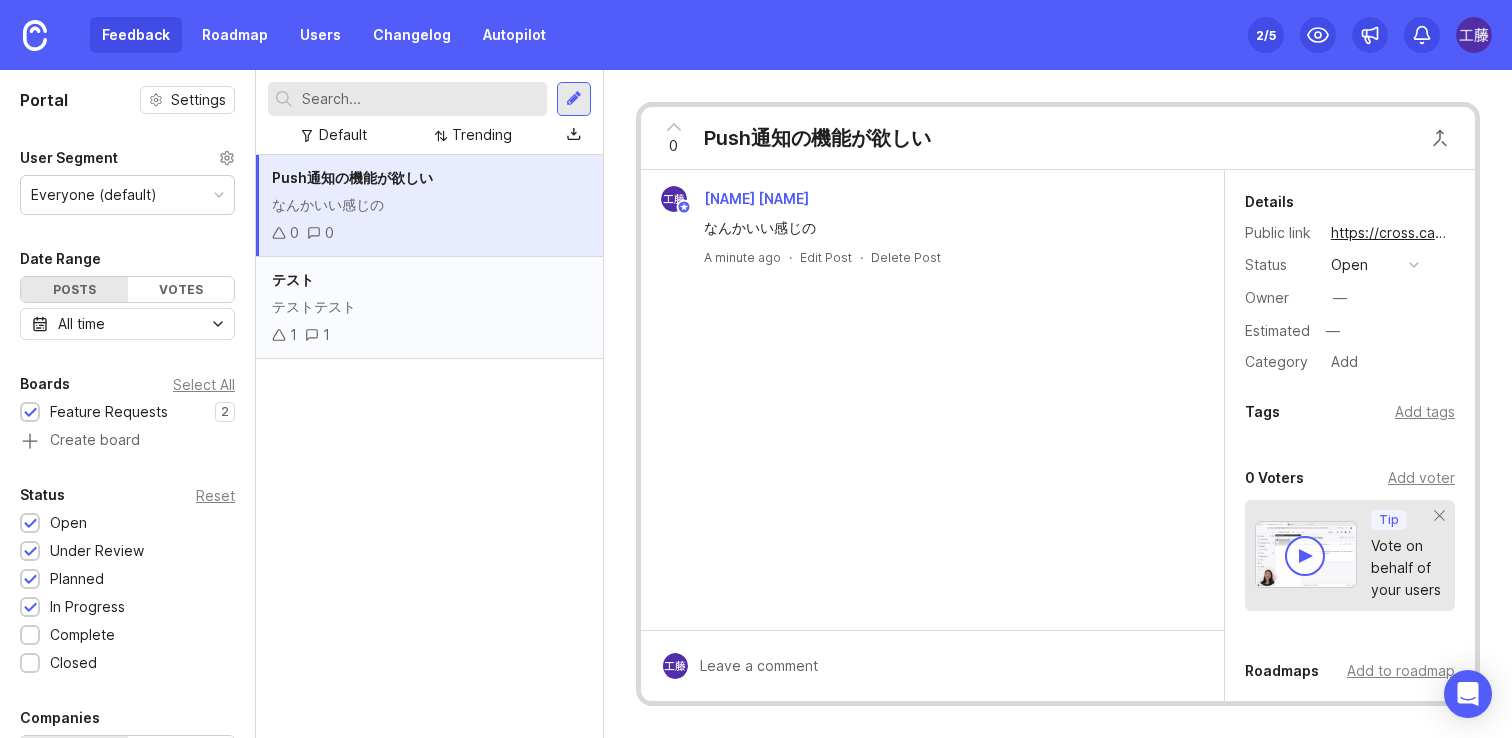 click on "テスト" at bounding box center [429, 280] 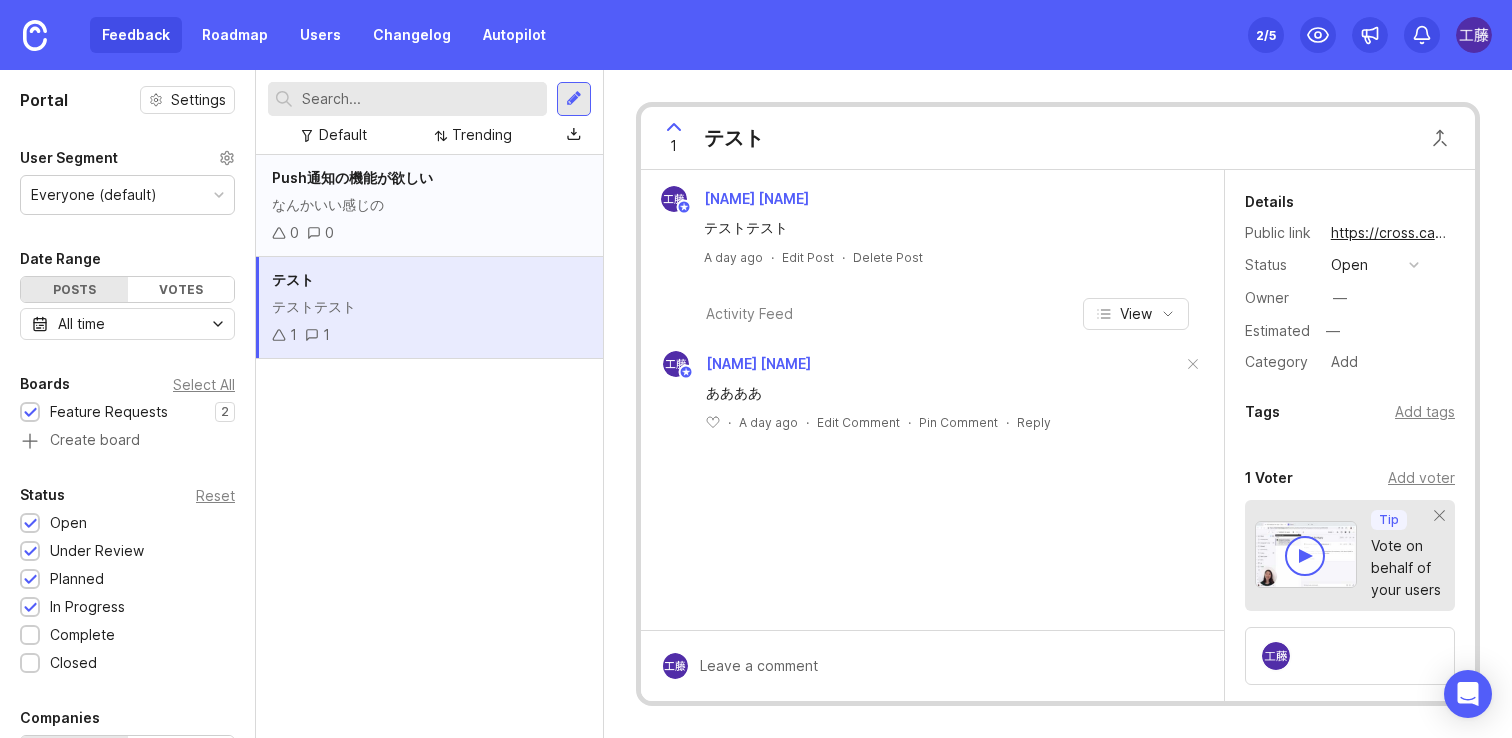 click on "0 0" at bounding box center (429, 233) 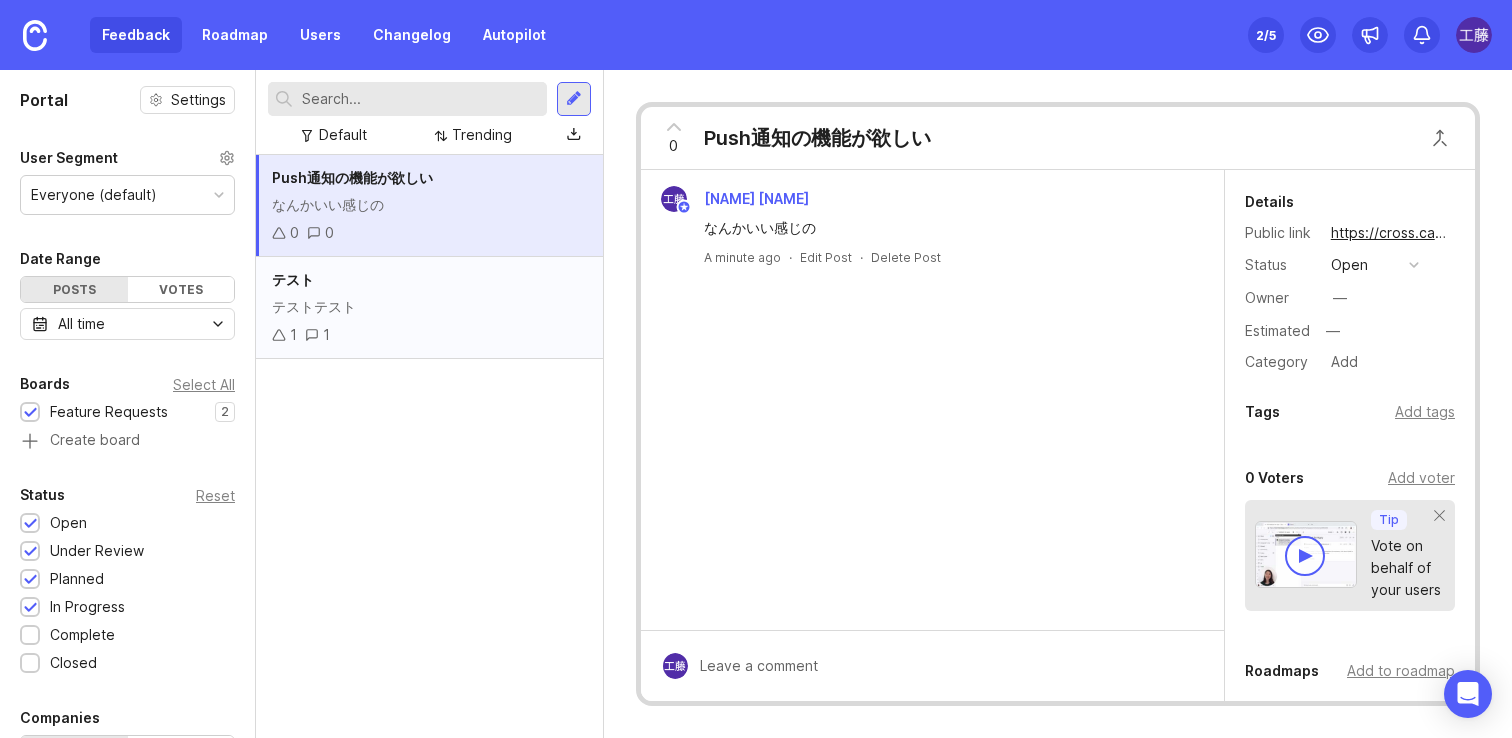click on "テスト" at bounding box center (429, 280) 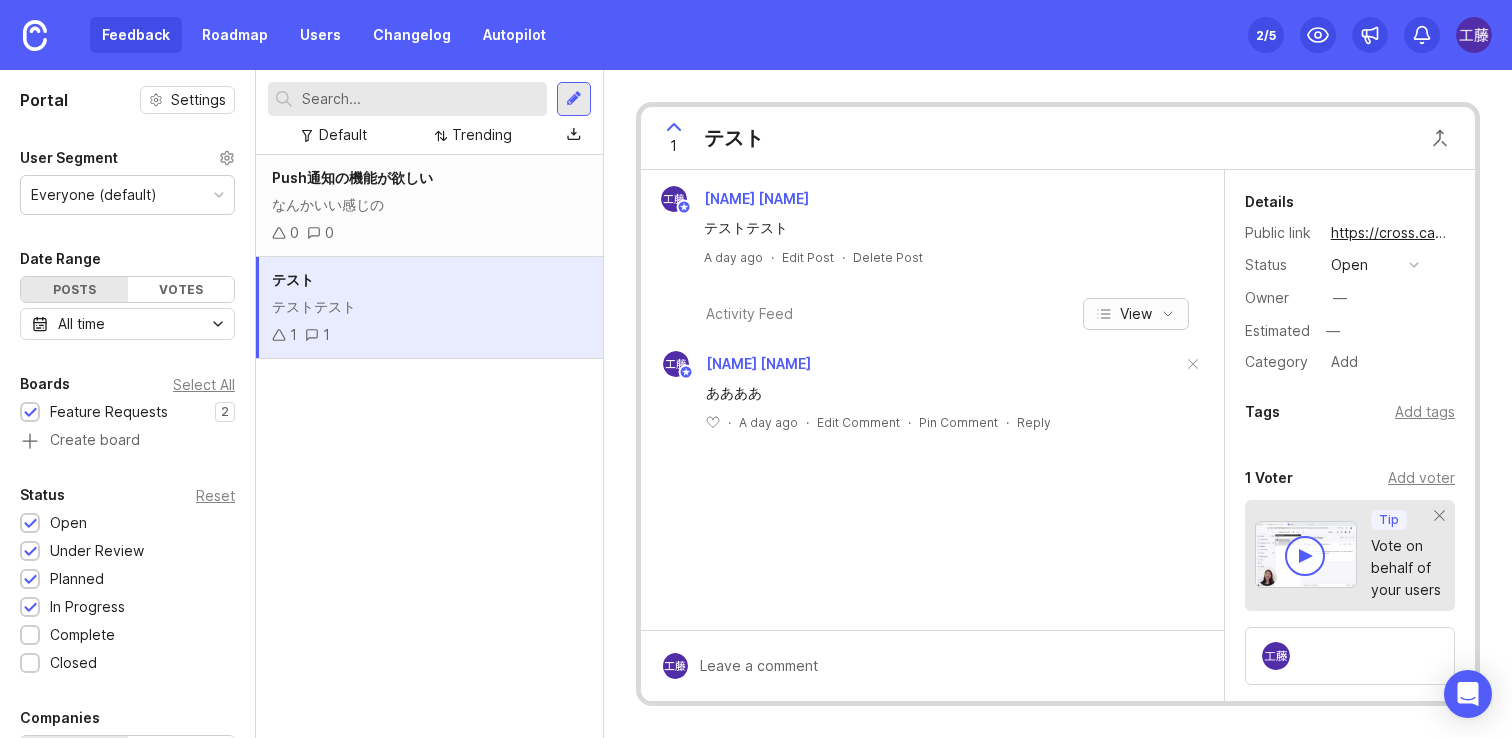 click 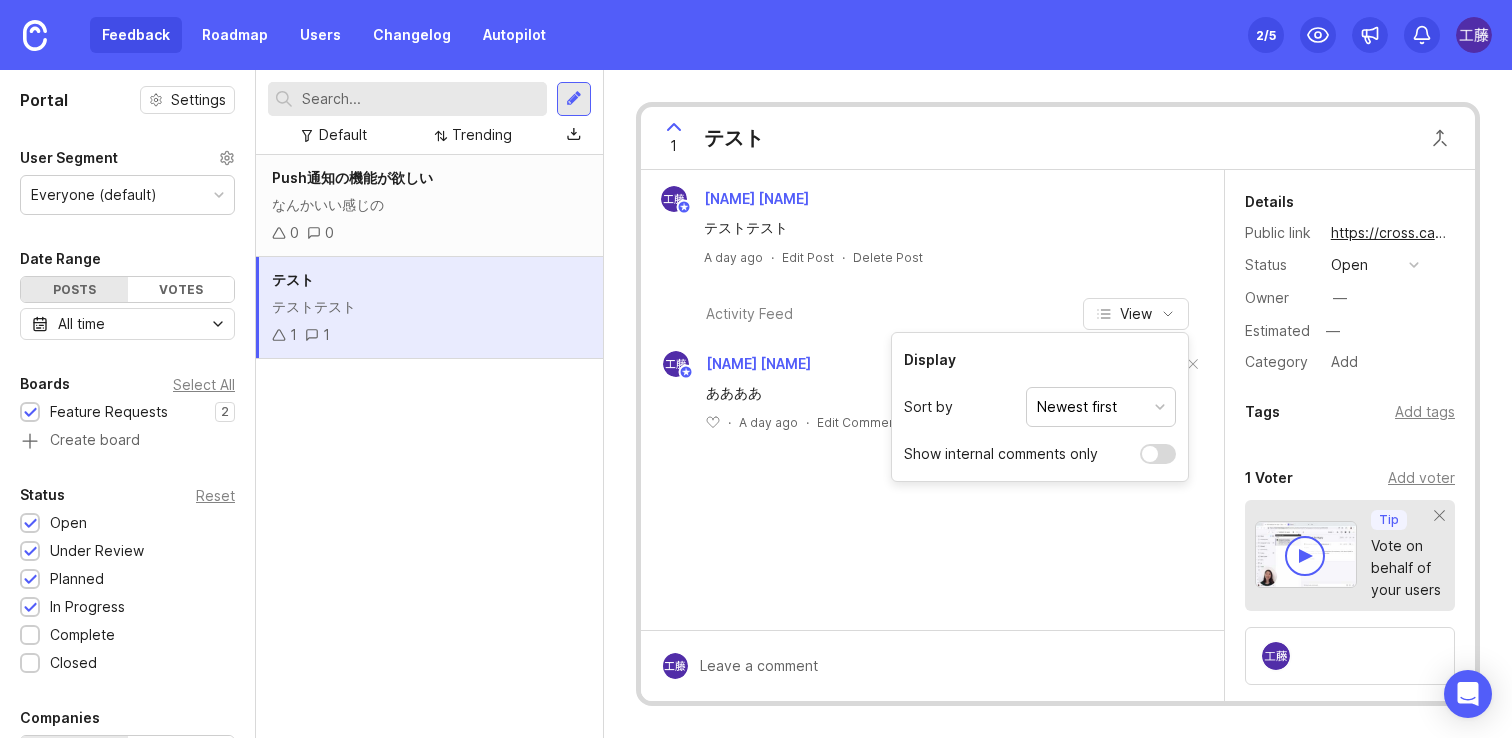 click on "Newest first" at bounding box center [1101, 407] 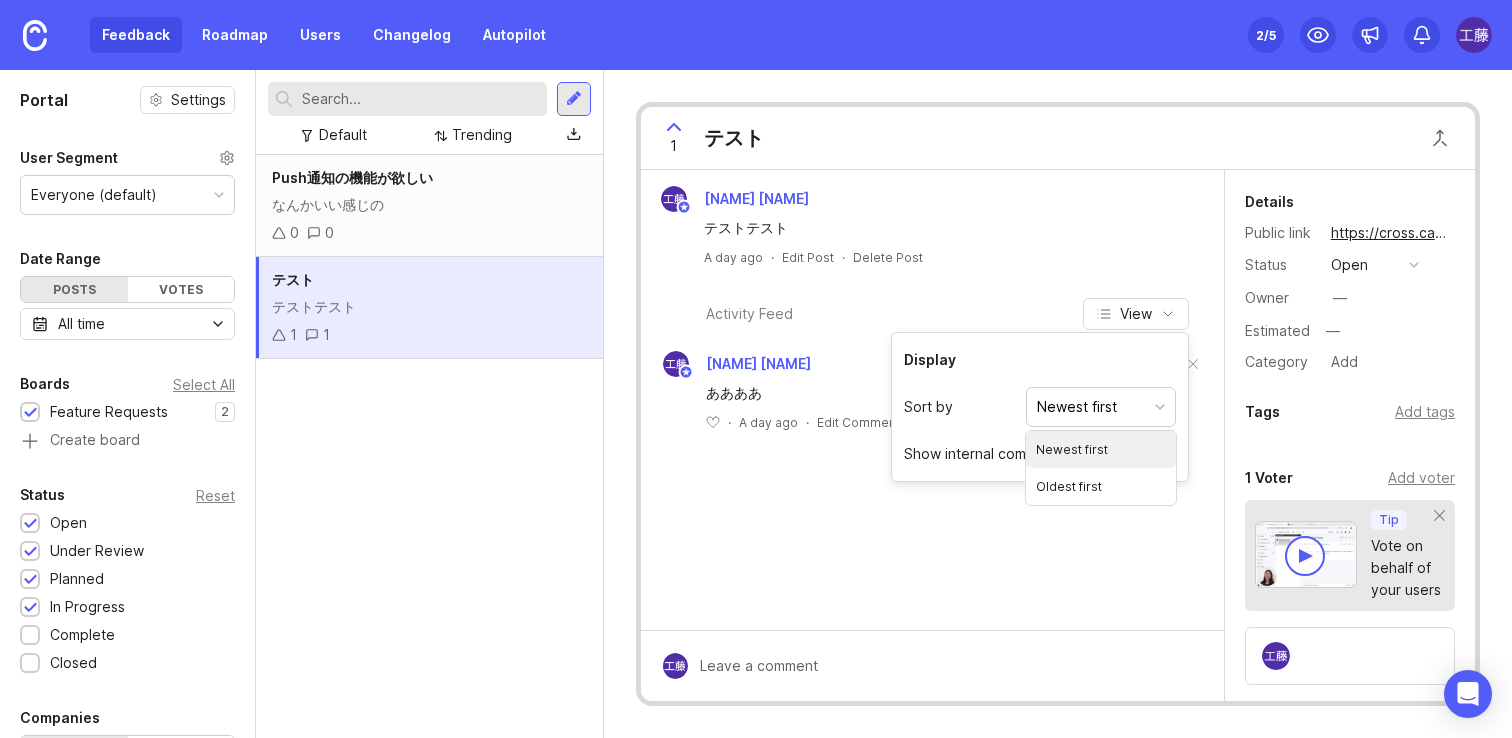 click on "Newest first" at bounding box center (1101, 407) 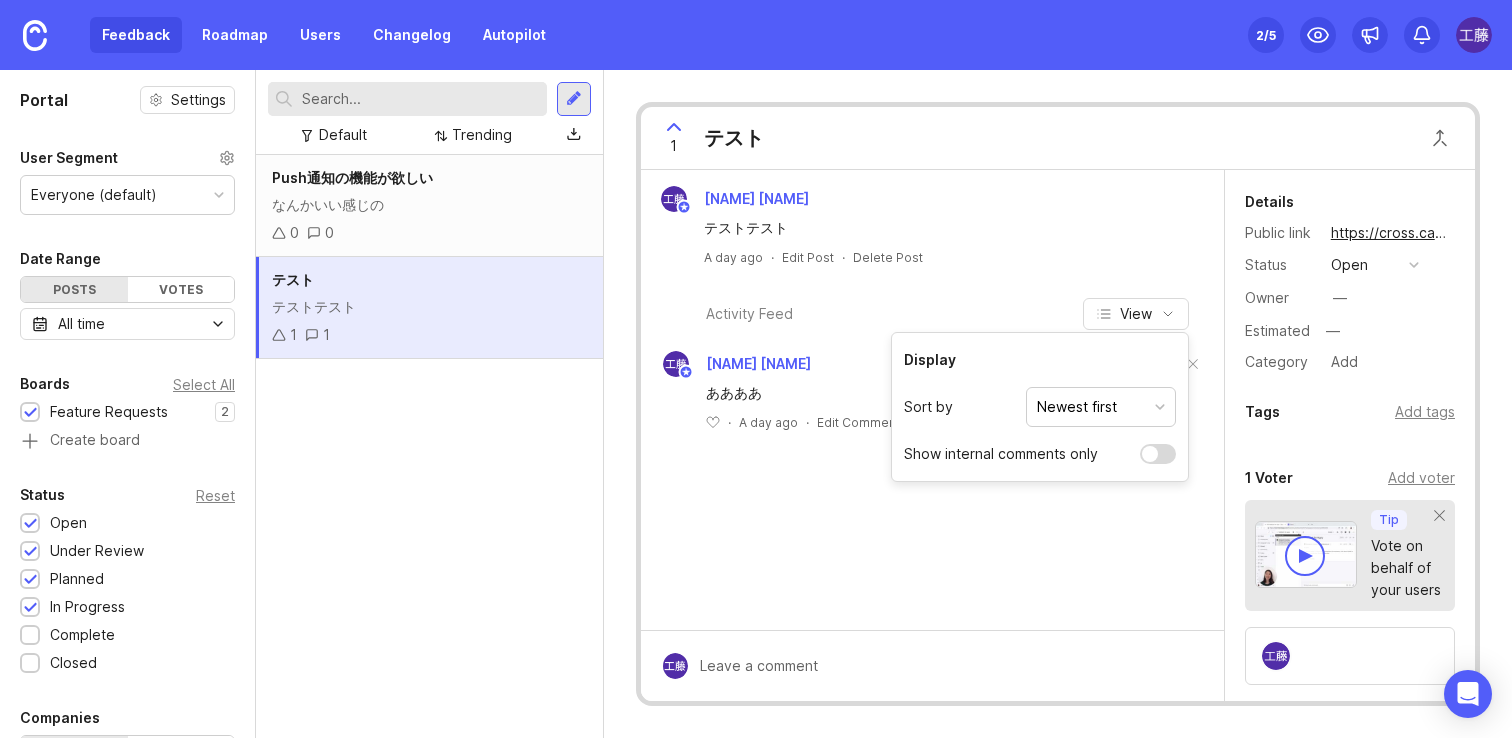 click on "Activity Feed View" at bounding box center [932, 314] 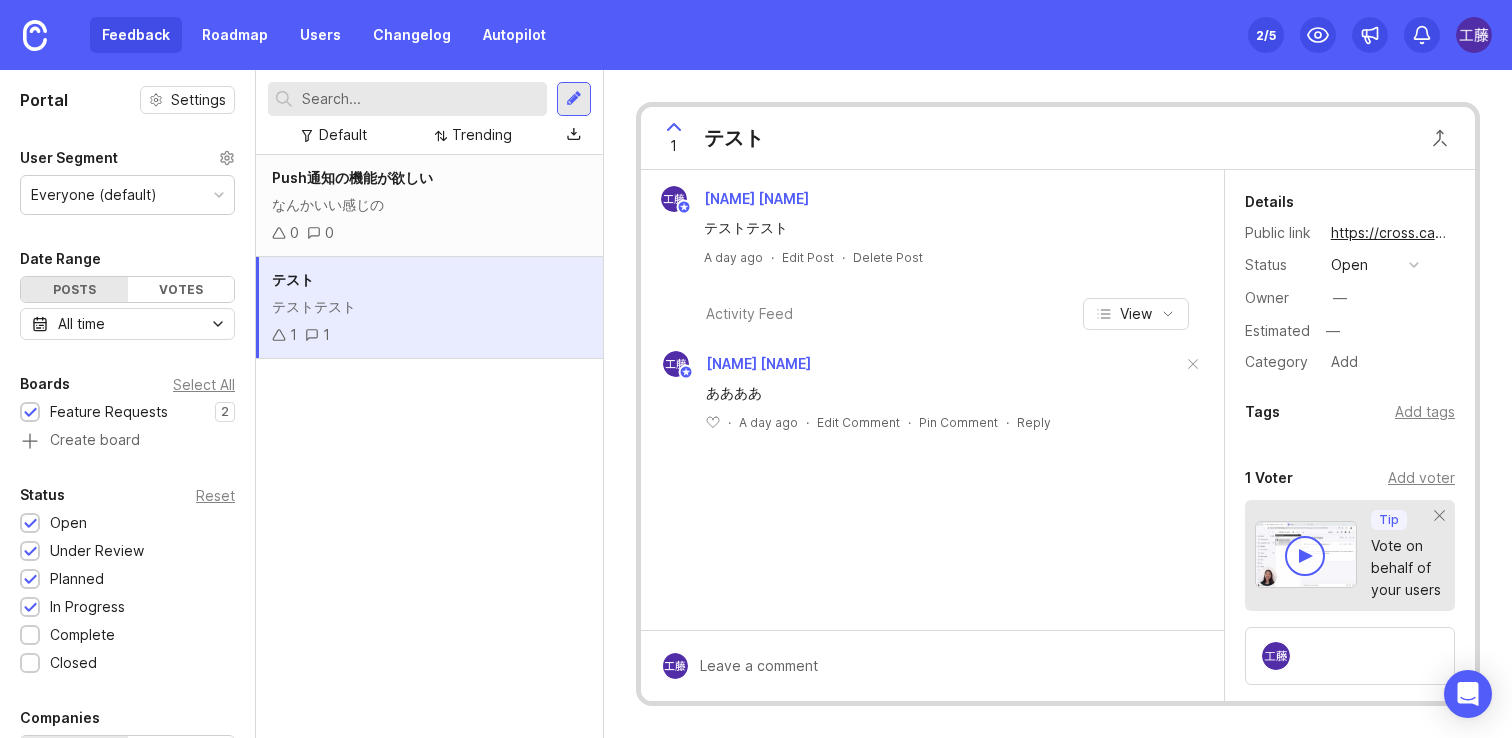 click on "Tip" at bounding box center (1389, 520) 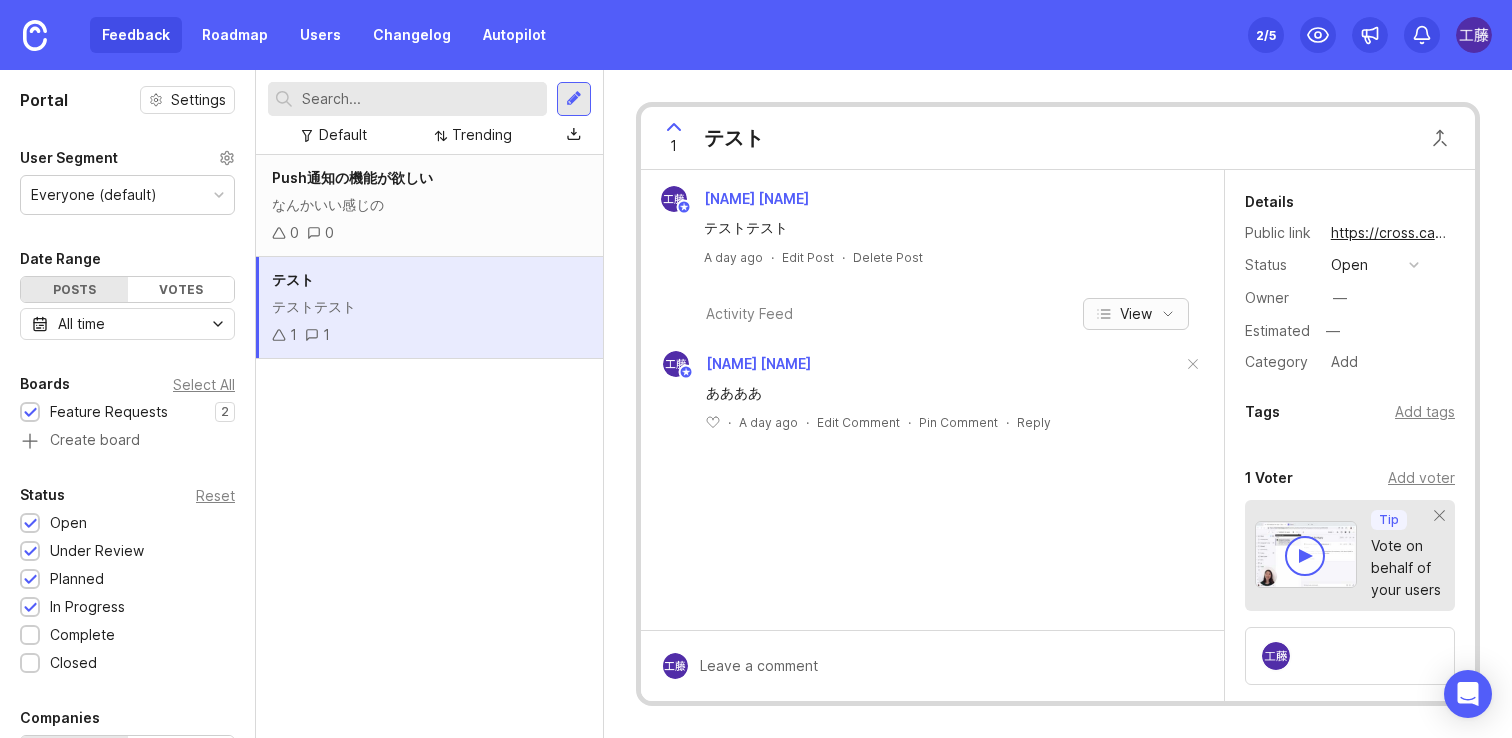 click on "View" at bounding box center (1136, 314) 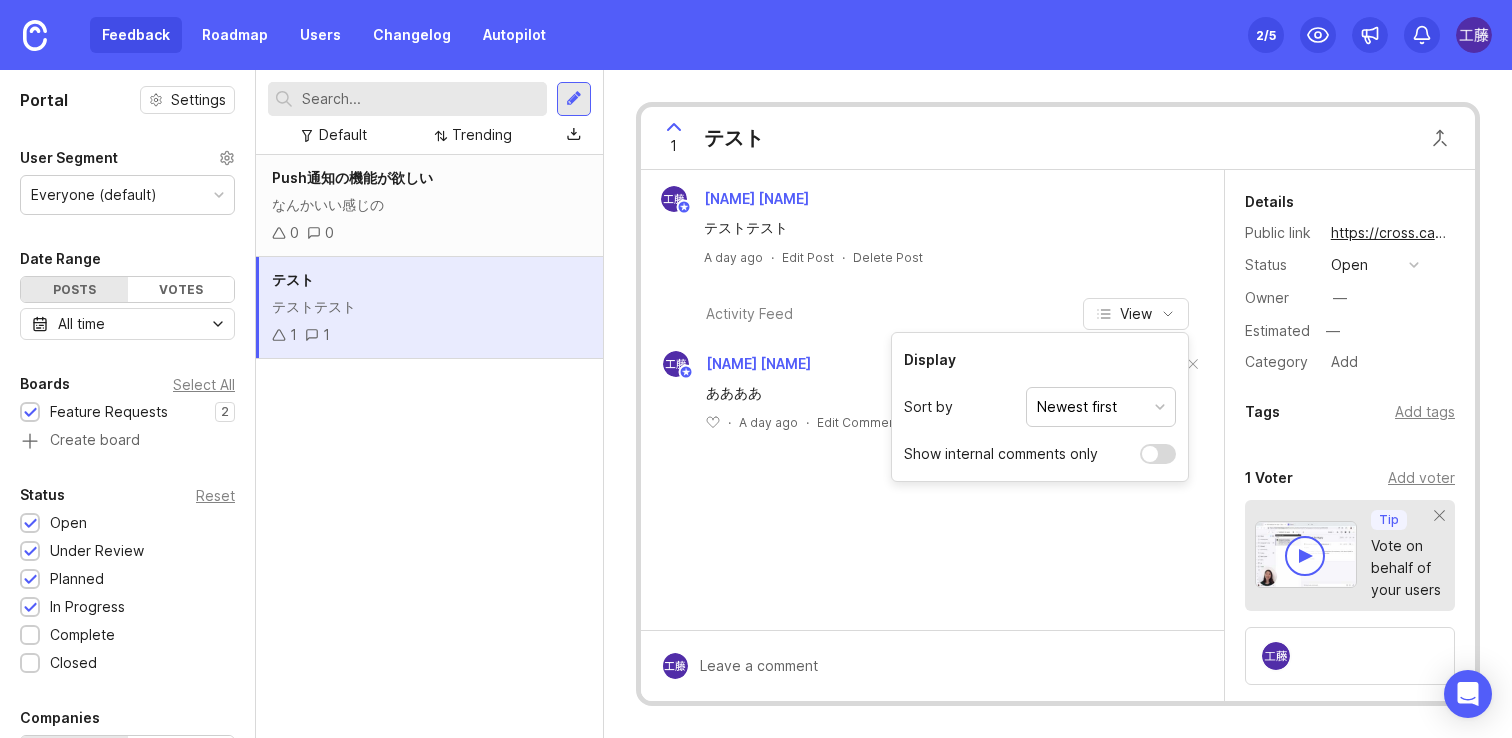 click on "Activity Feed View" at bounding box center (932, 314) 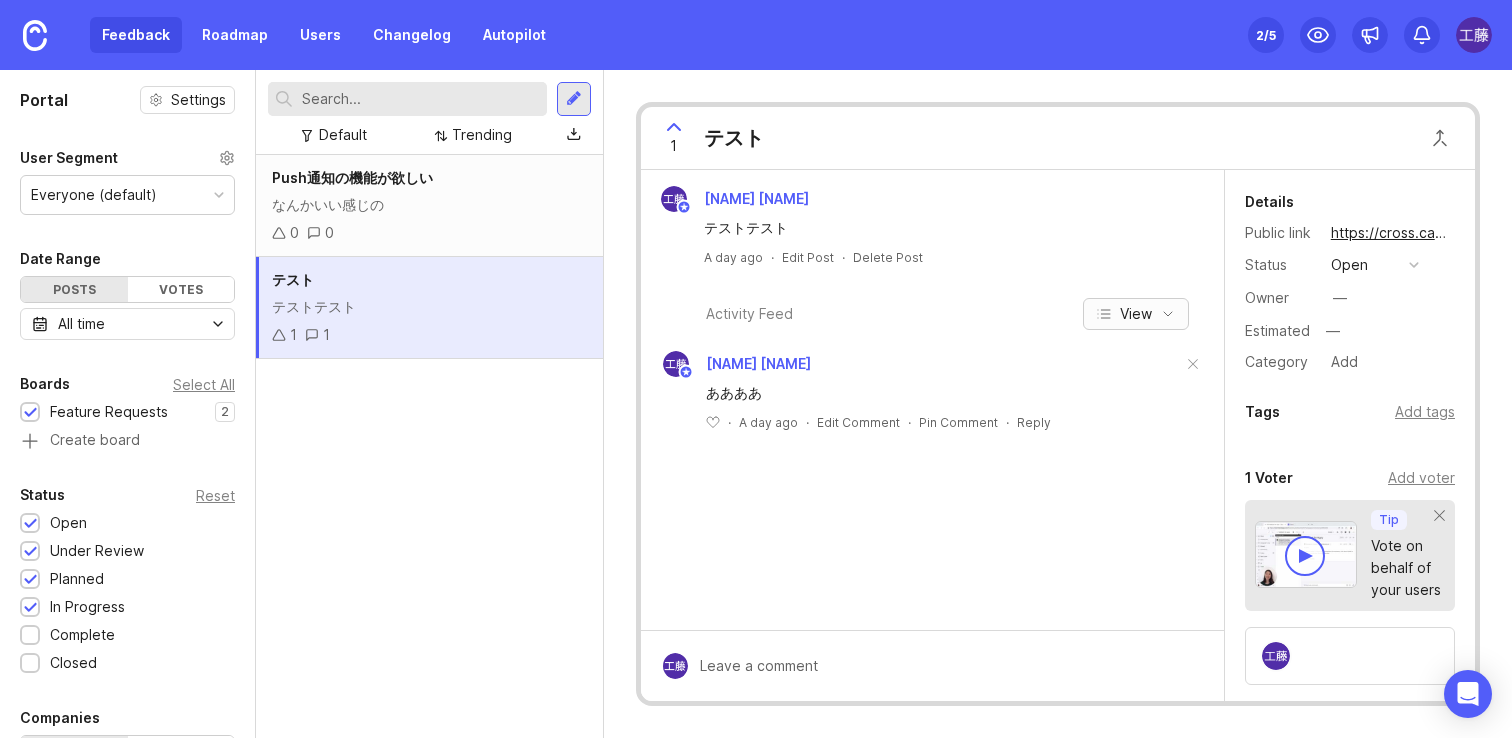 click on "View" at bounding box center [1136, 314] 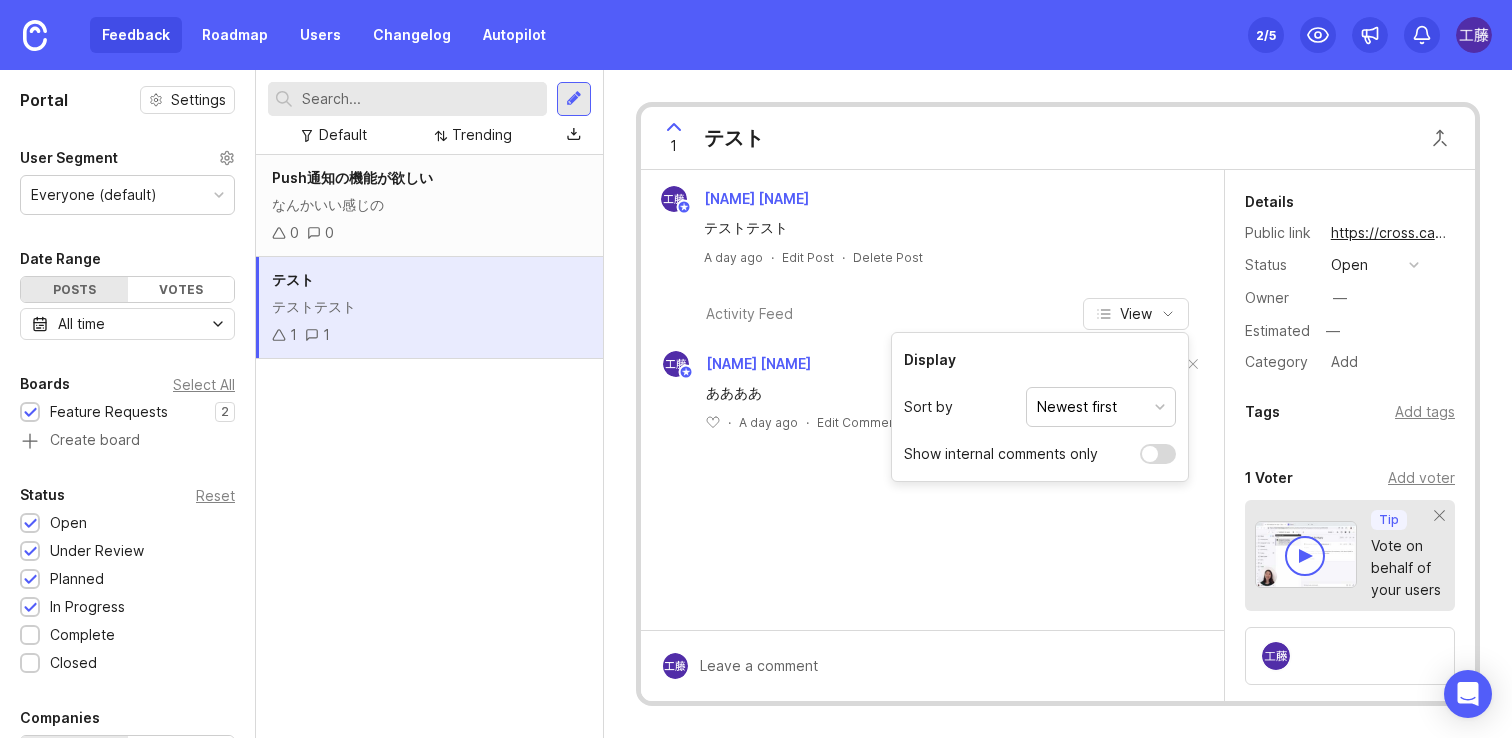 click at bounding box center [1150, 454] 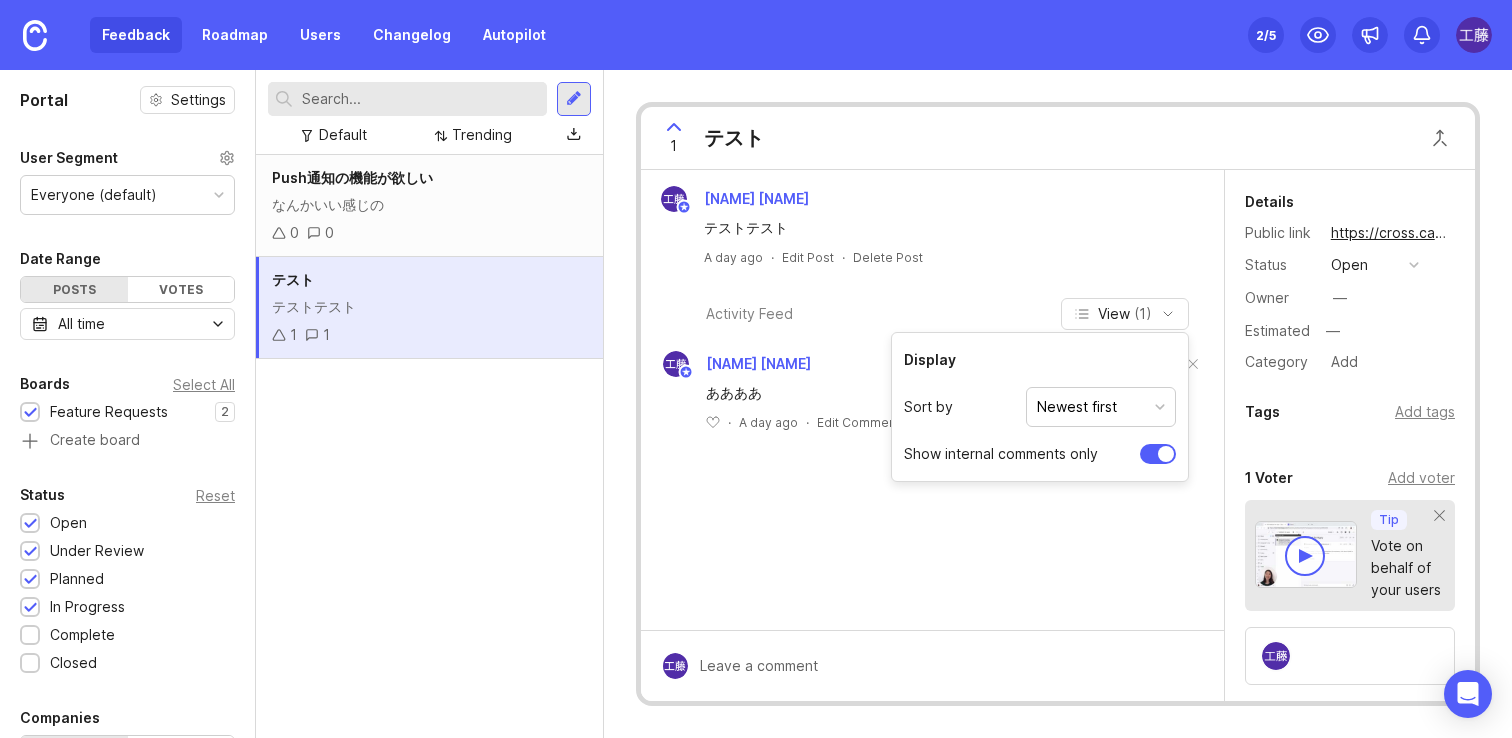 click at bounding box center [1158, 454] 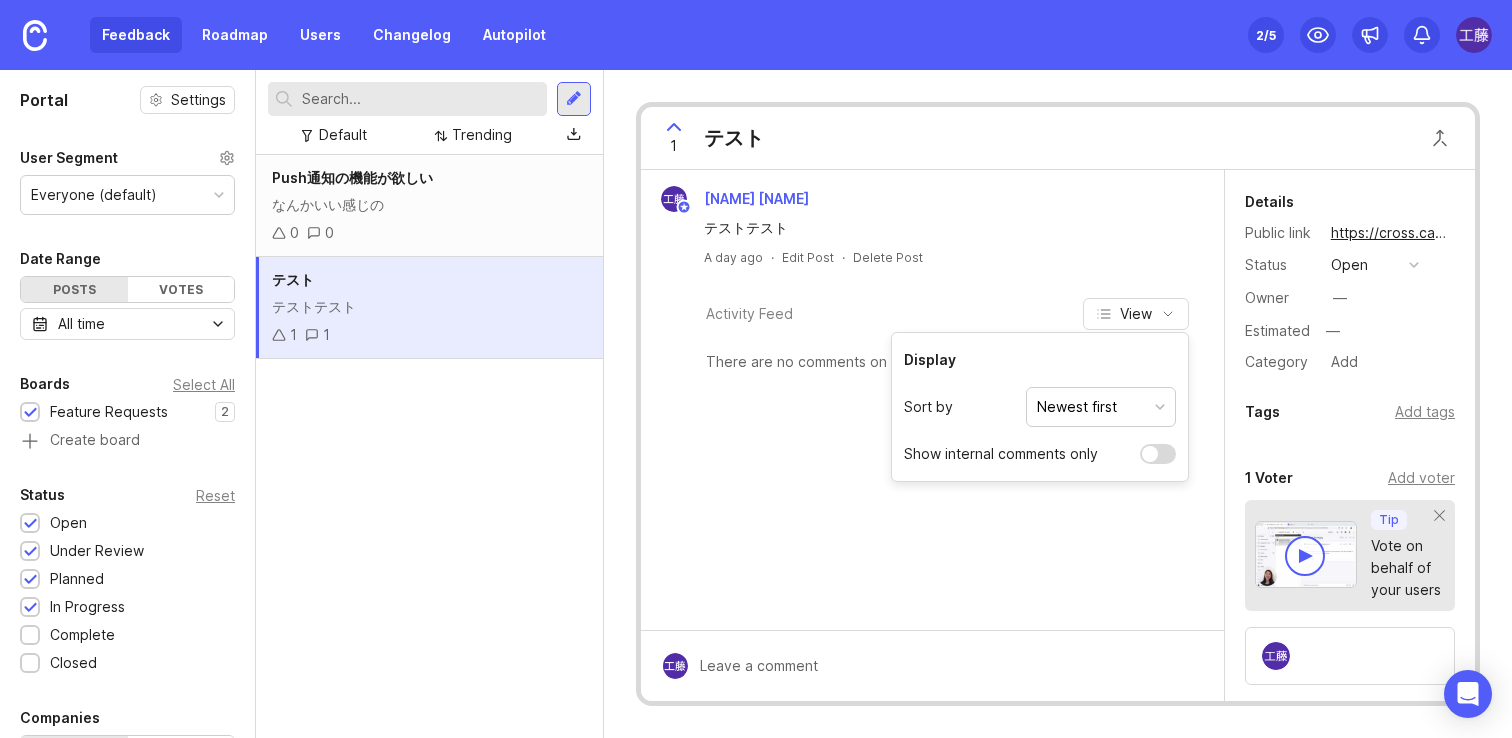 click on "Activity Feed View" at bounding box center (932, 314) 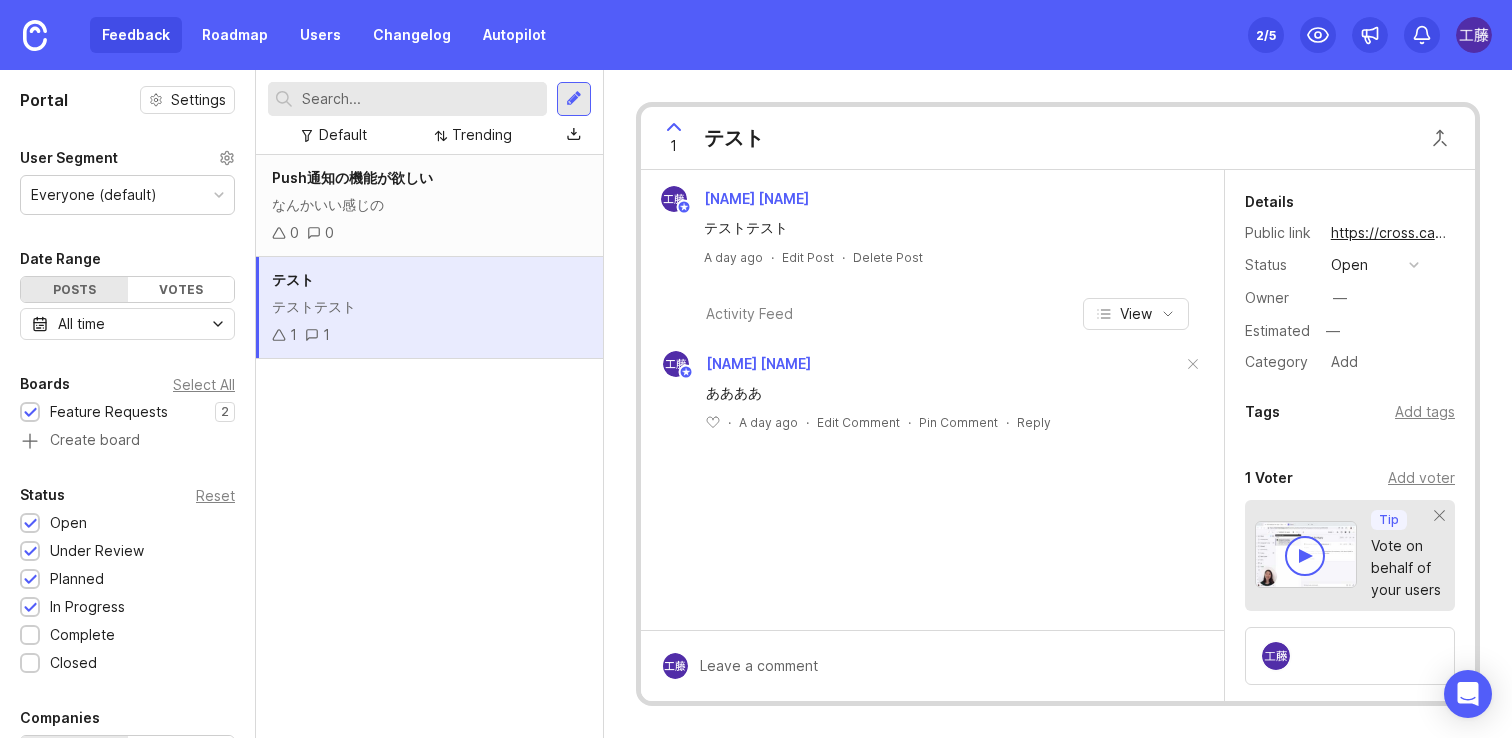 click on "Push通知の機能が欲しい なんかいい感じの 0 0 テスト テストテスト 1 1" at bounding box center (429, 446) 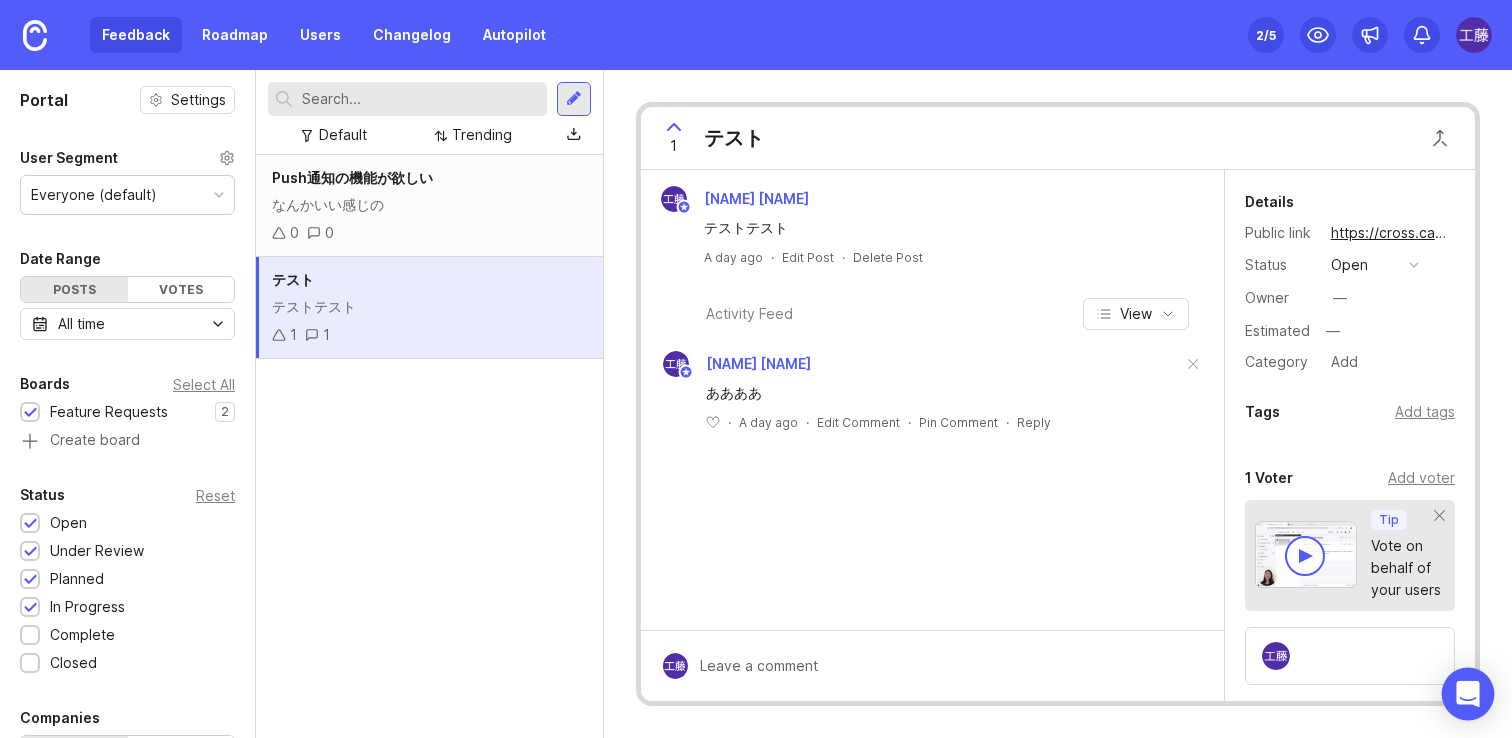 click 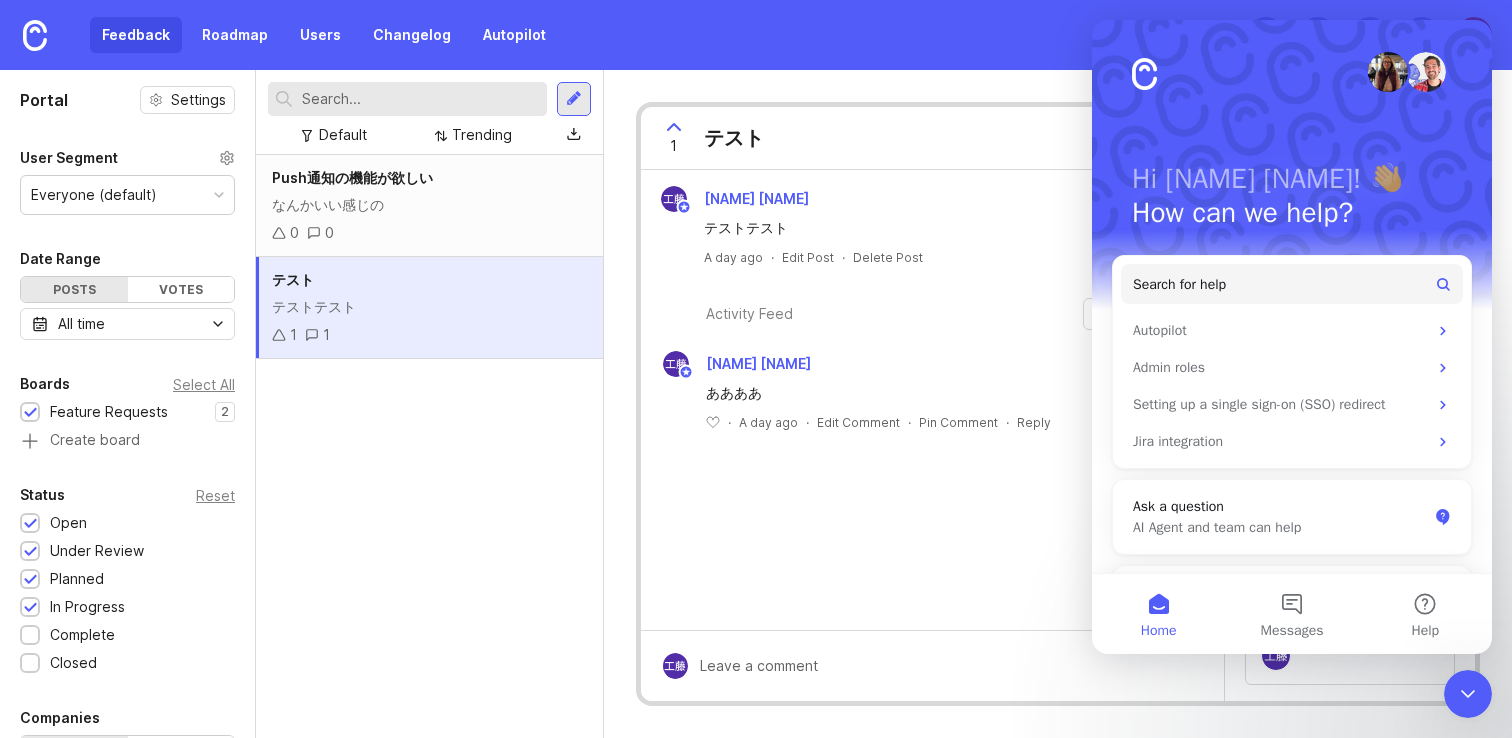 scroll, scrollTop: 0, scrollLeft: 0, axis: both 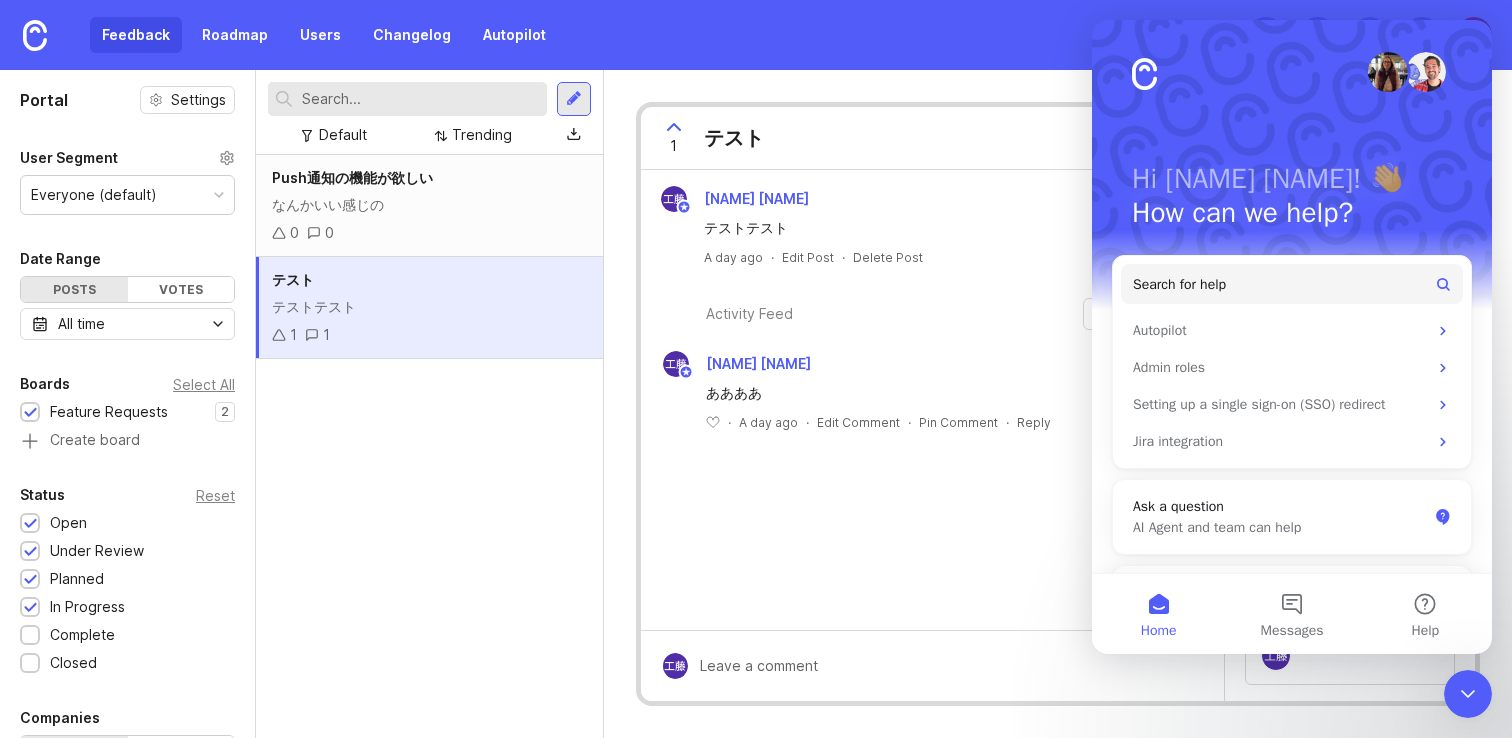 click 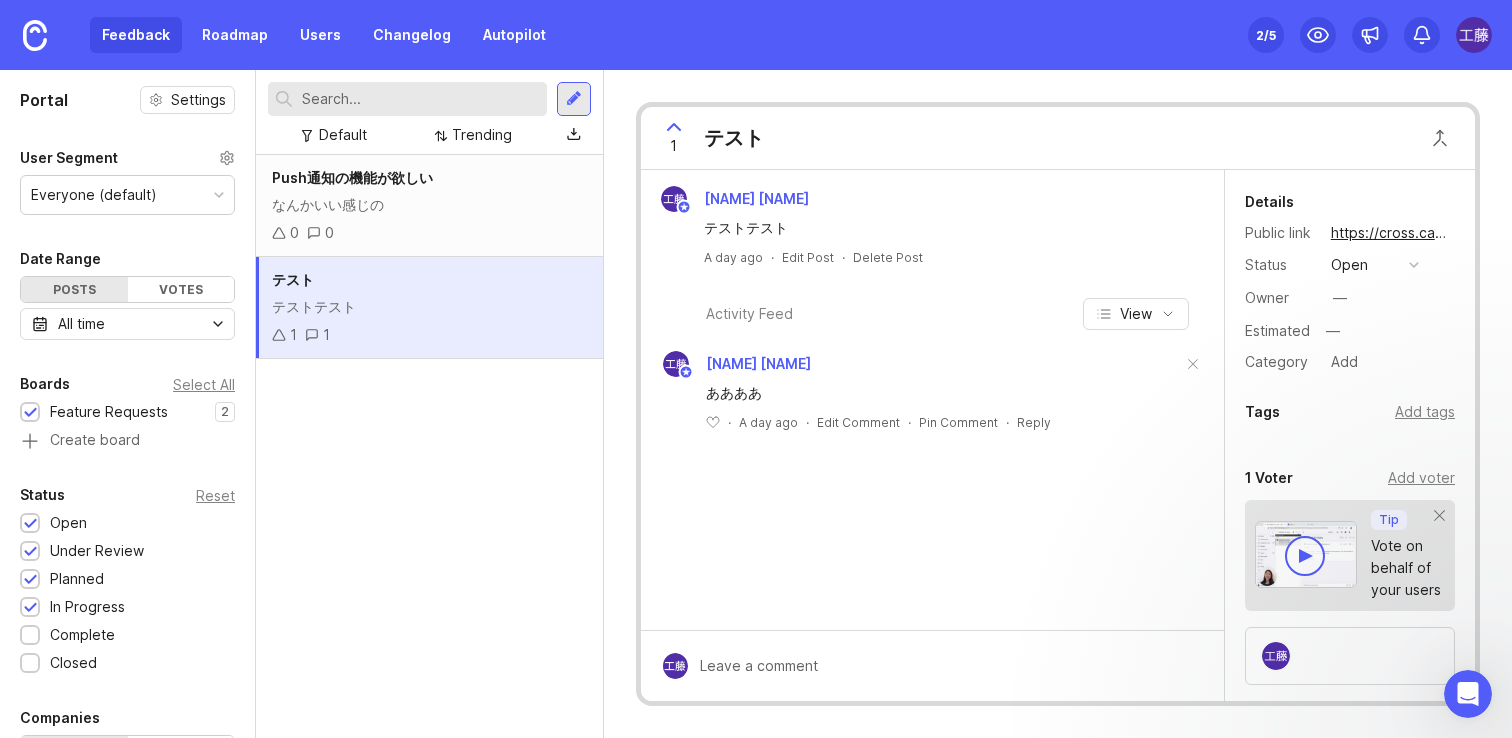 scroll, scrollTop: 0, scrollLeft: 0, axis: both 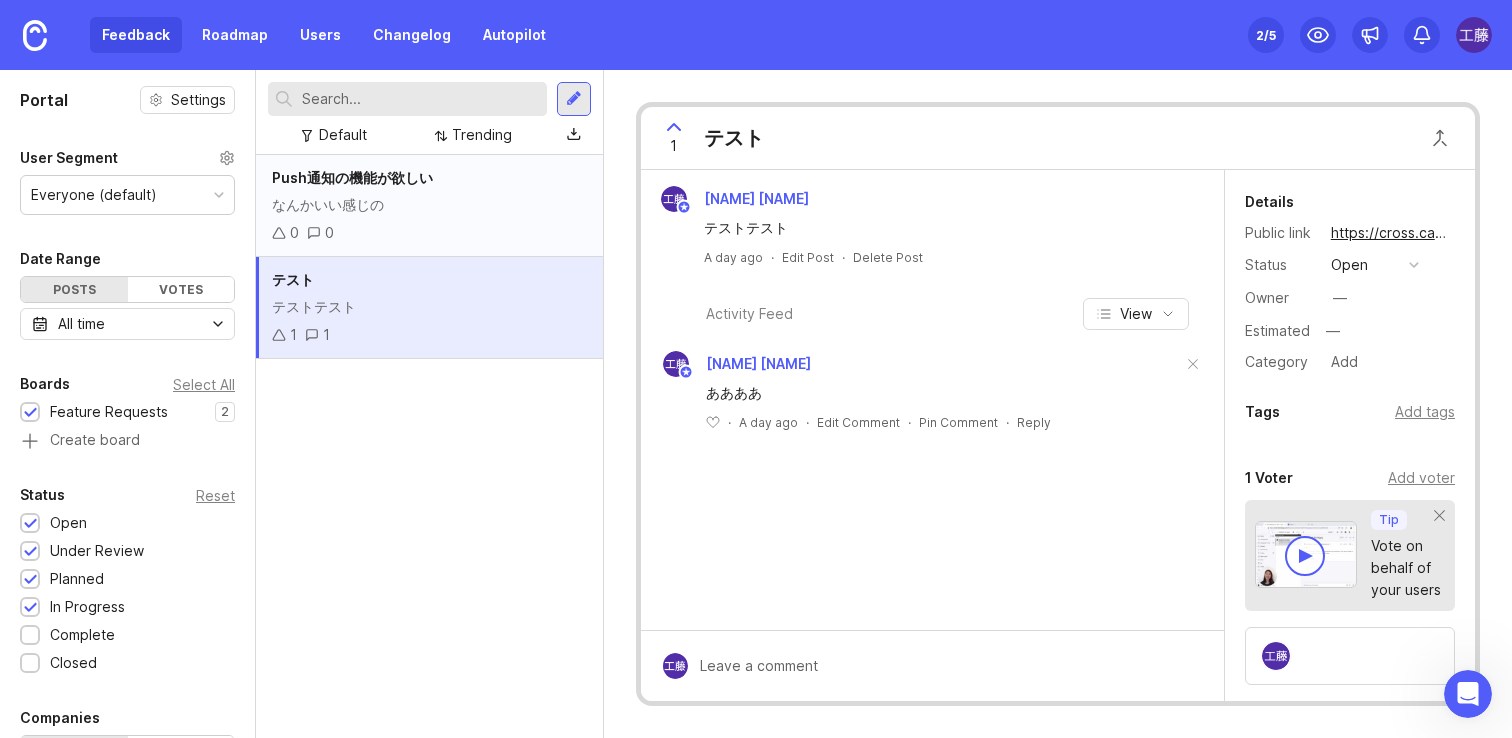click on "Push通知の機能が欲しい なんかいい感じの 0 0" at bounding box center (429, 206) 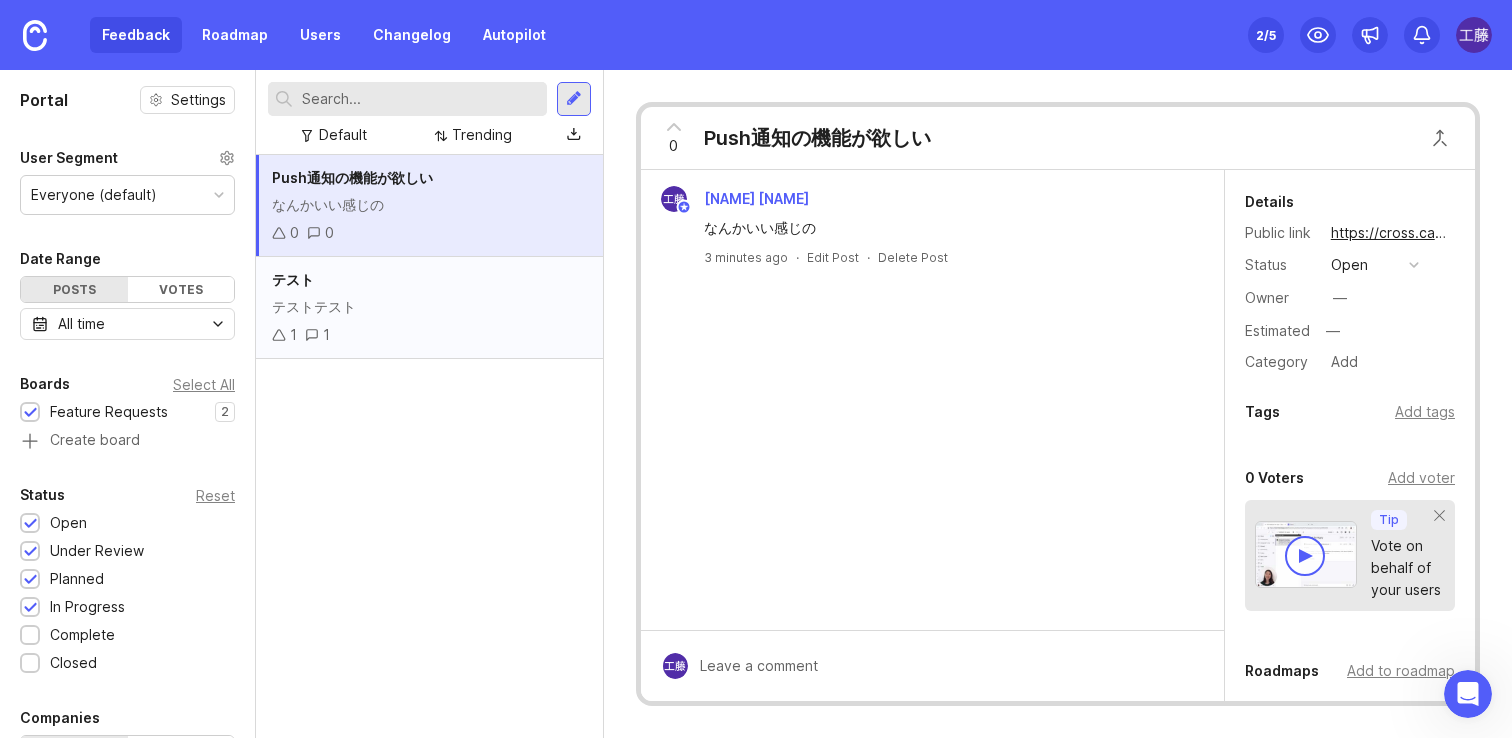 click on "テスト" at bounding box center (429, 280) 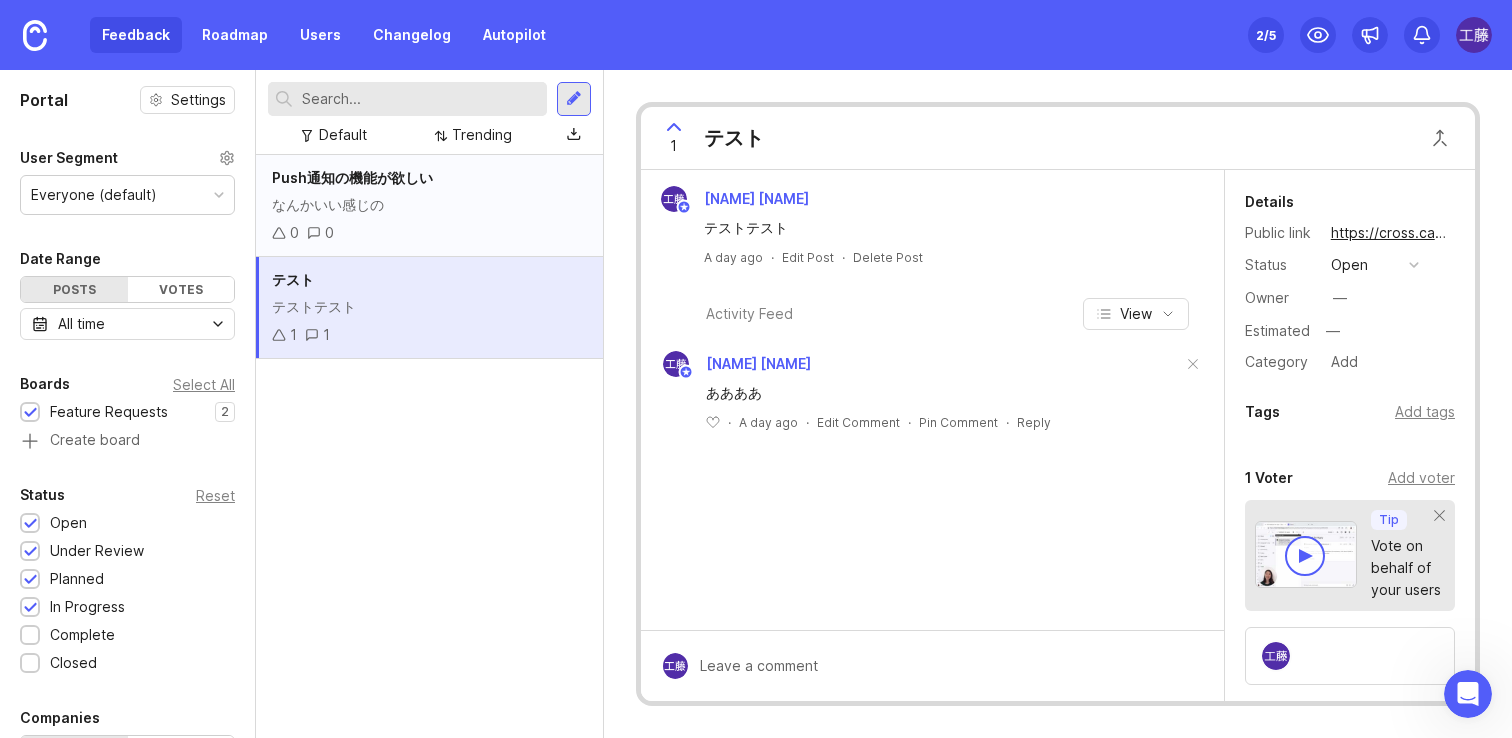 click on "0 0" at bounding box center (429, 233) 